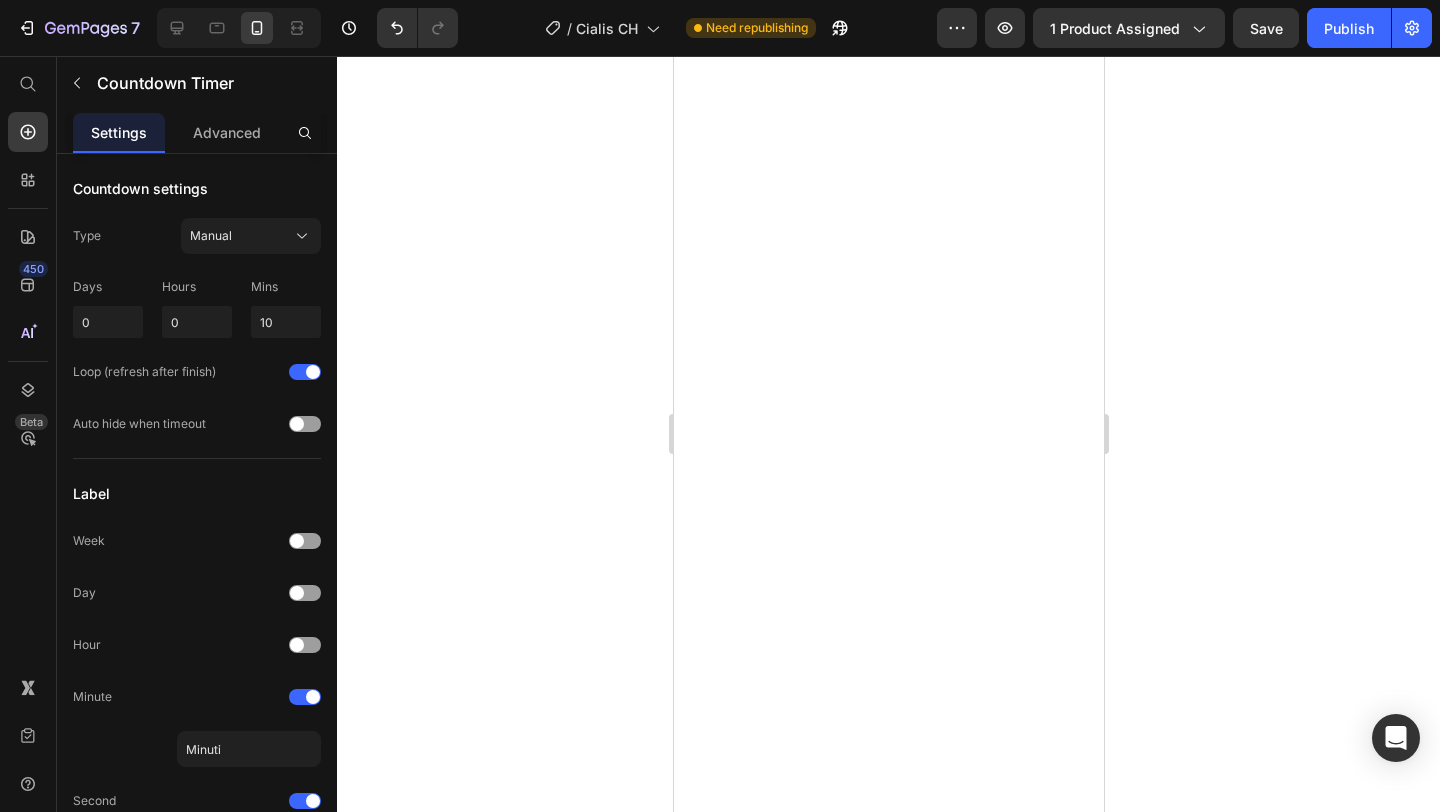scroll, scrollTop: 0, scrollLeft: 0, axis: both 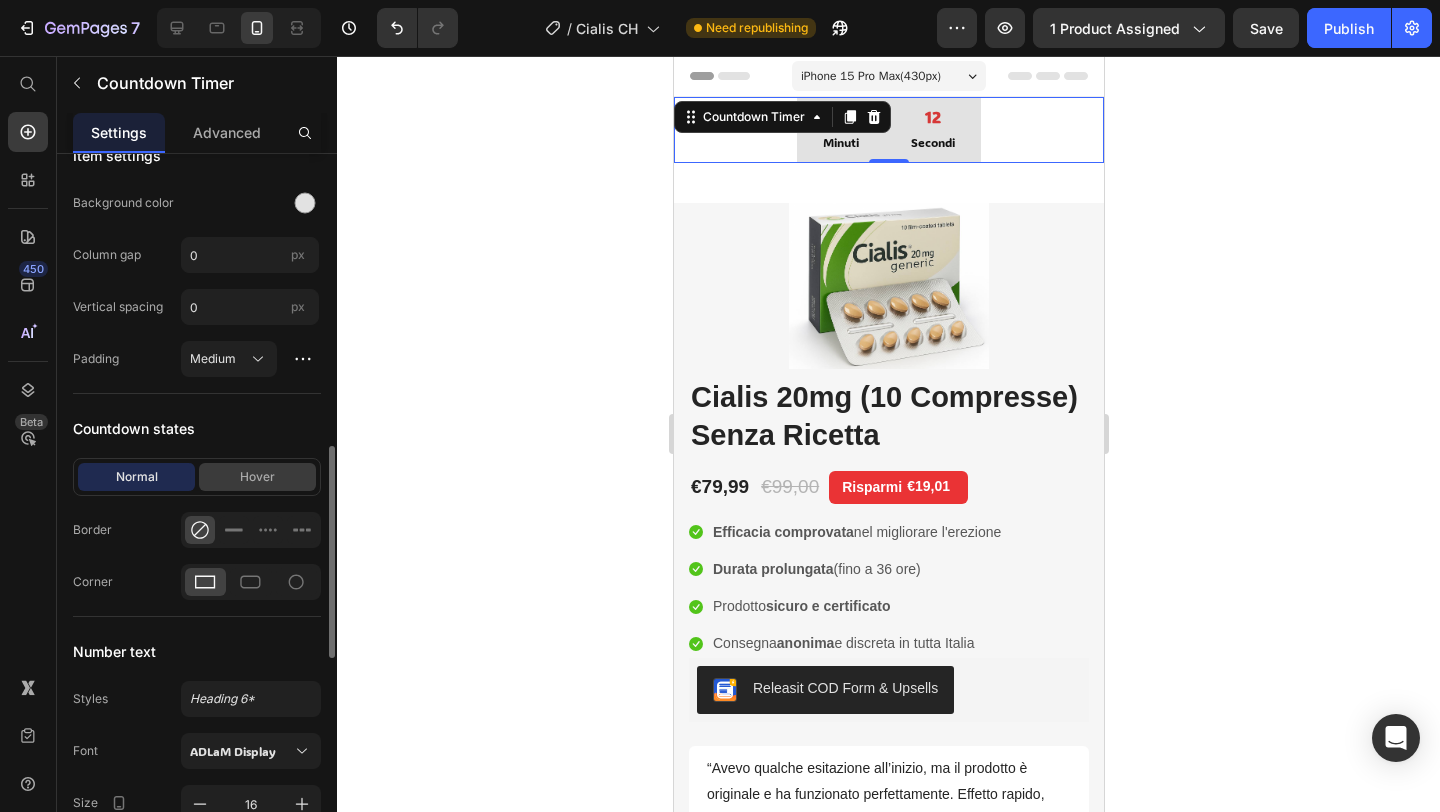 click on "Hover" at bounding box center [257, 477] 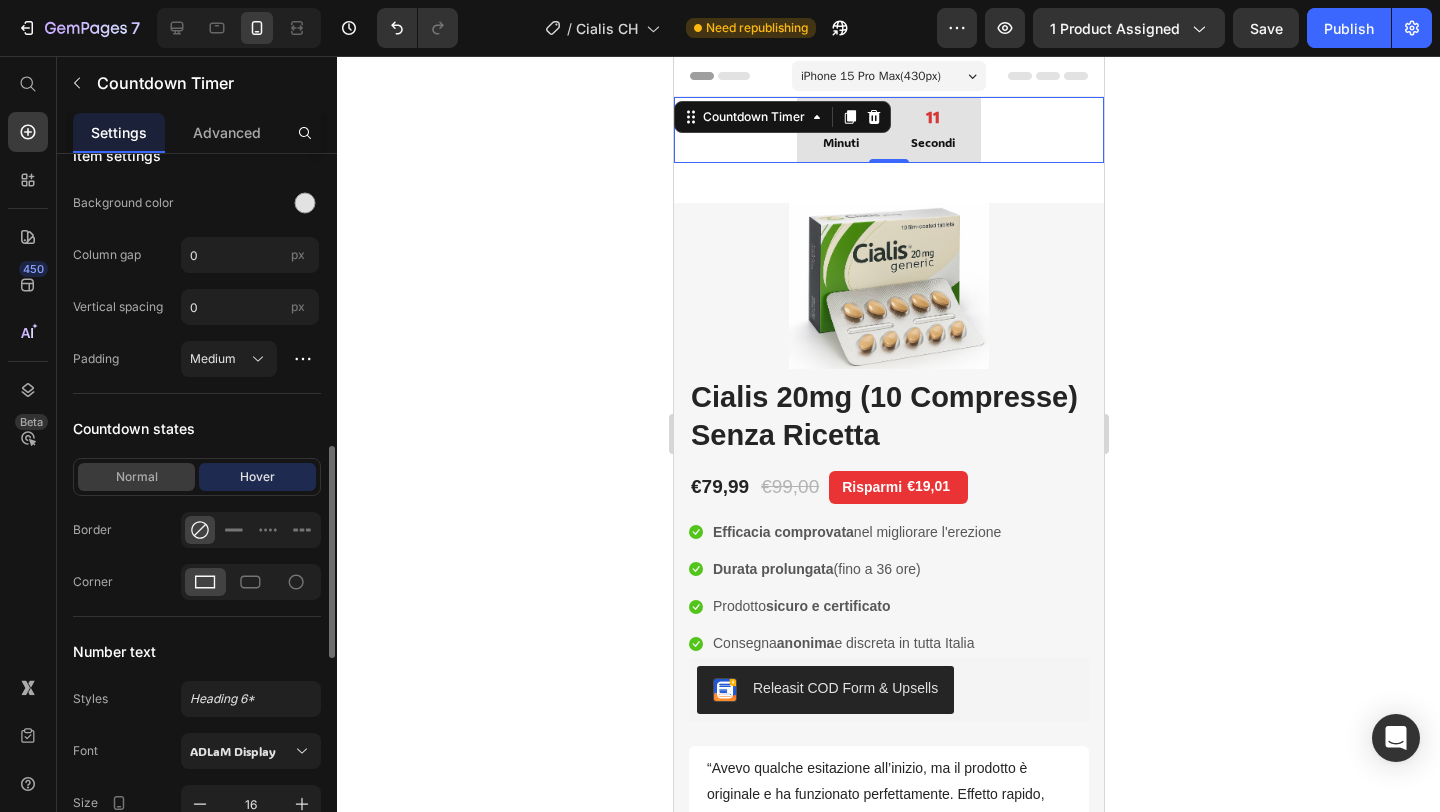 click on "Normal" at bounding box center [136, 477] 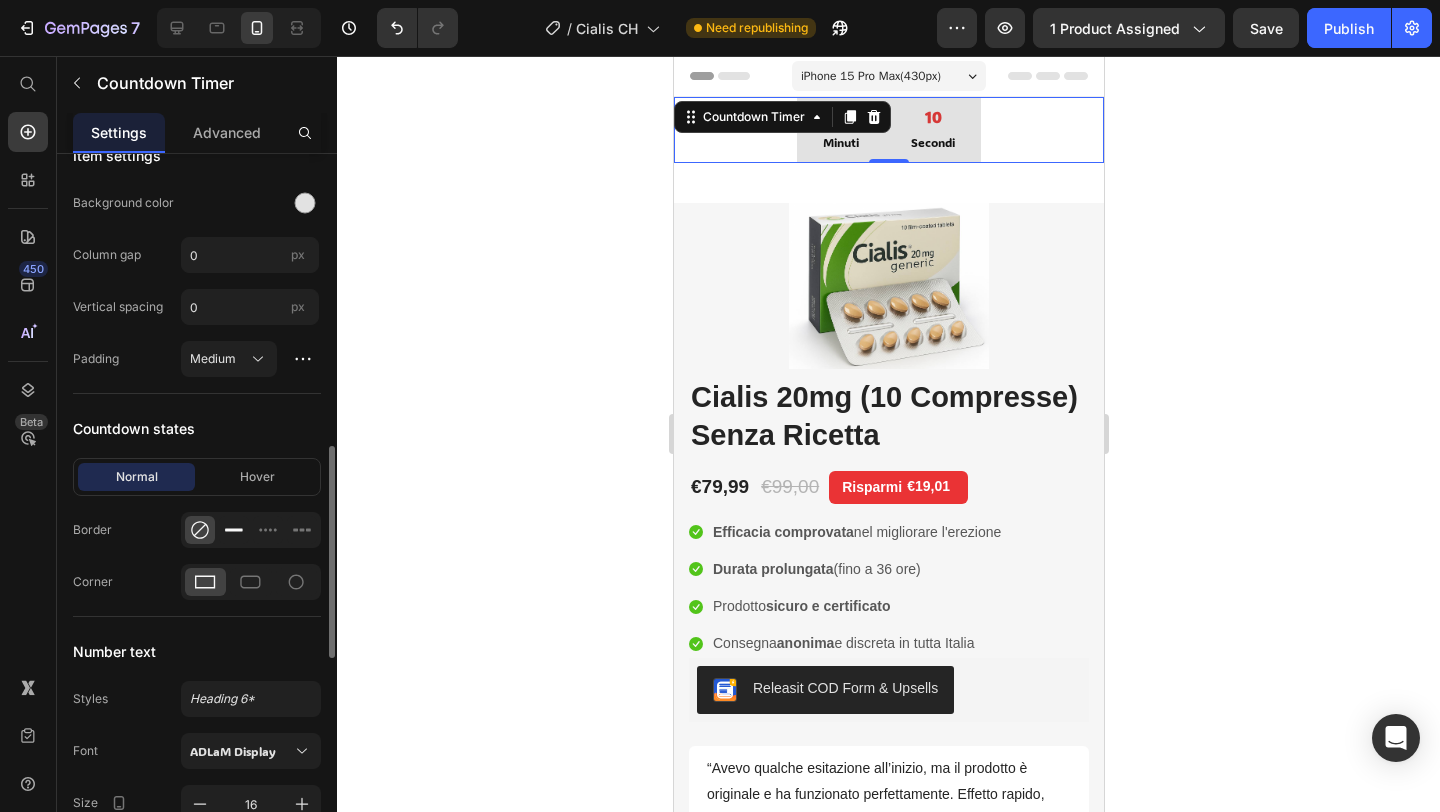 click 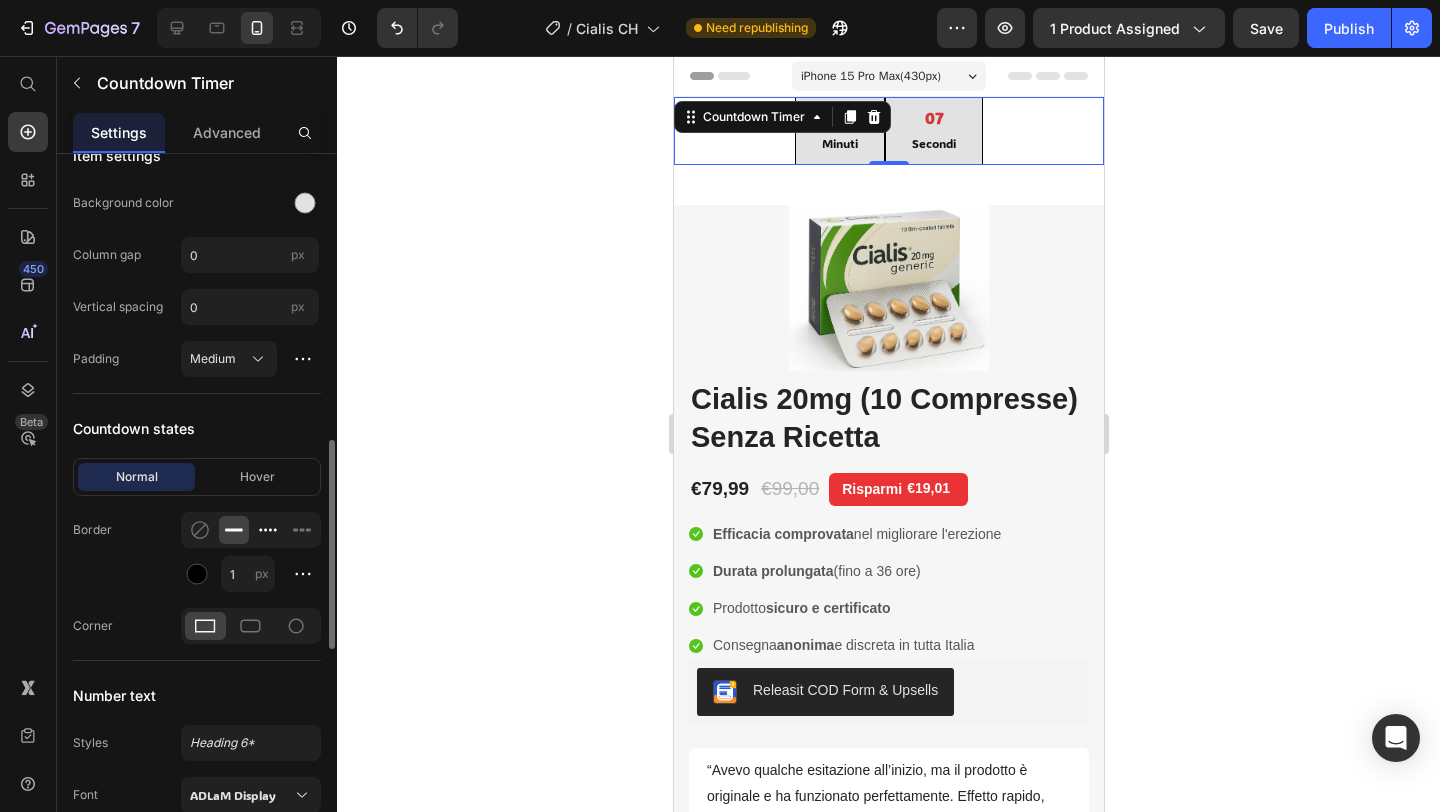 click 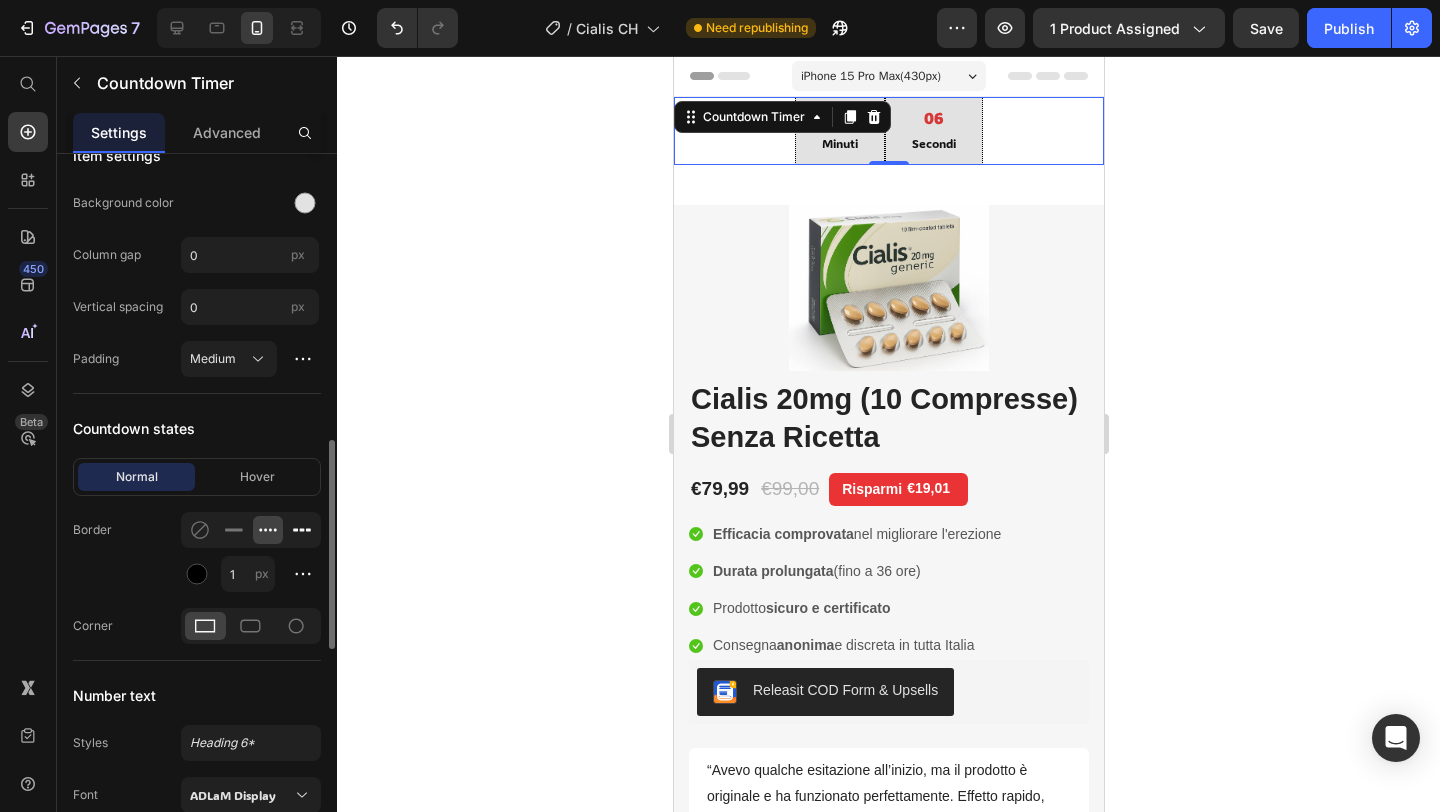 click 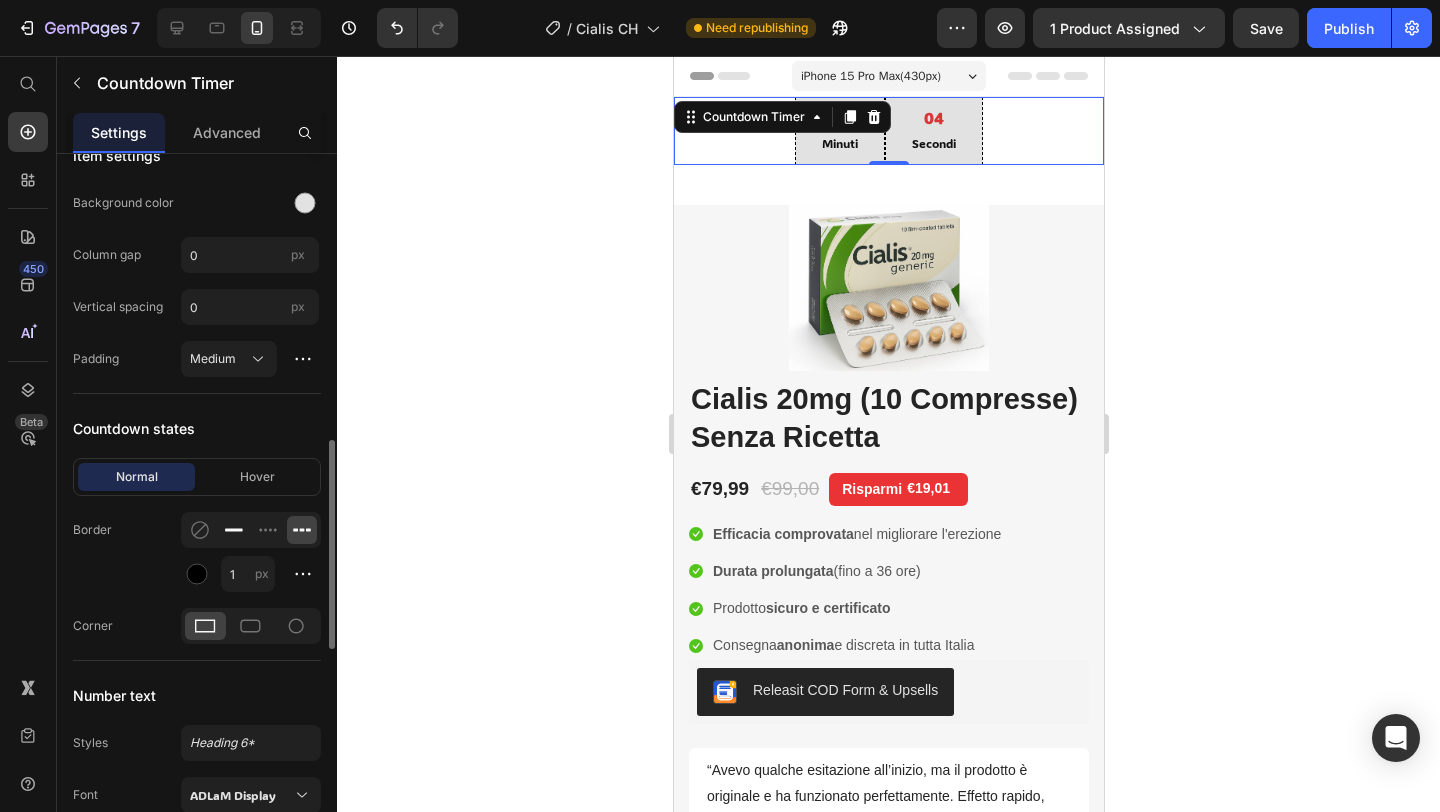 click 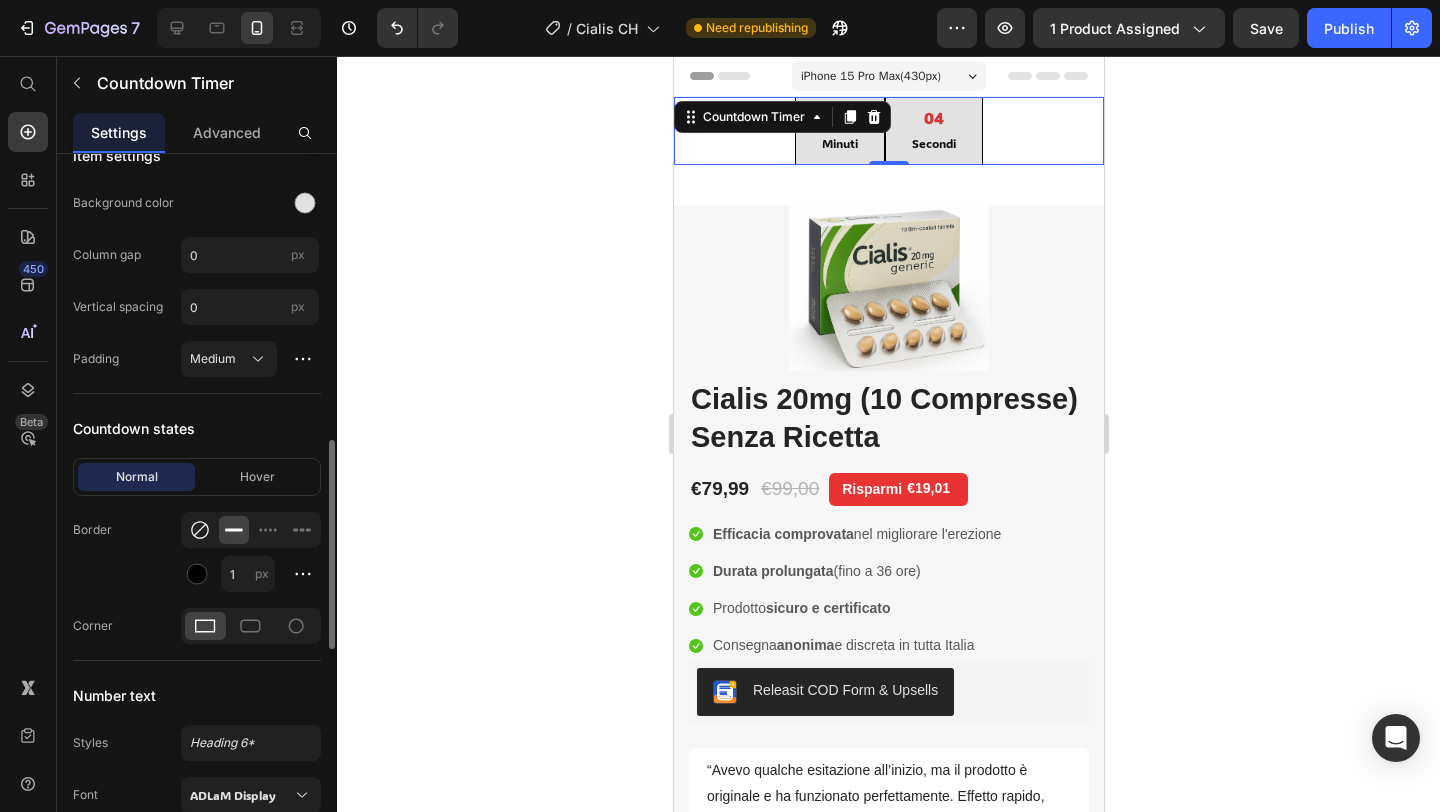 click 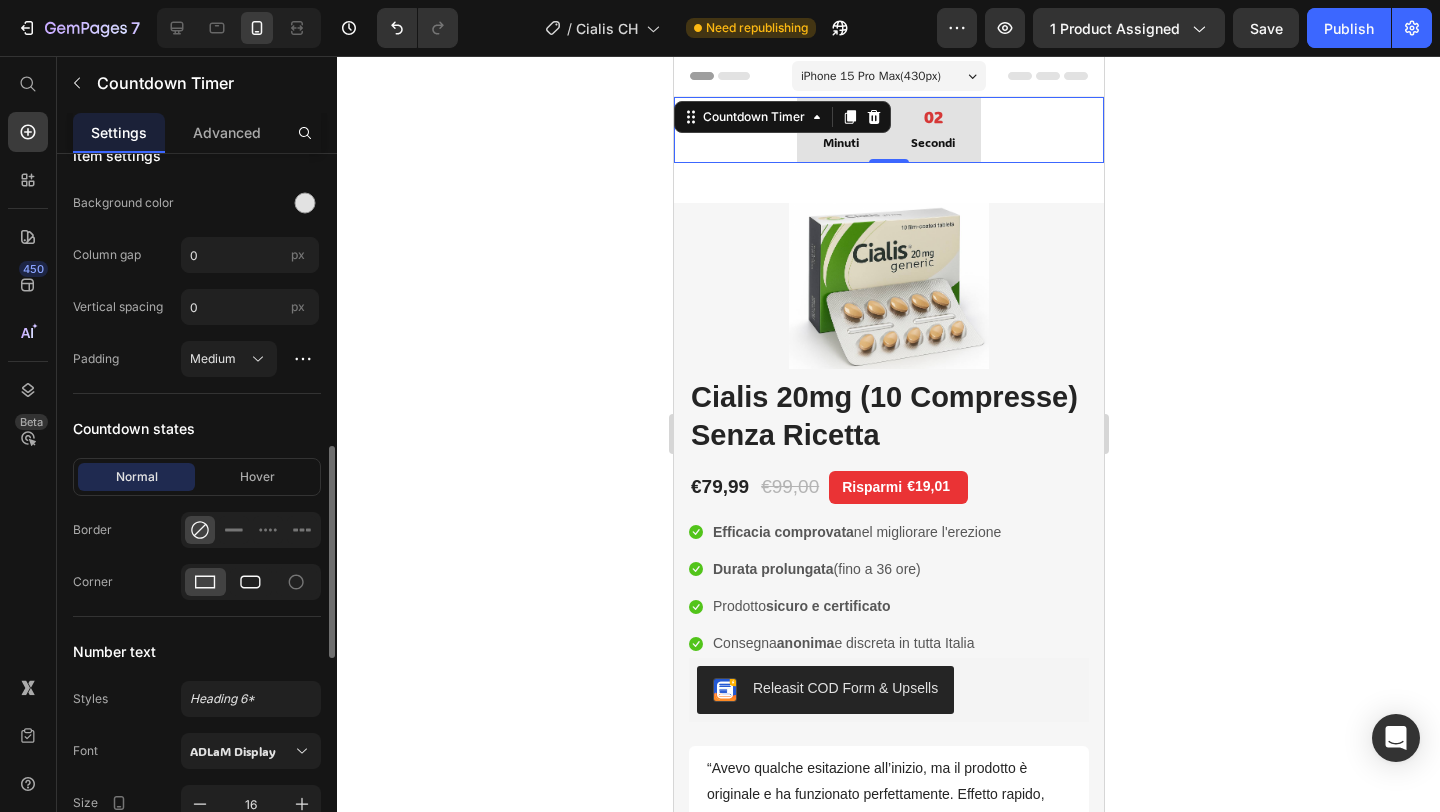 click 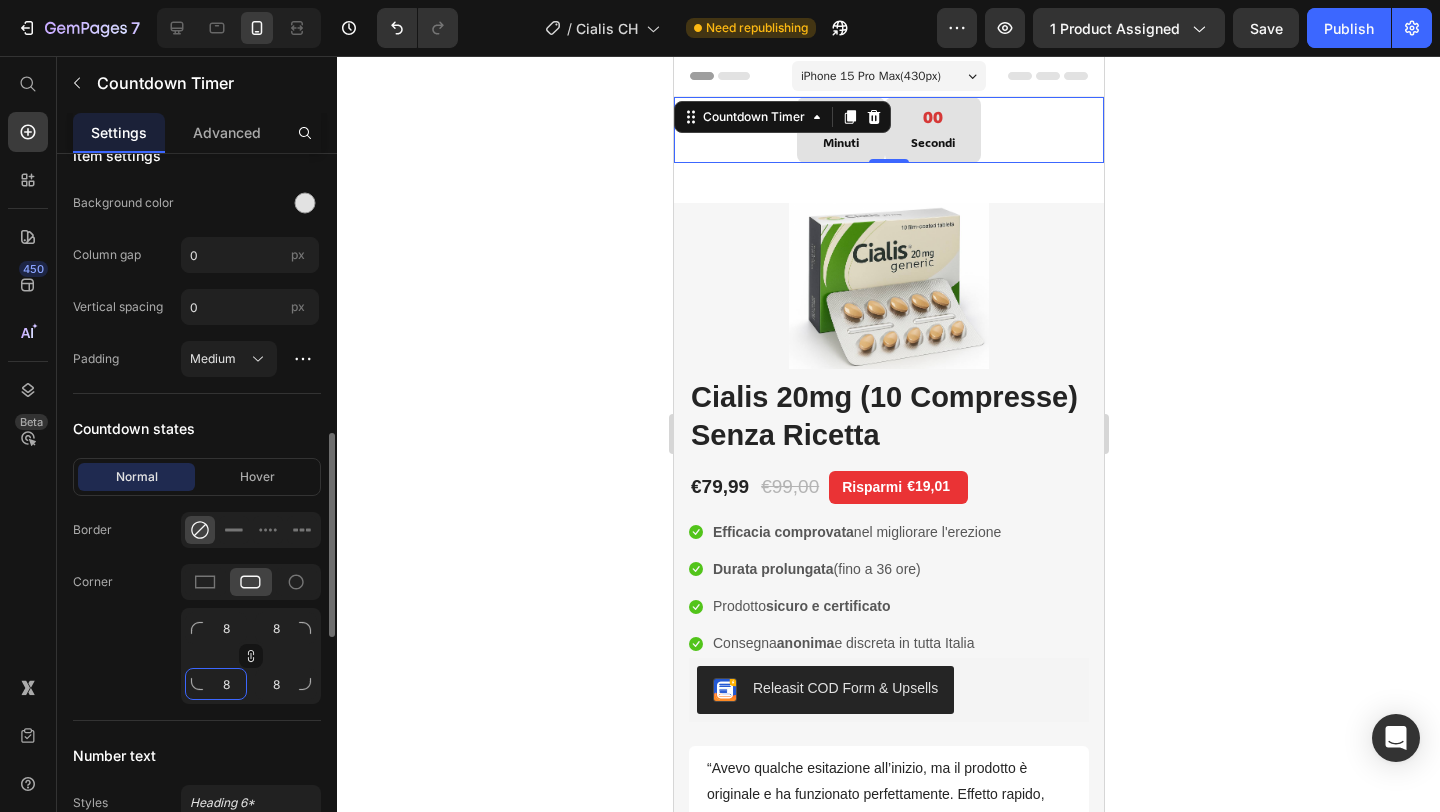 click on "8" 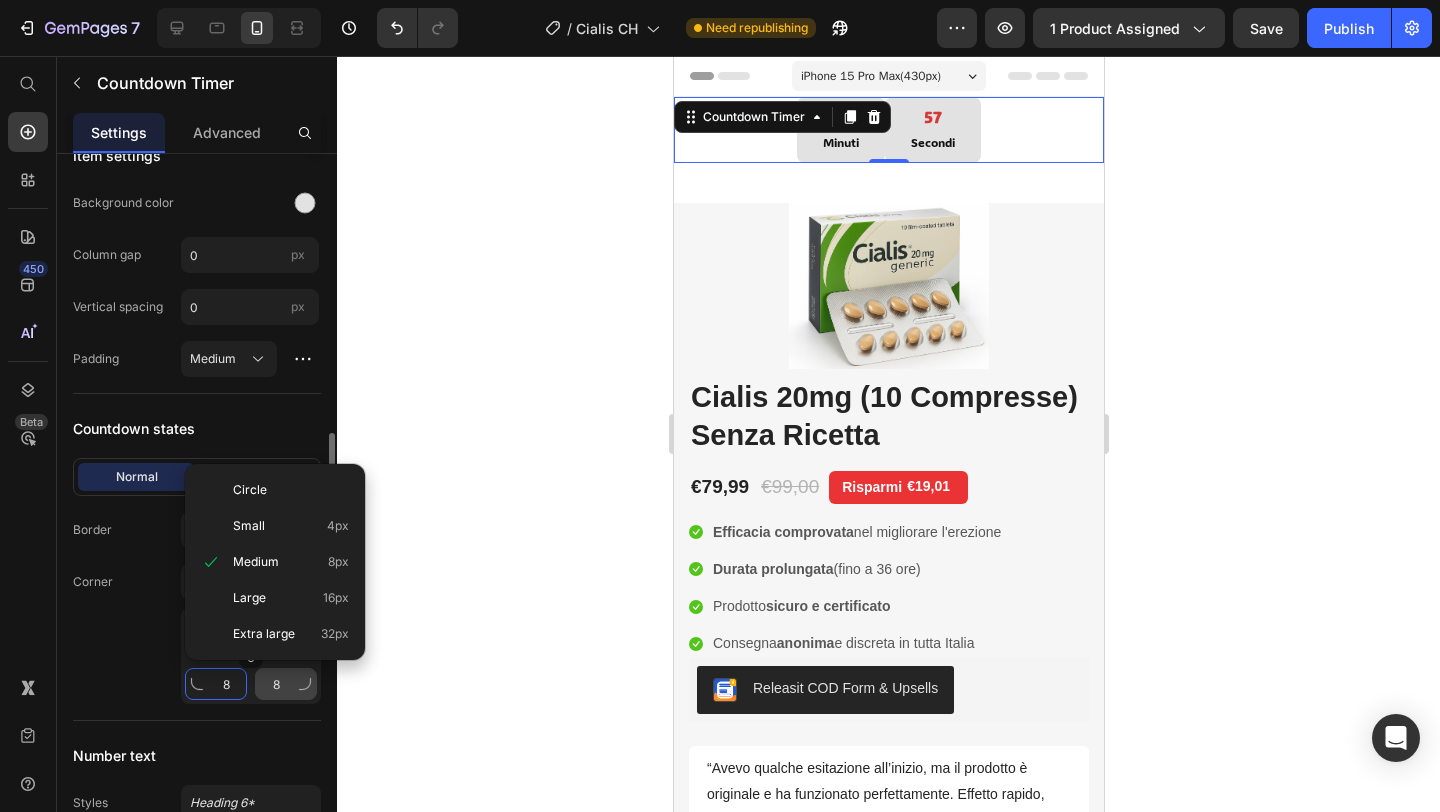 type on "7" 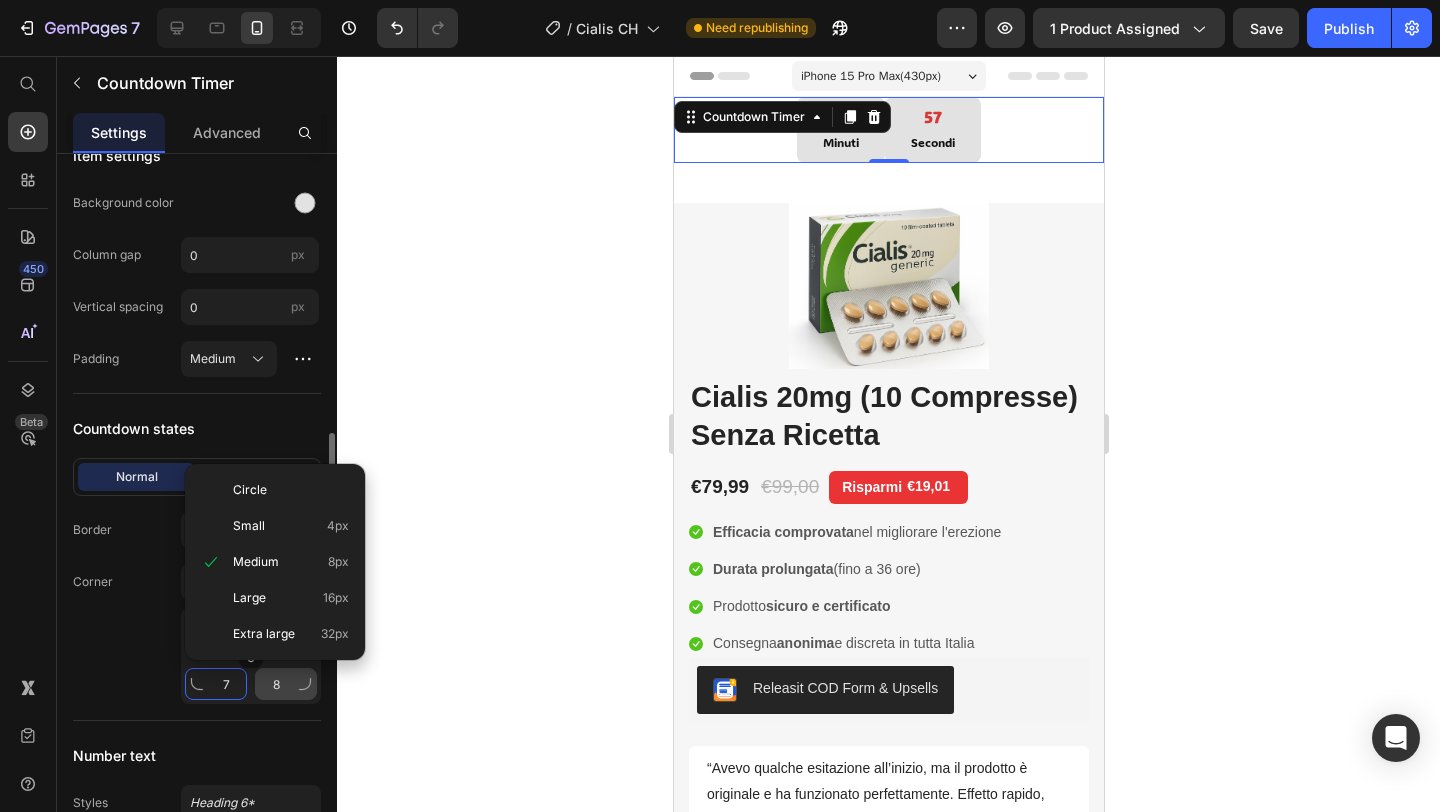 type on "7" 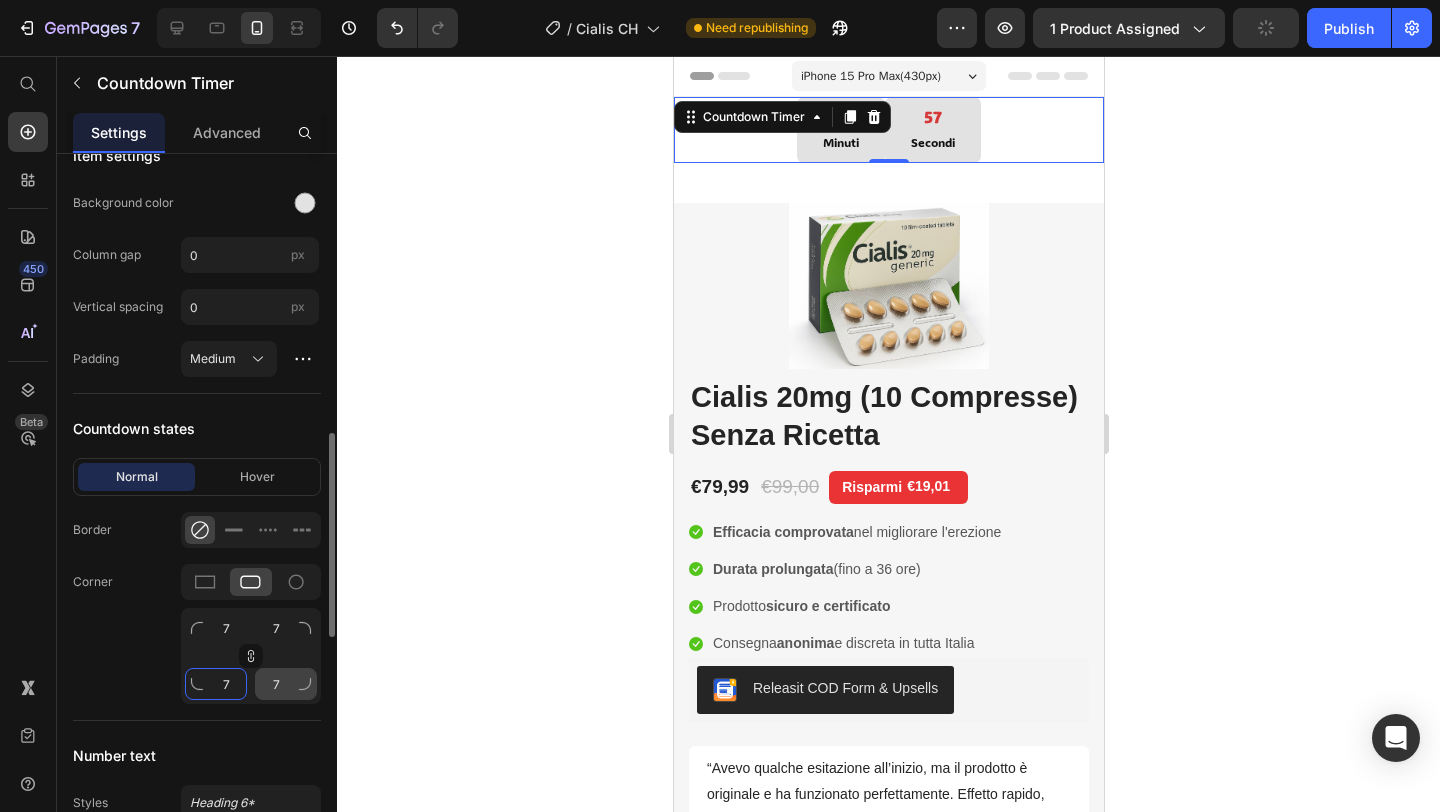 type on "6" 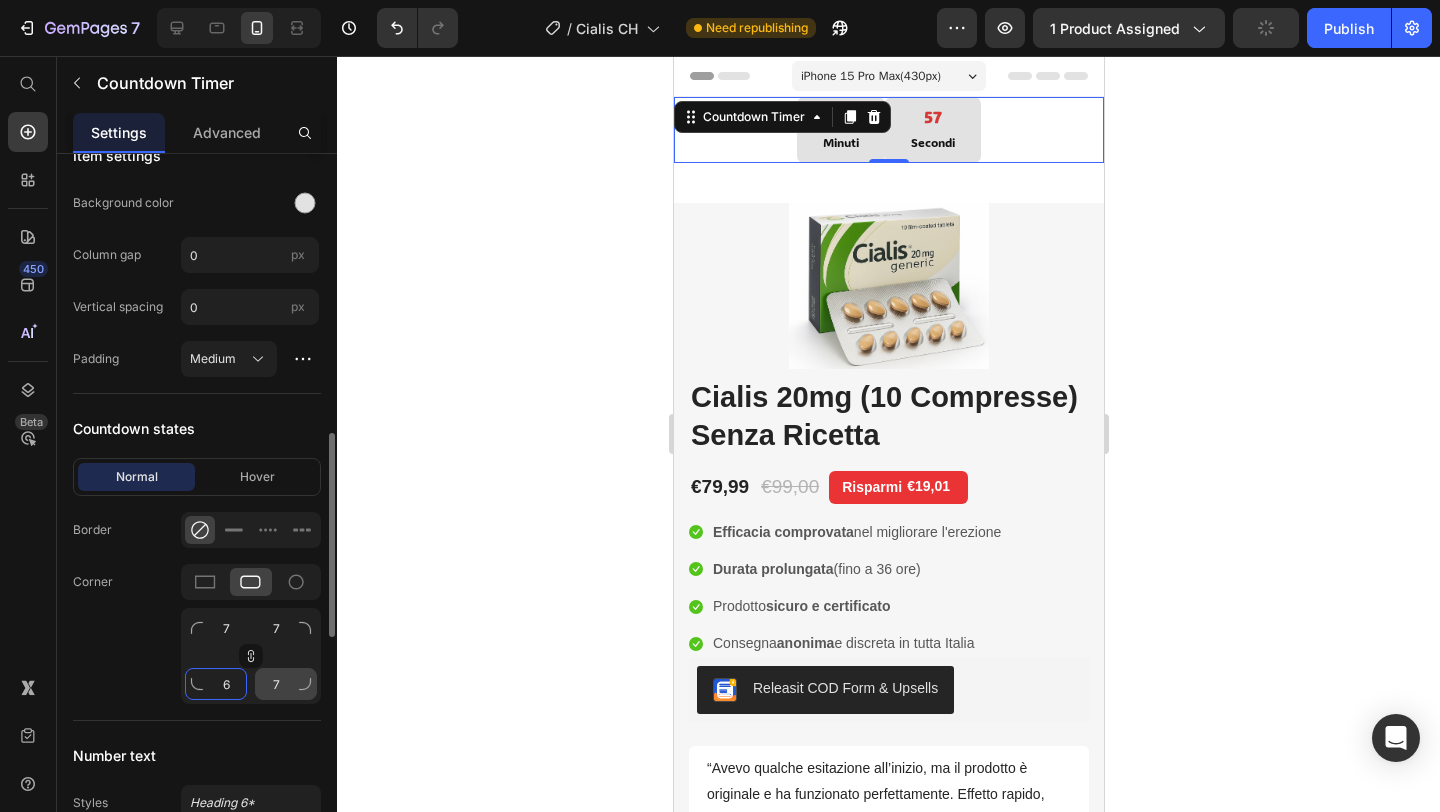 type on "6" 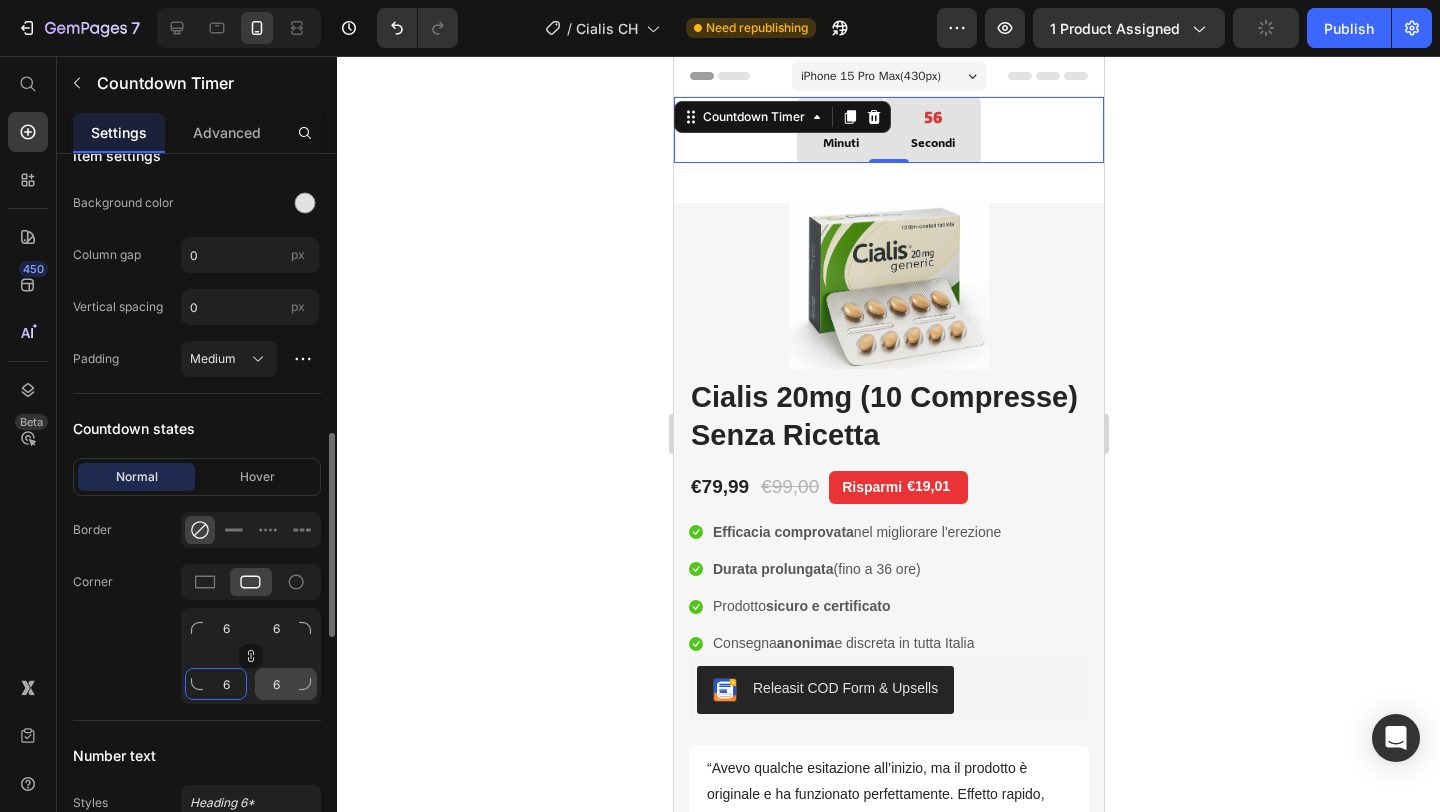 type on "5" 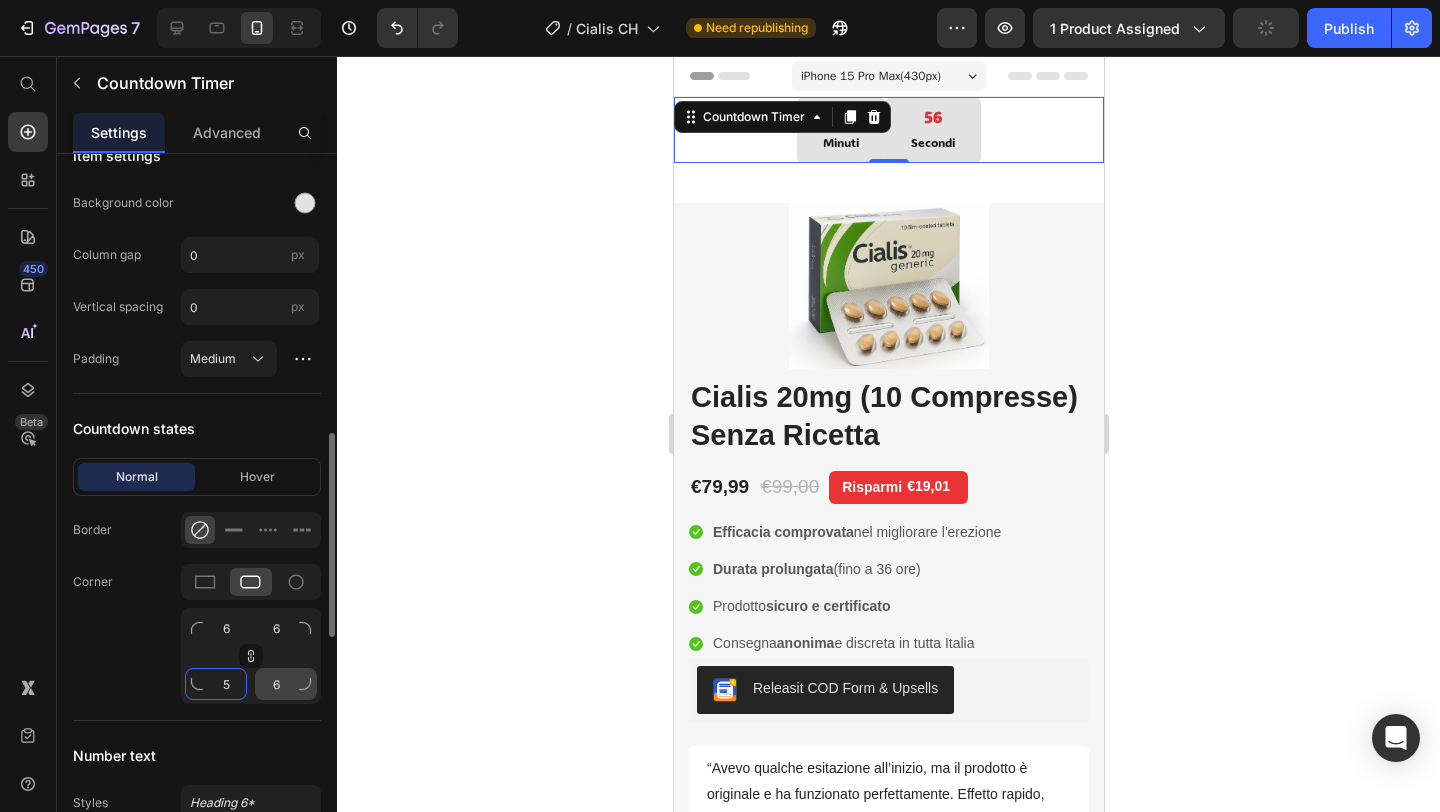 type on "5" 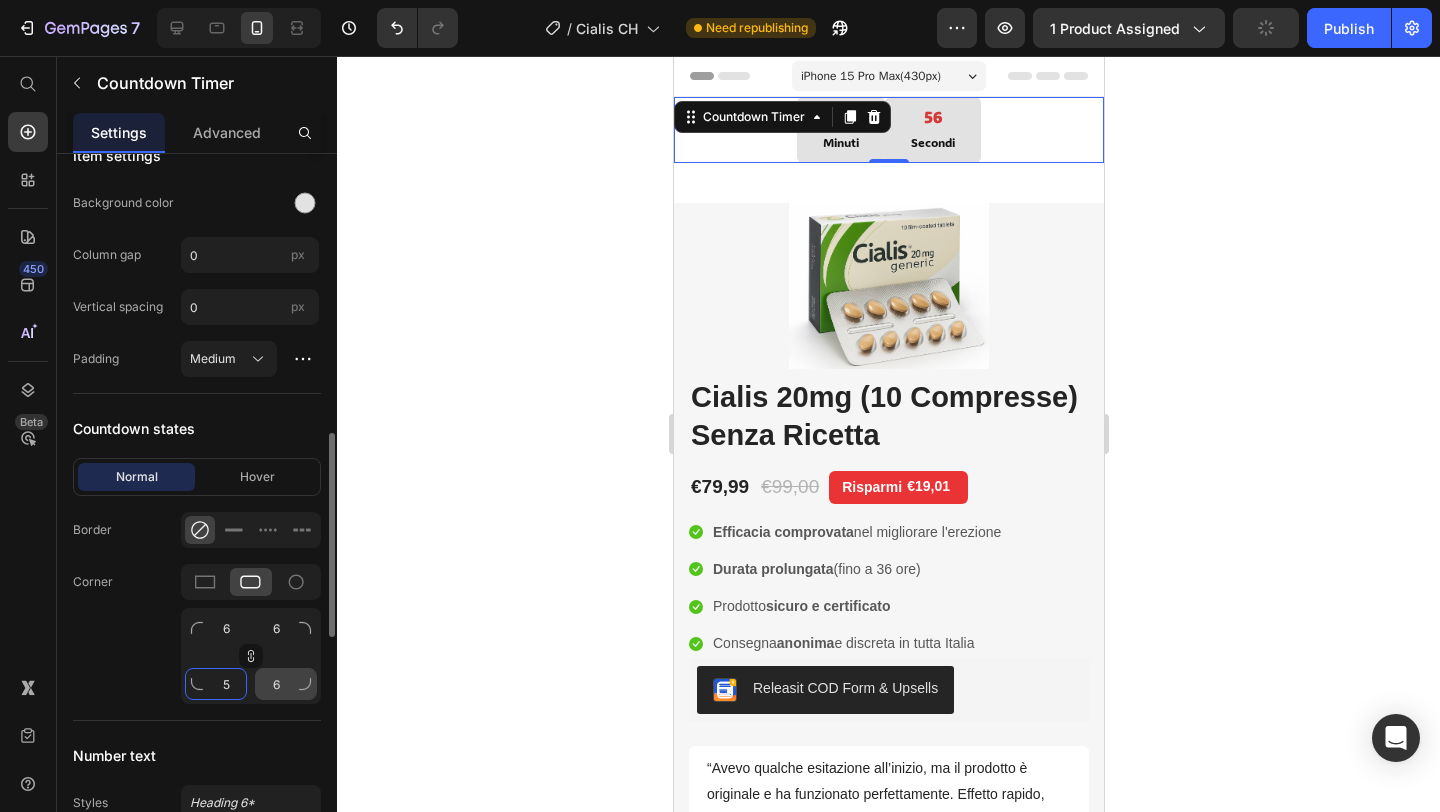 type on "5" 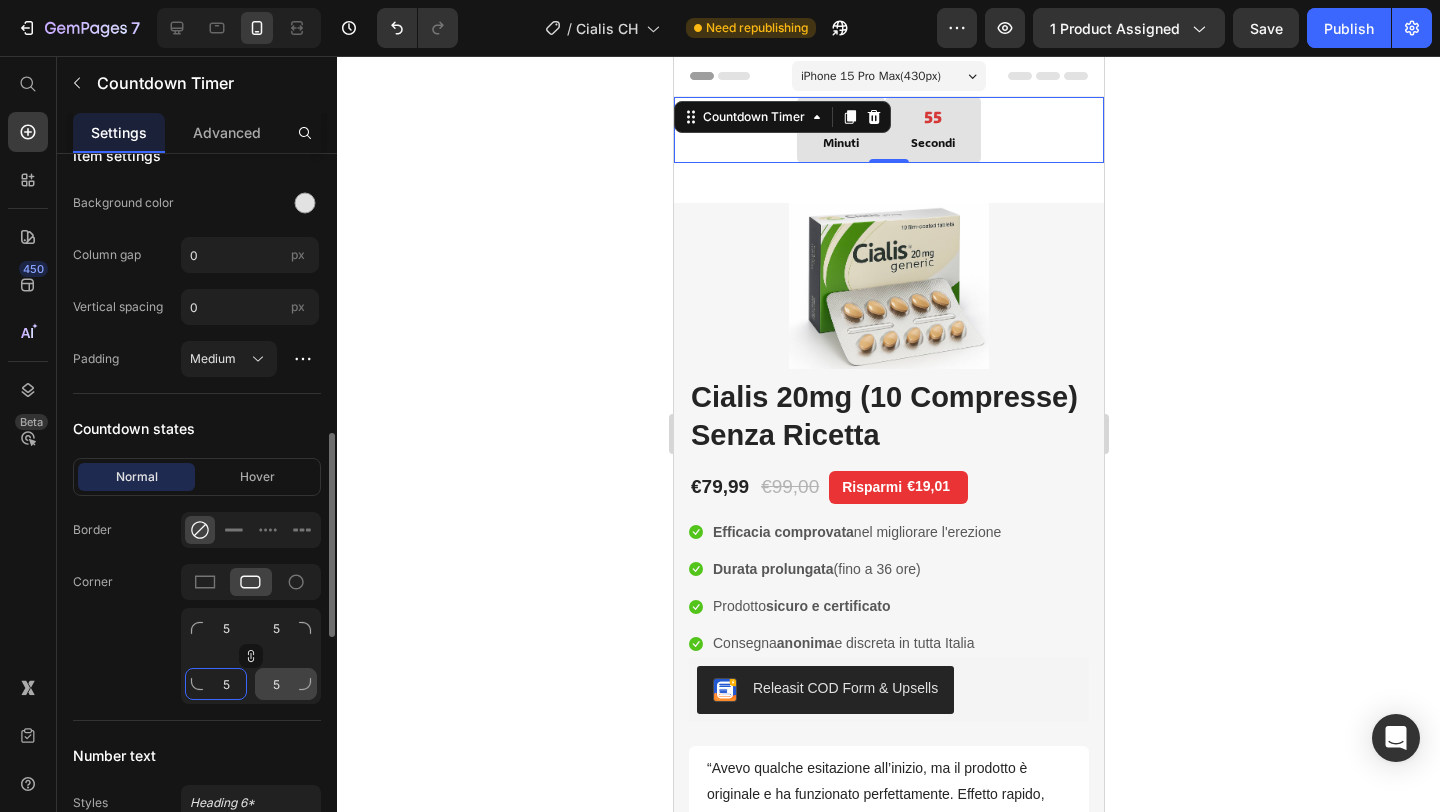 type on "6" 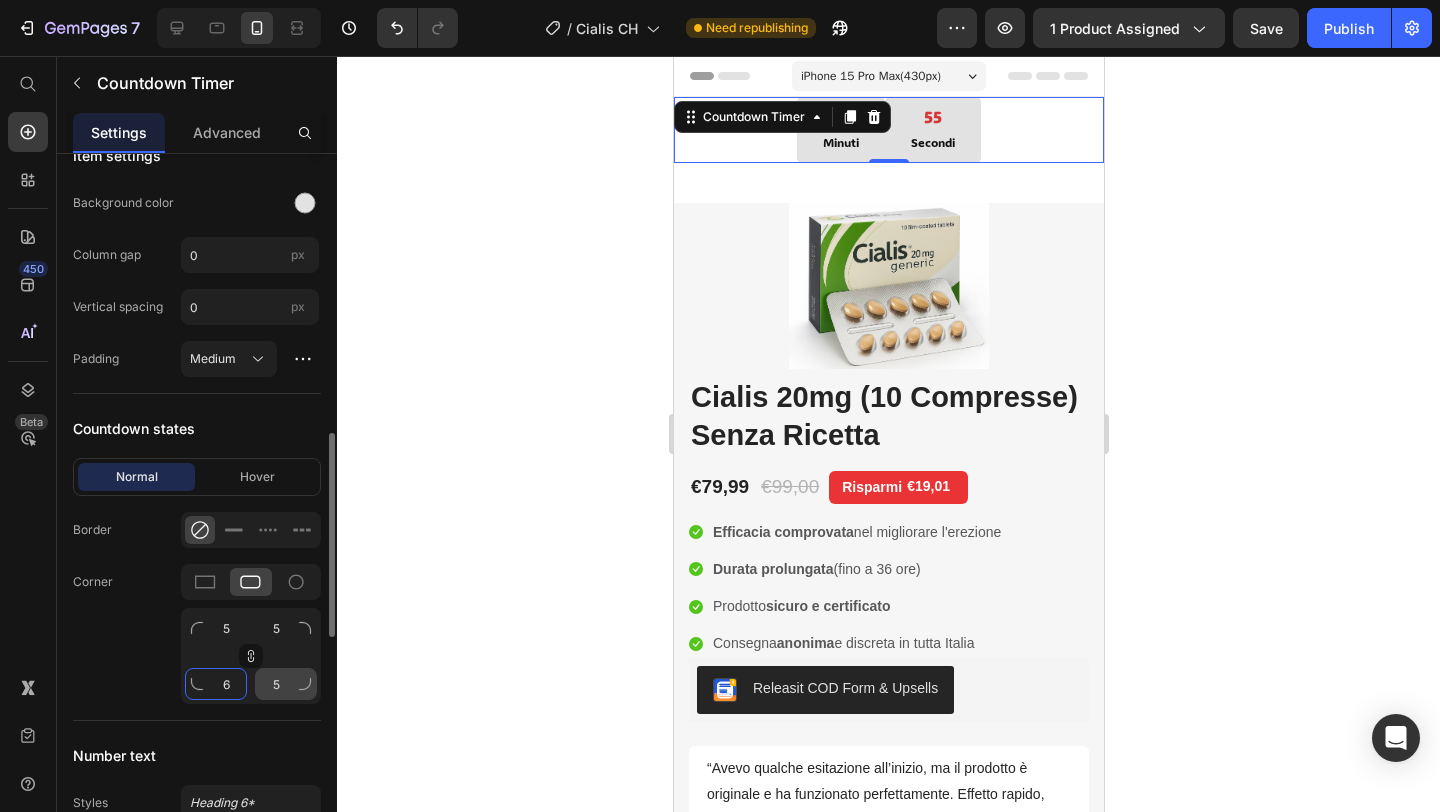 type on "6" 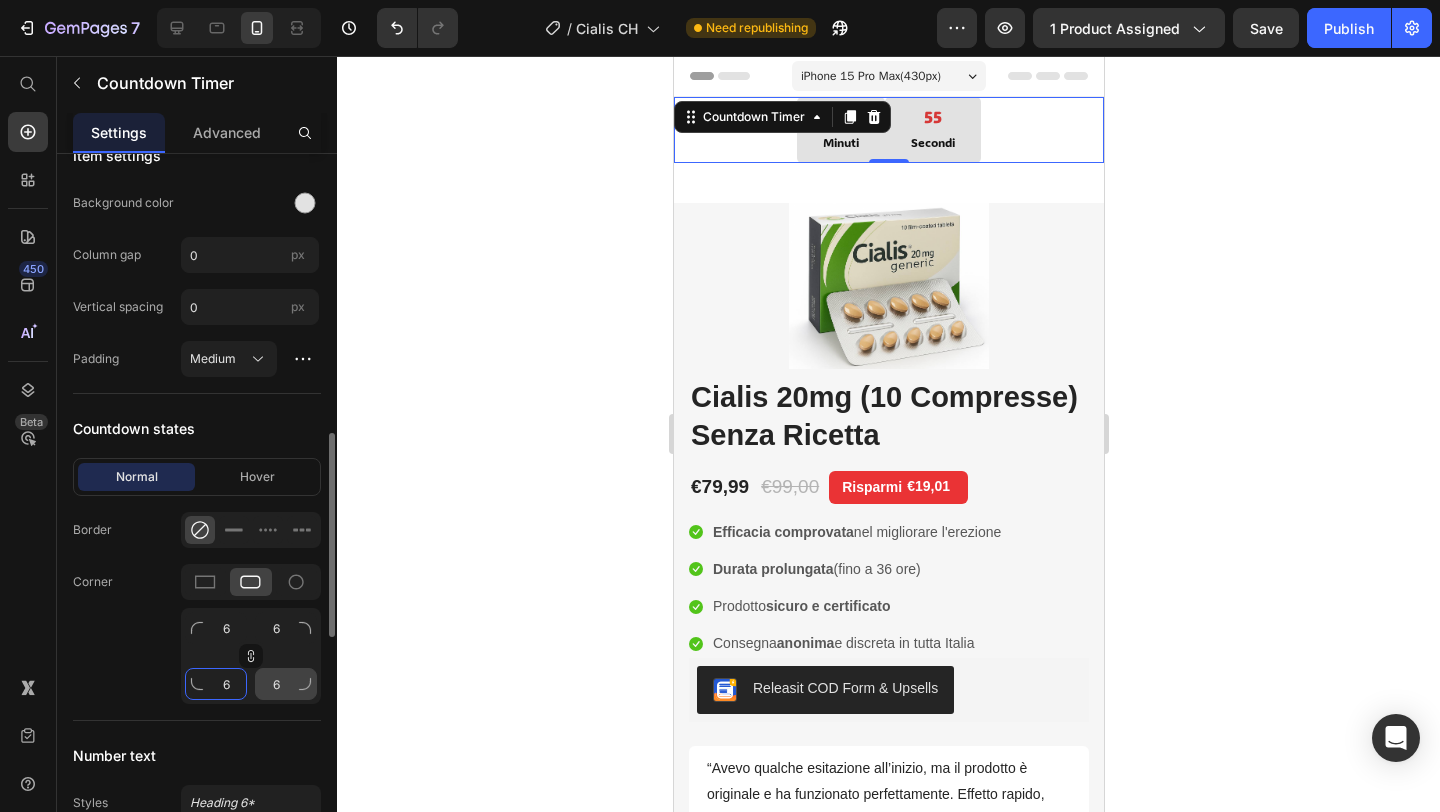 type on "7" 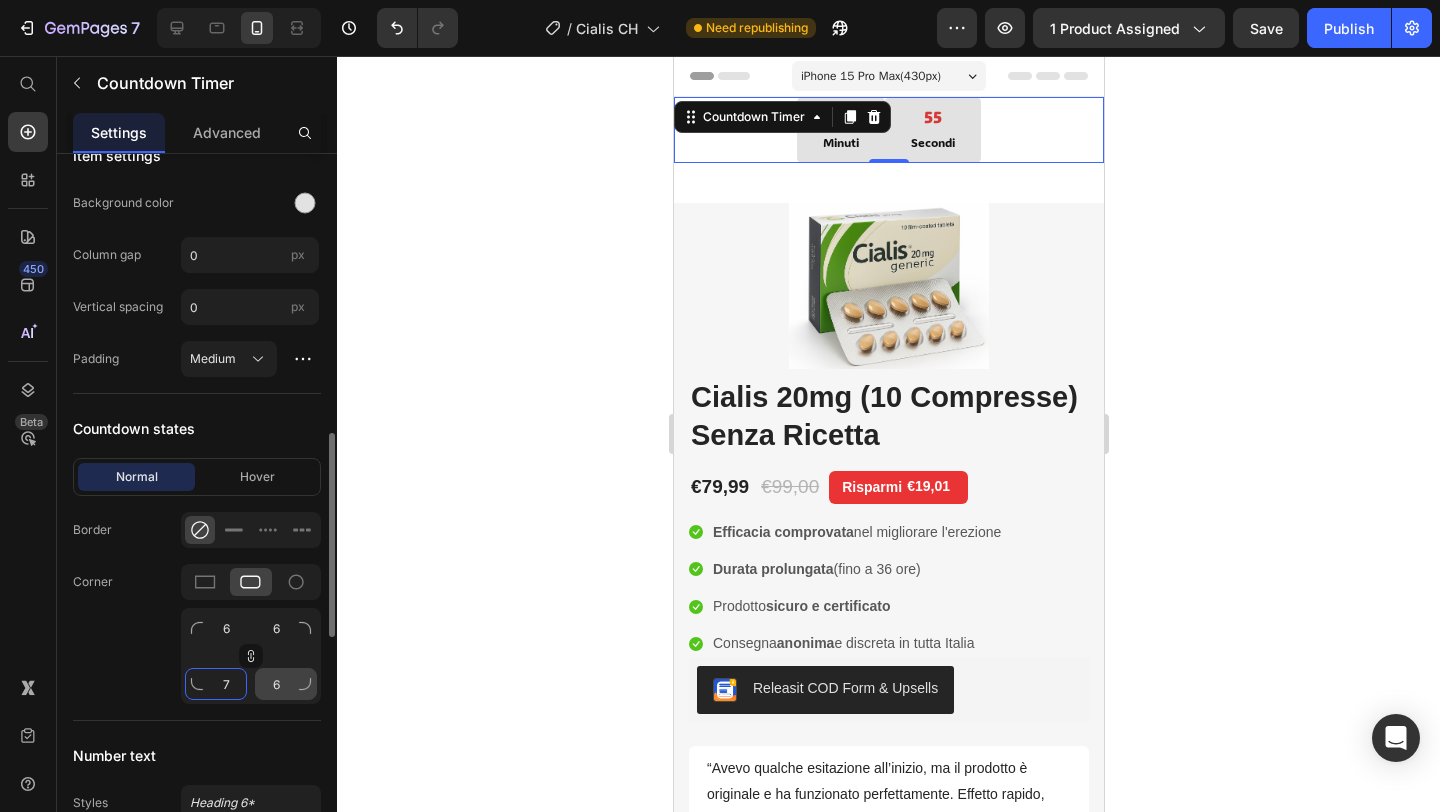 type on "7" 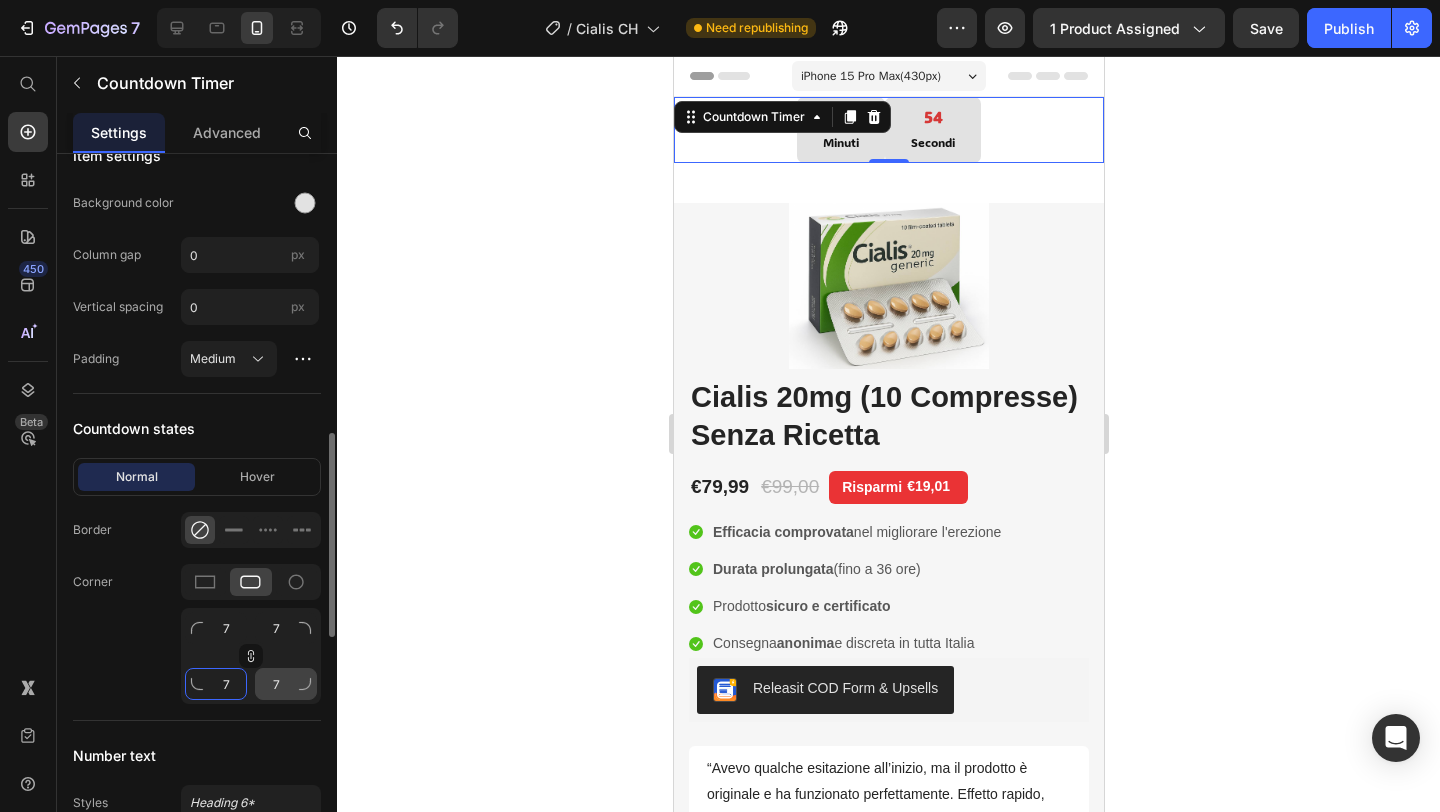 type on "8" 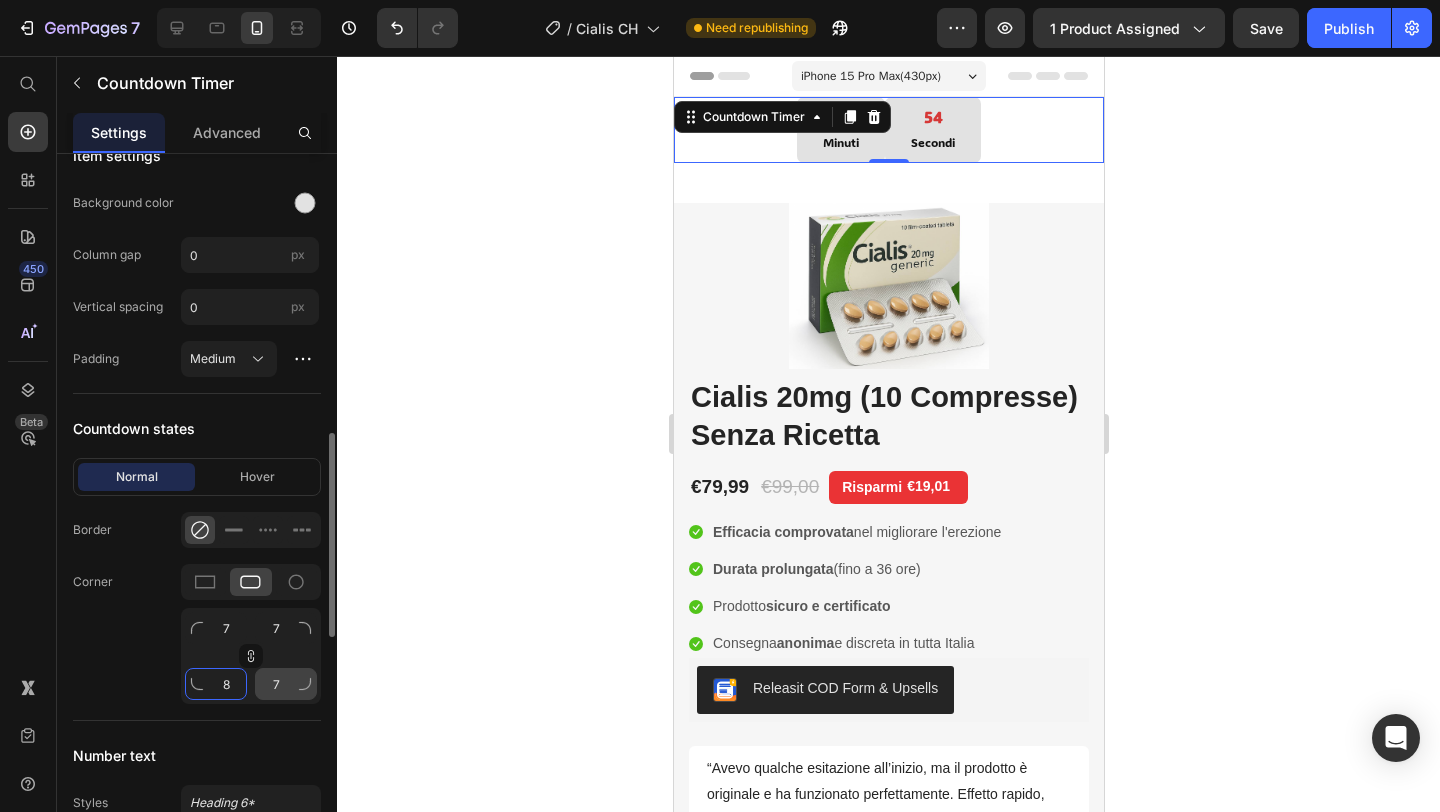 type on "8" 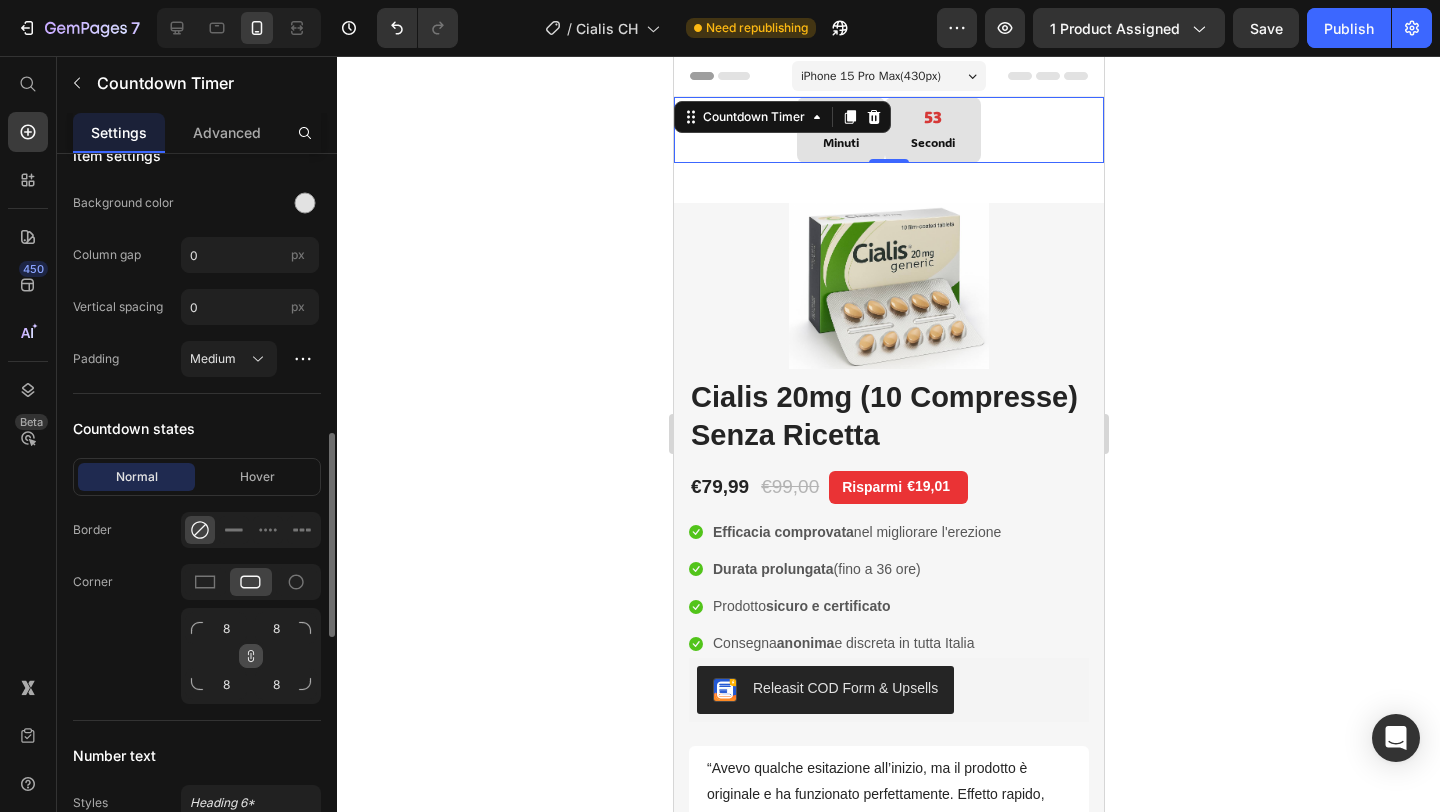 click 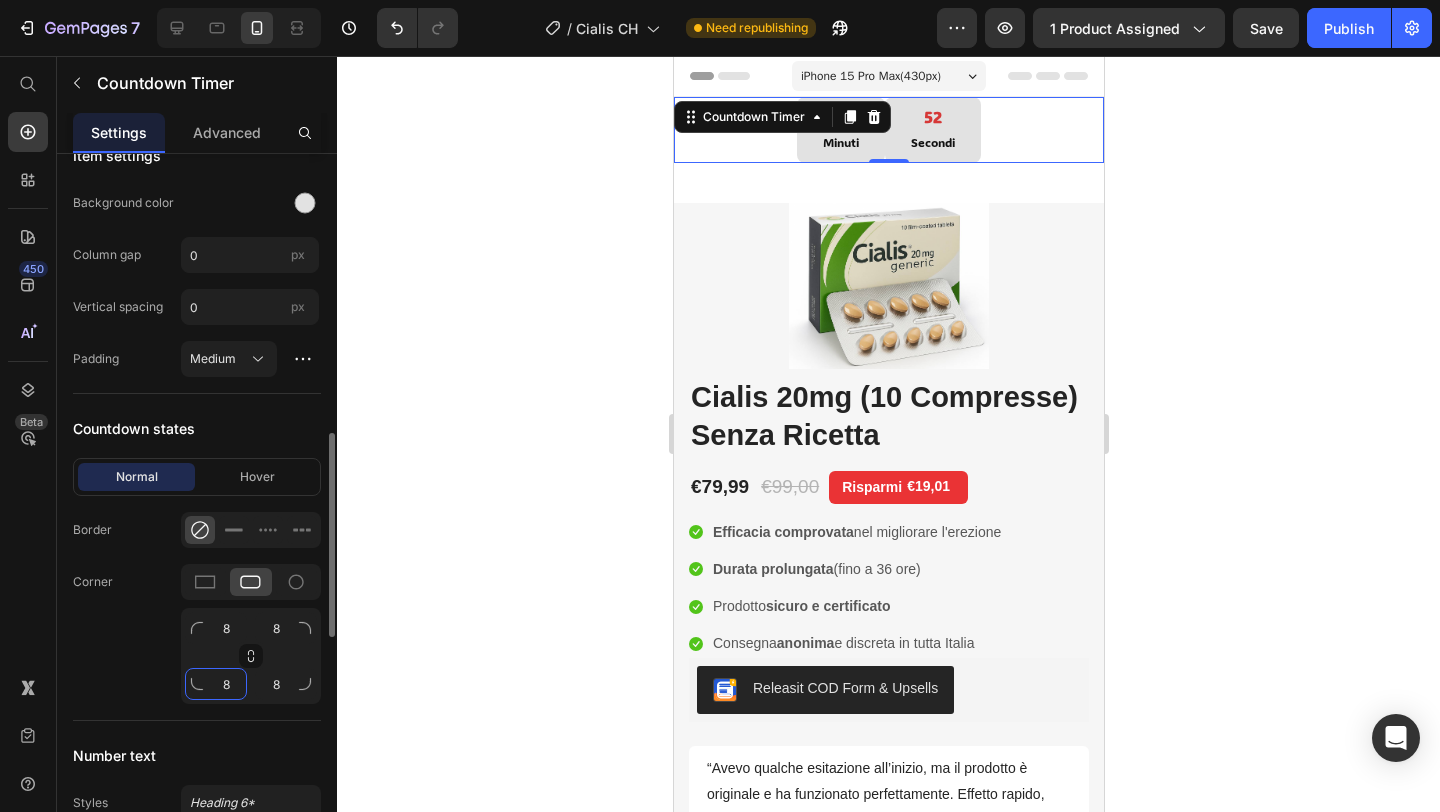 click on "8" 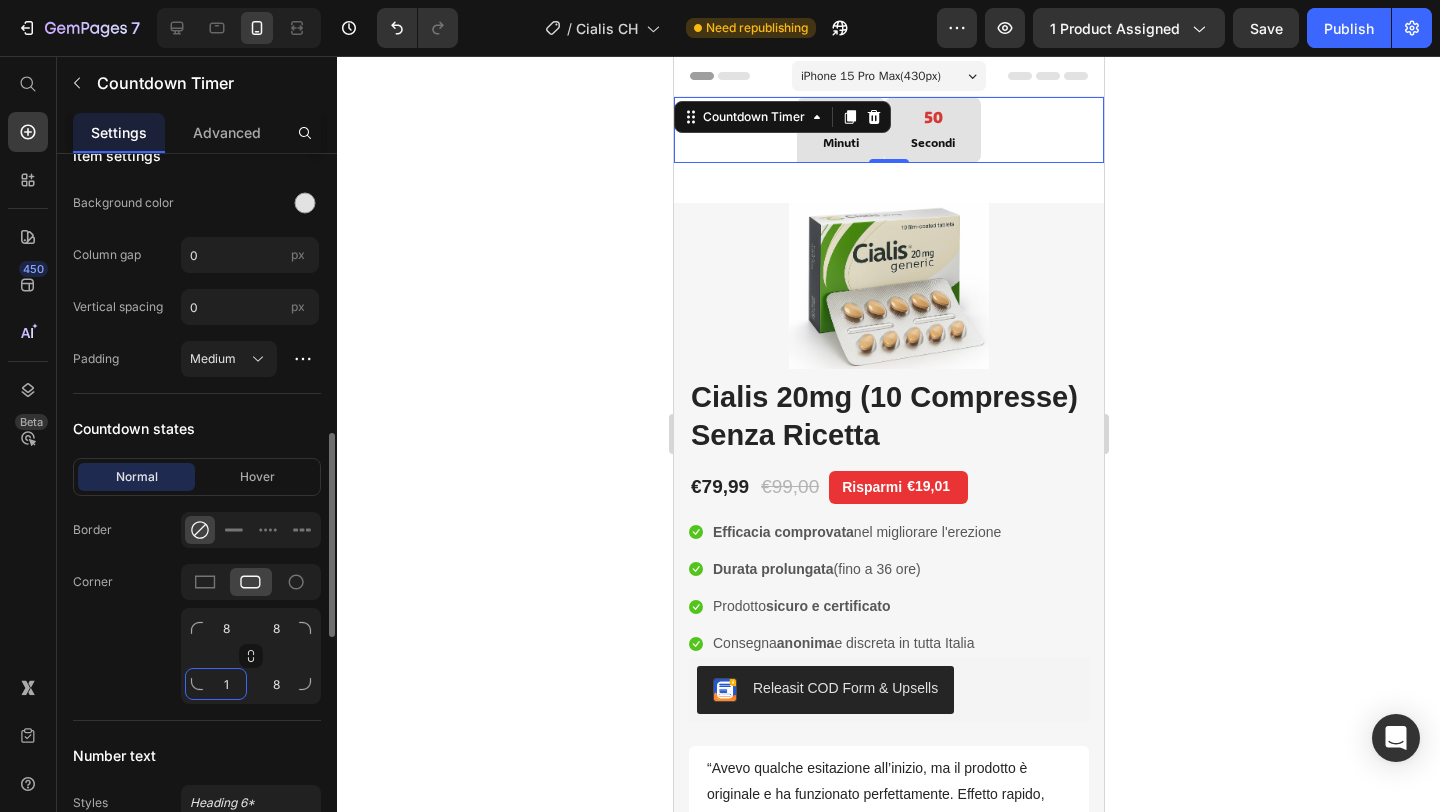 type on "0" 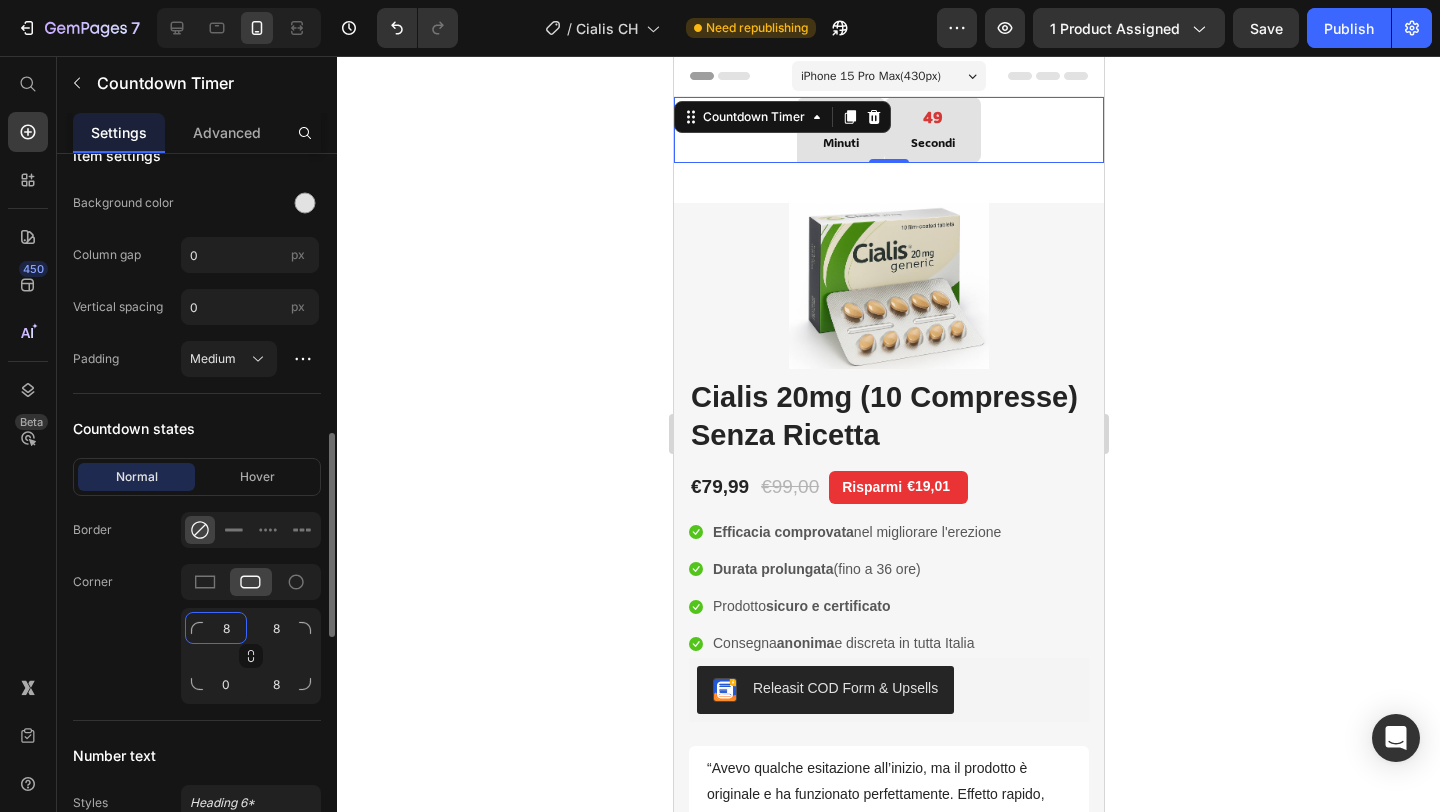 click on "8" 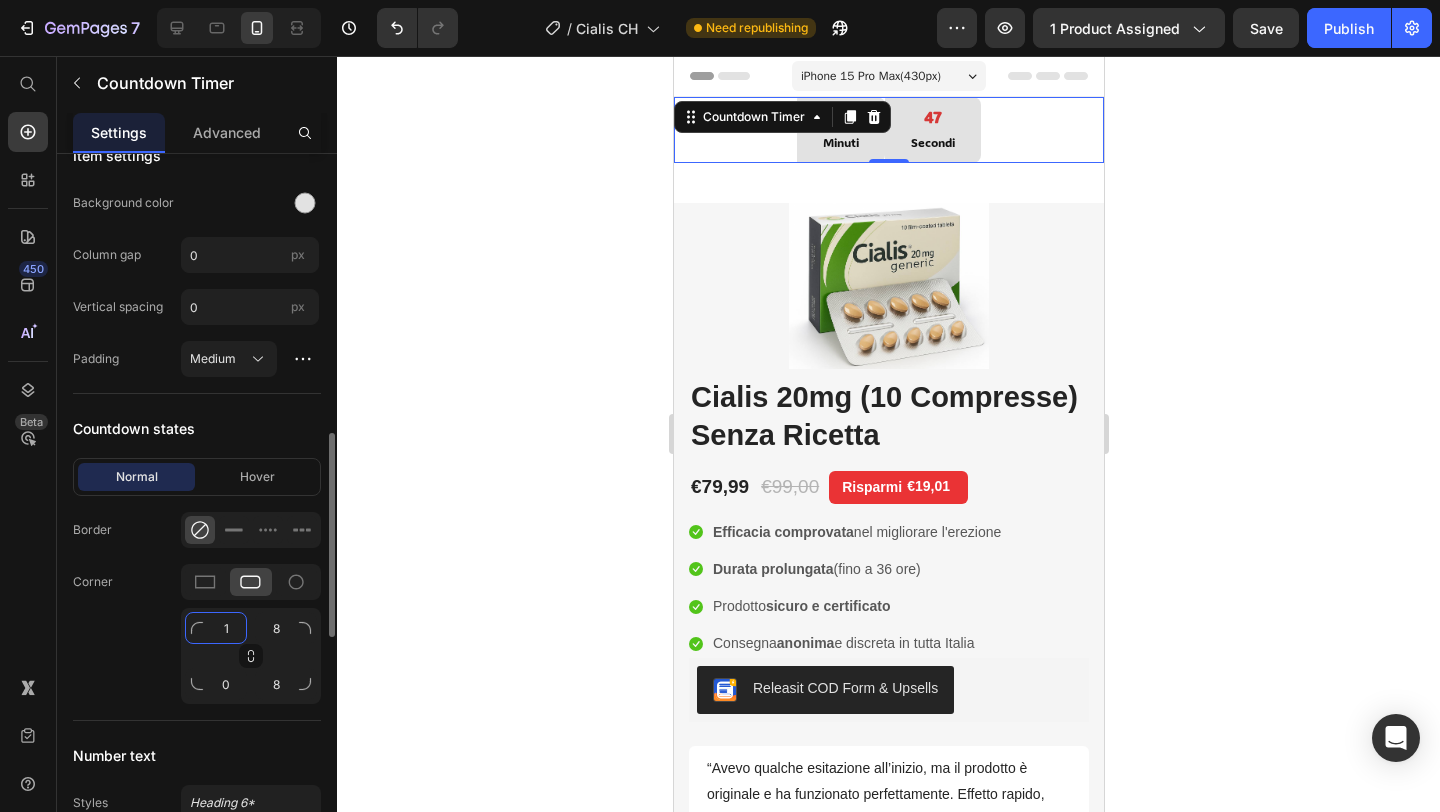 type on "0" 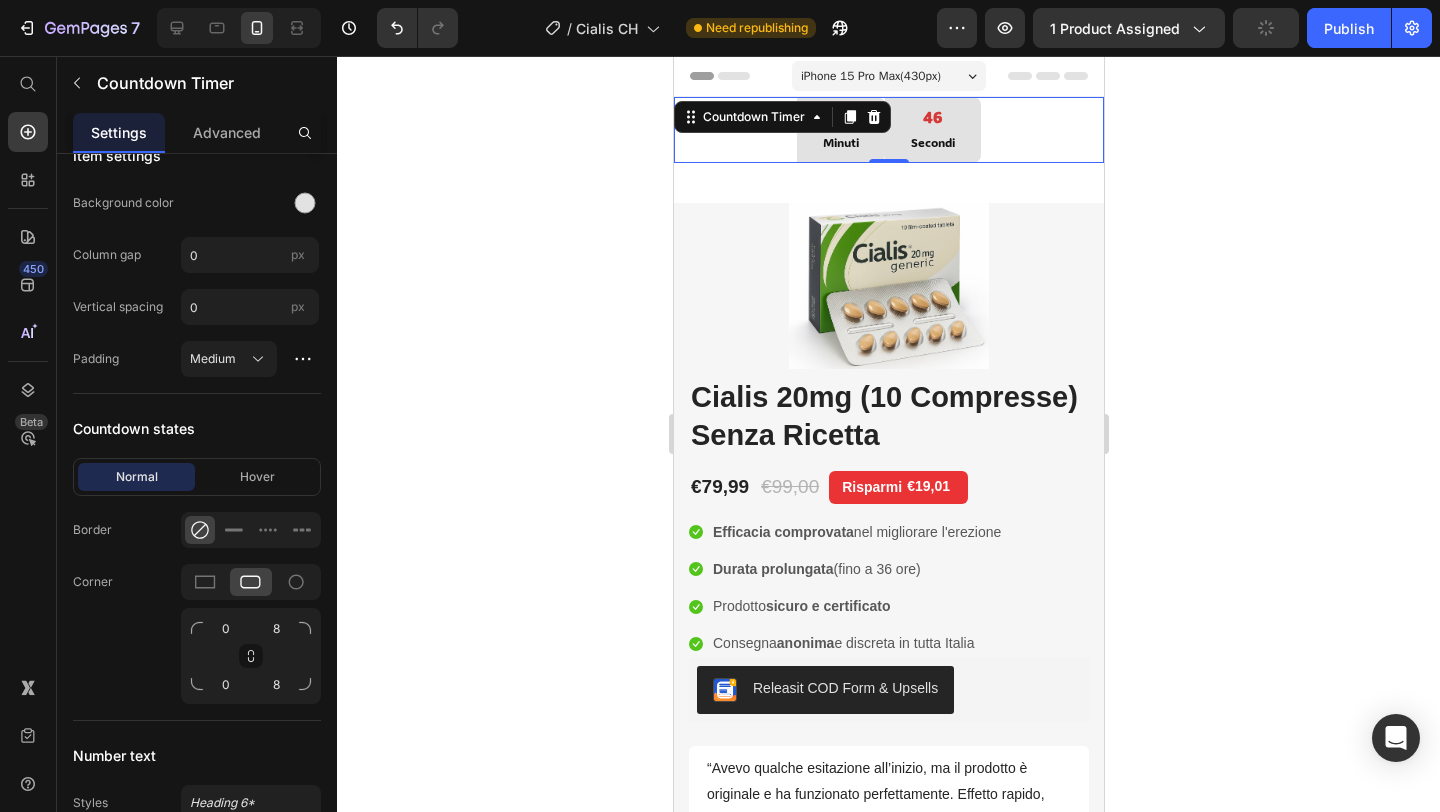 click 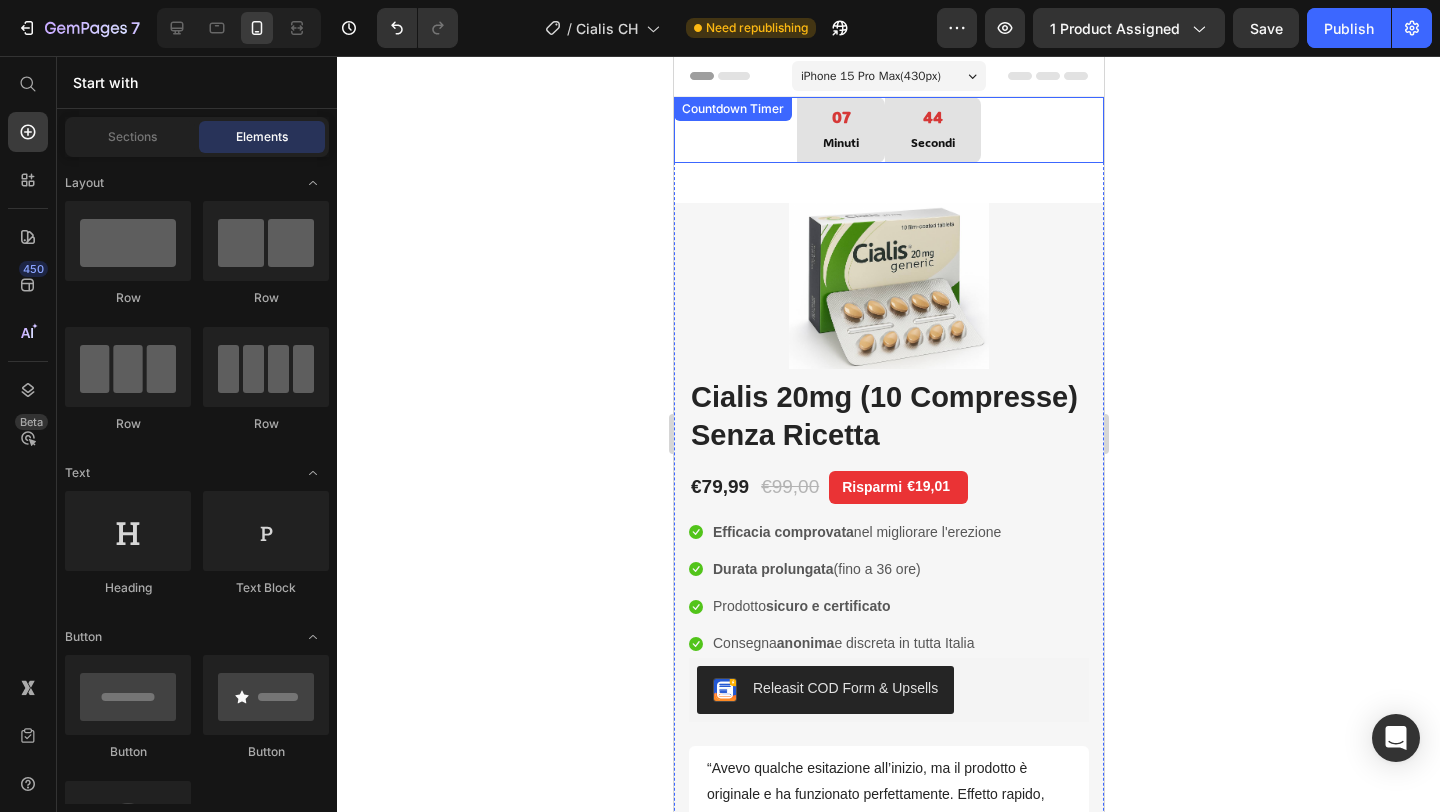 click on "Minuti" at bounding box center [840, 143] 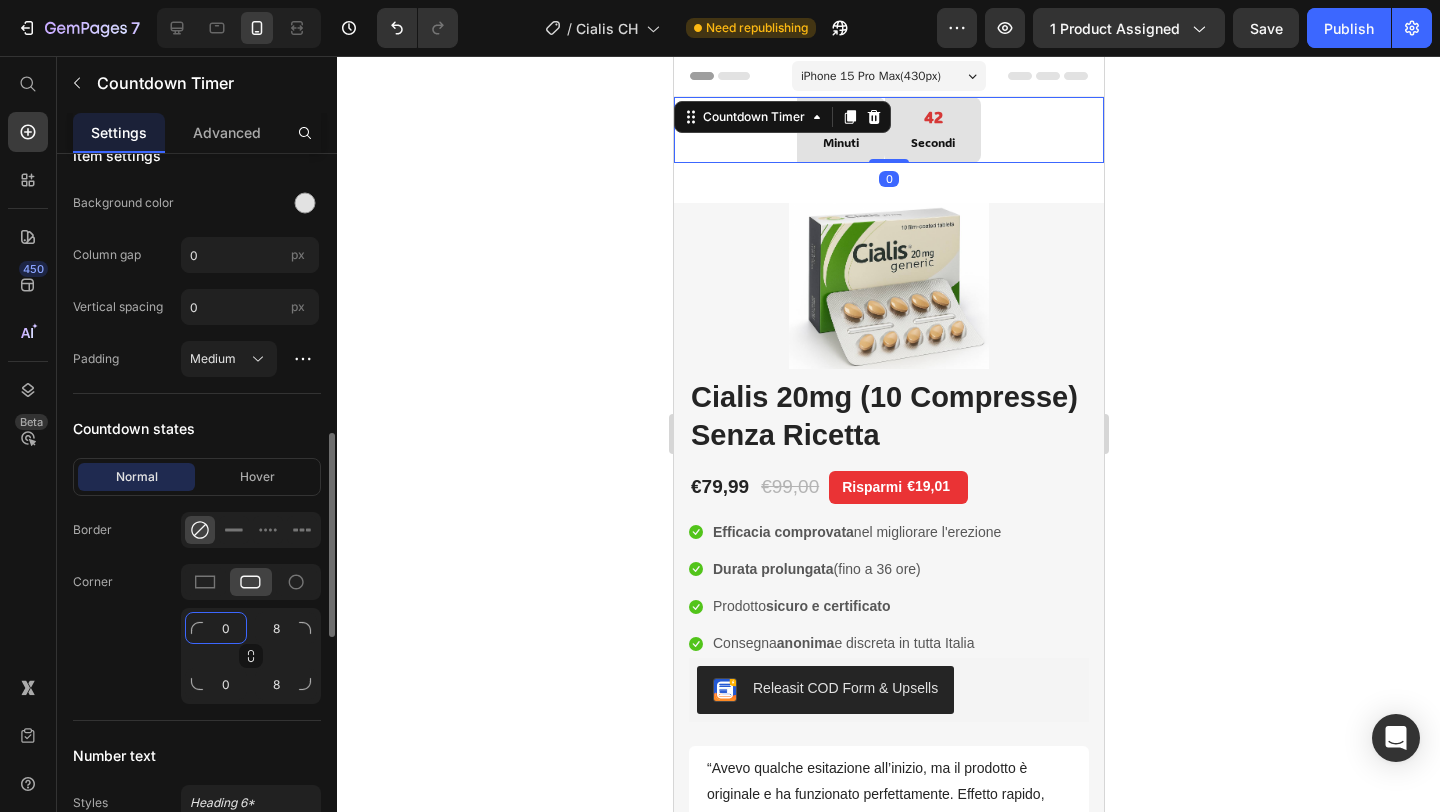 click on "0" 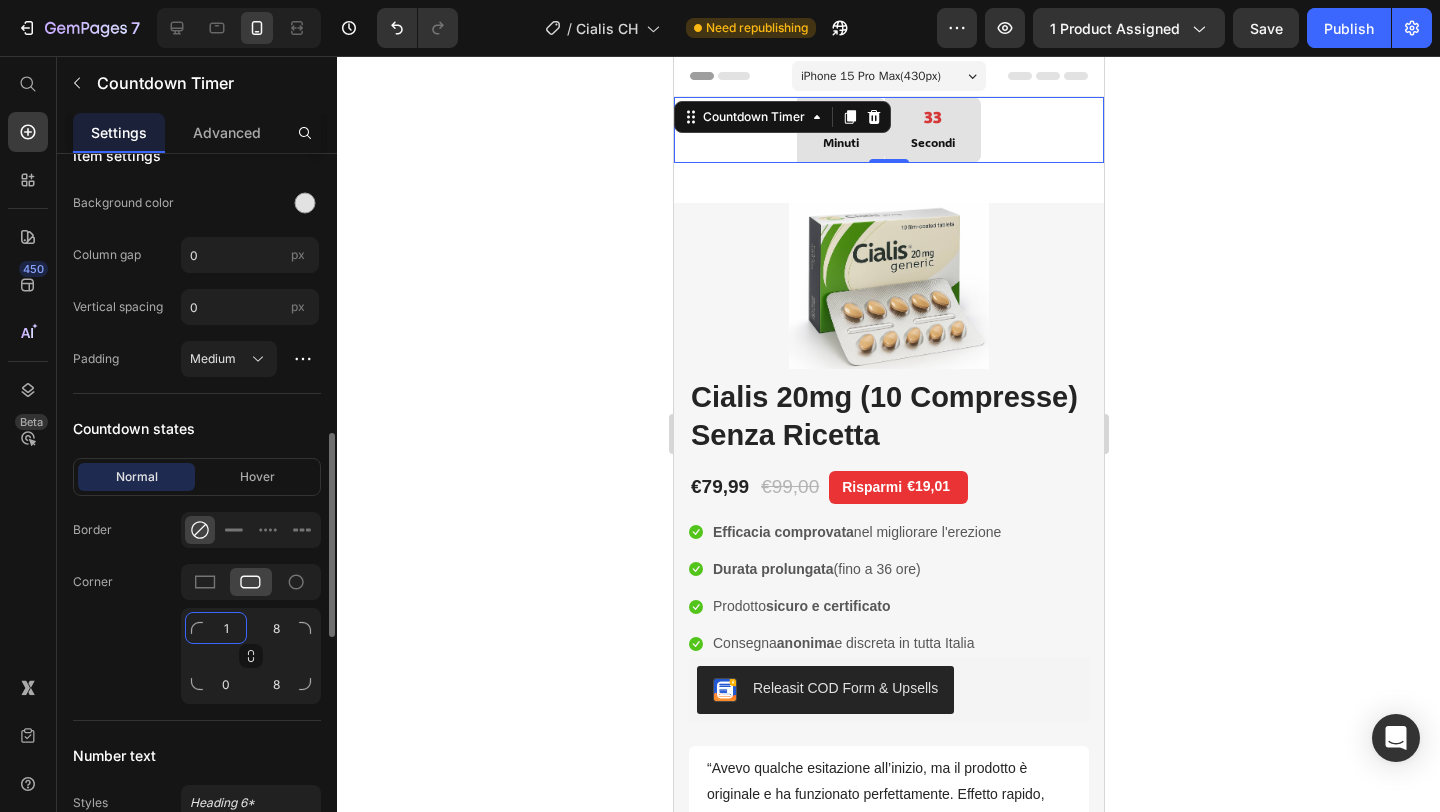 type on "0" 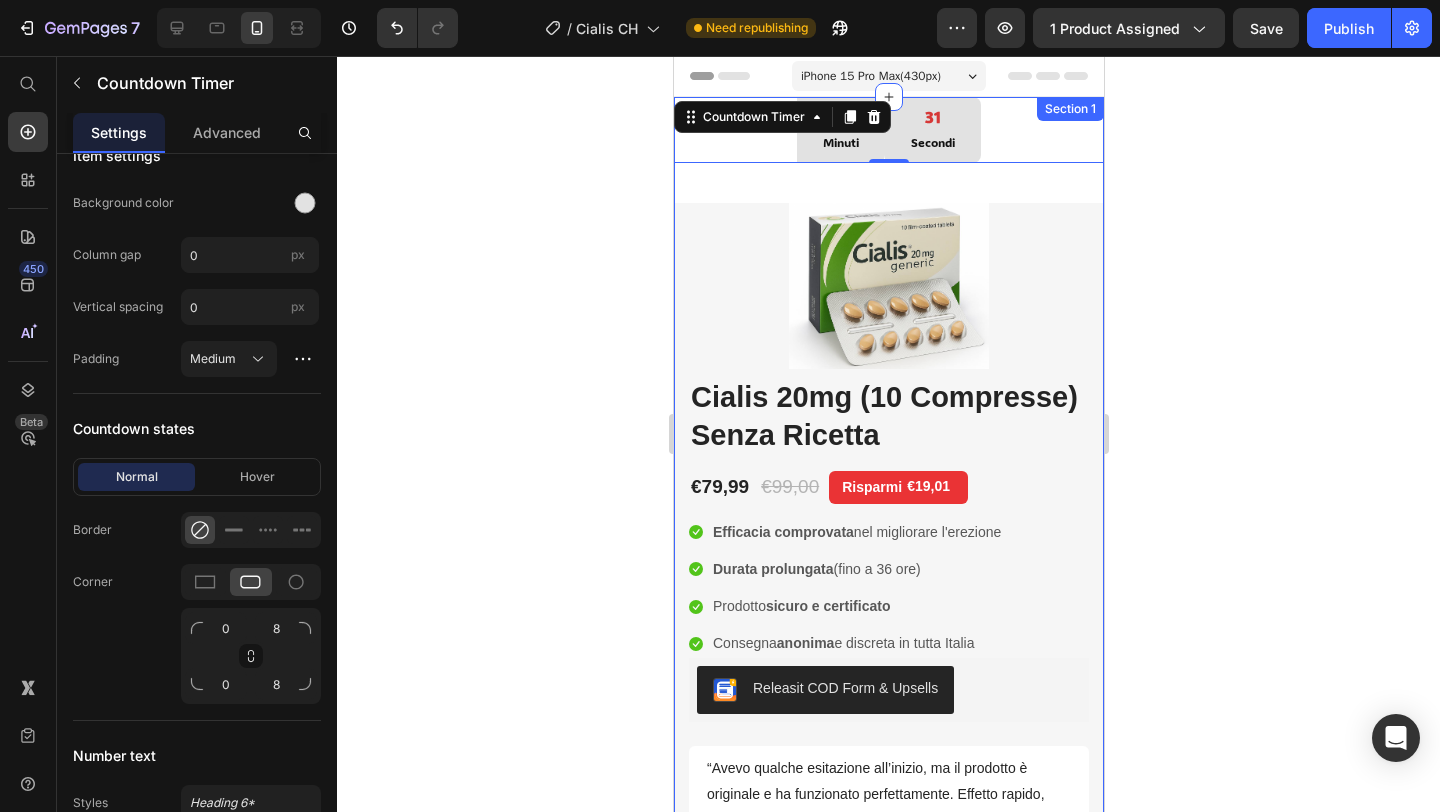 click on "07 Minuti" at bounding box center (840, 130) 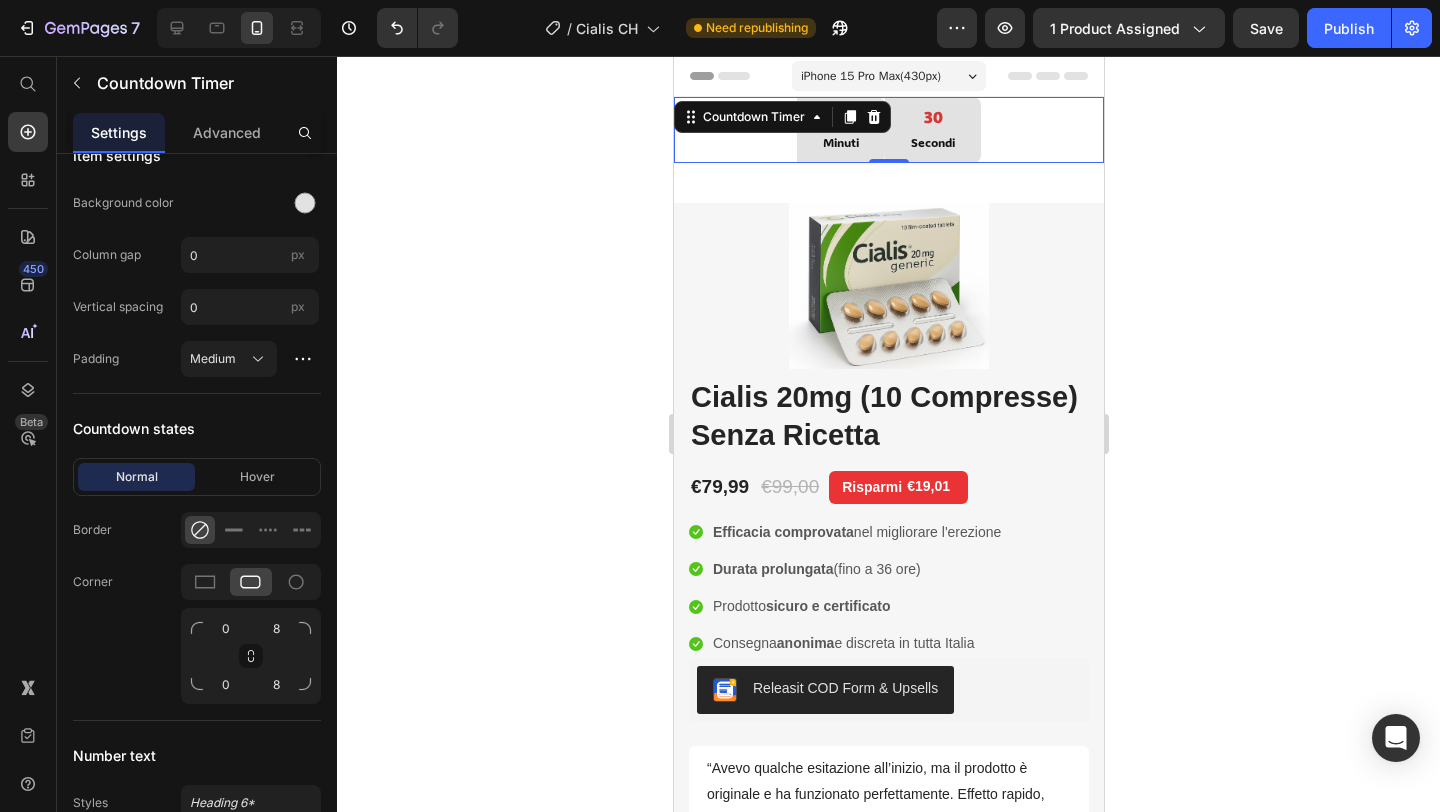 click on "07 Minuti" at bounding box center (840, 130) 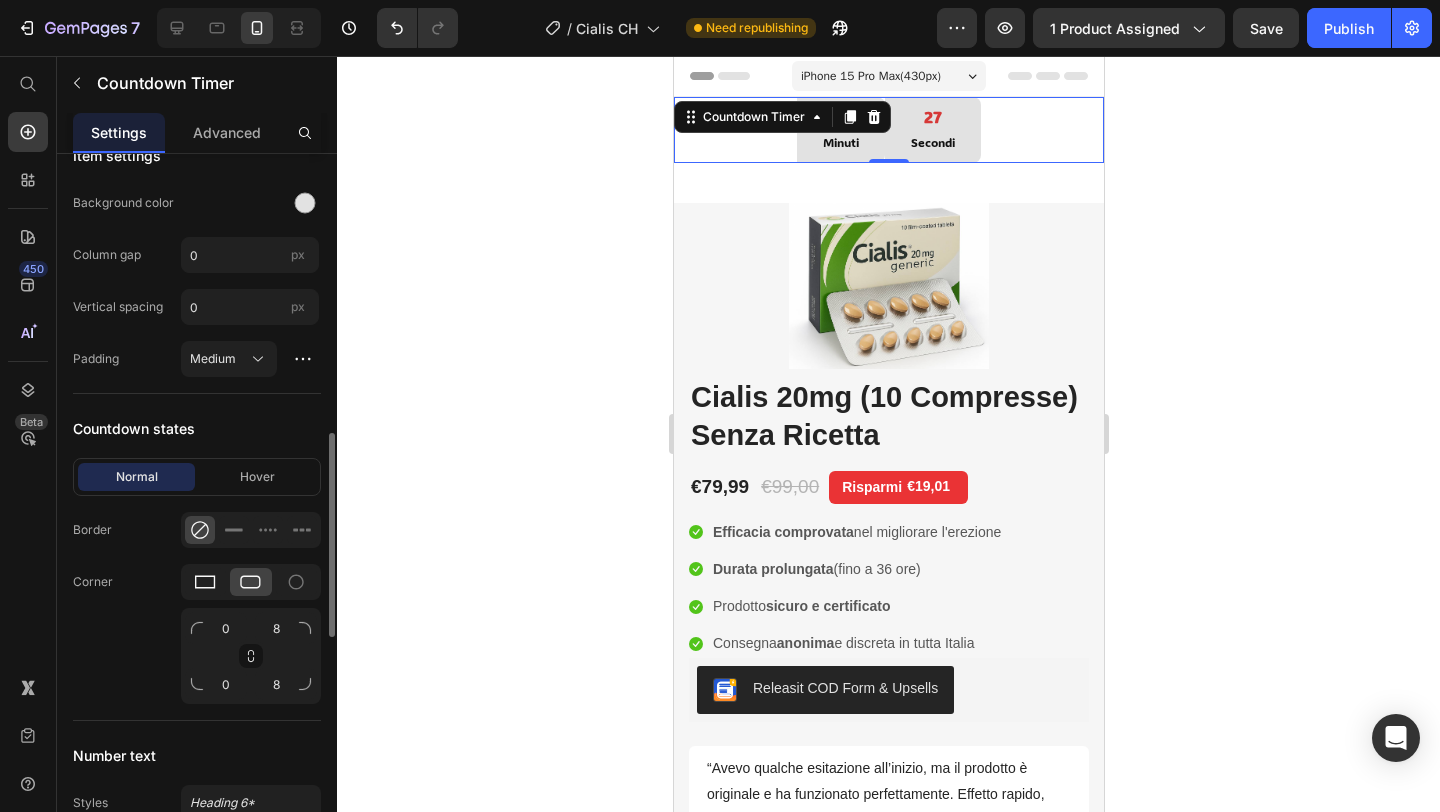click 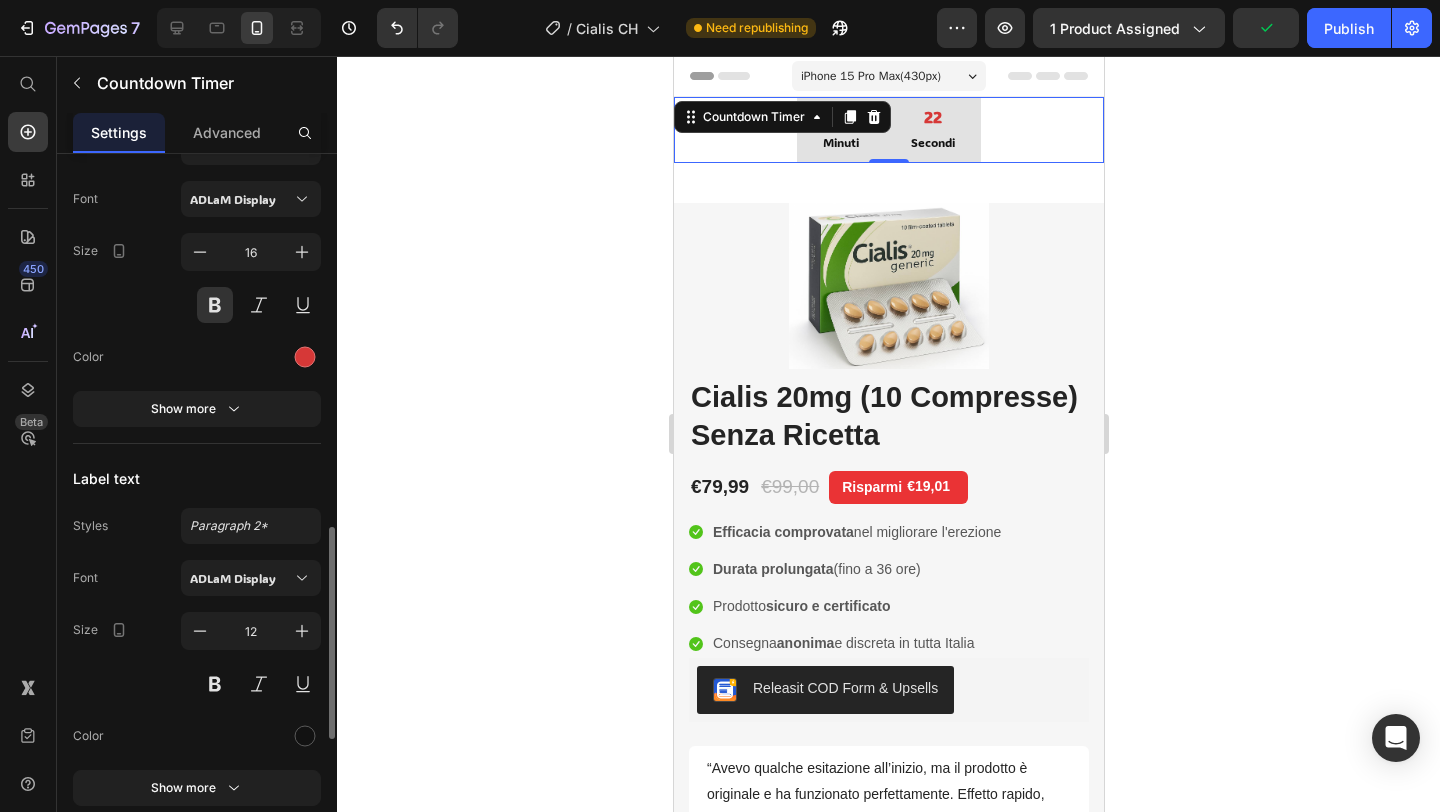 scroll, scrollTop: 1686, scrollLeft: 0, axis: vertical 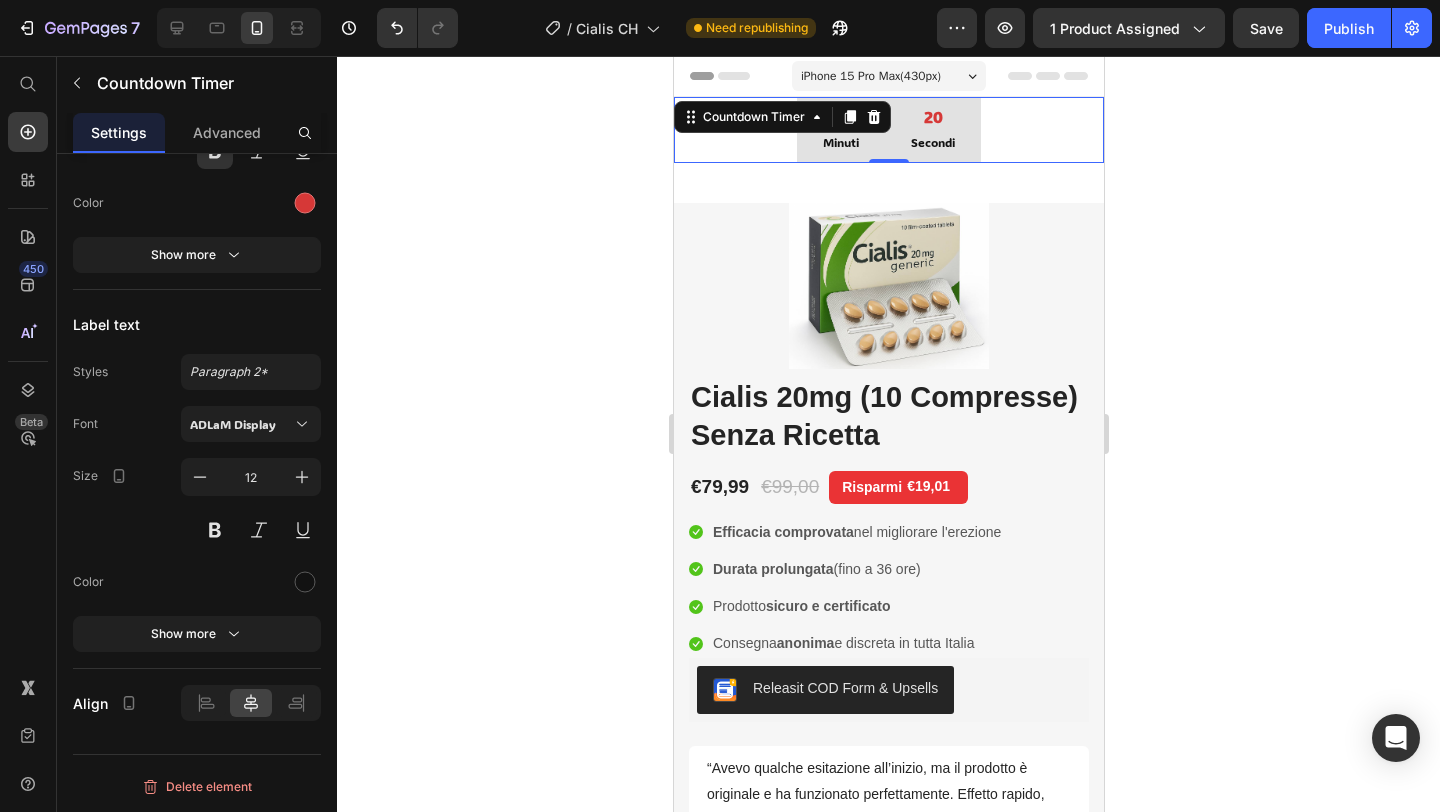 click 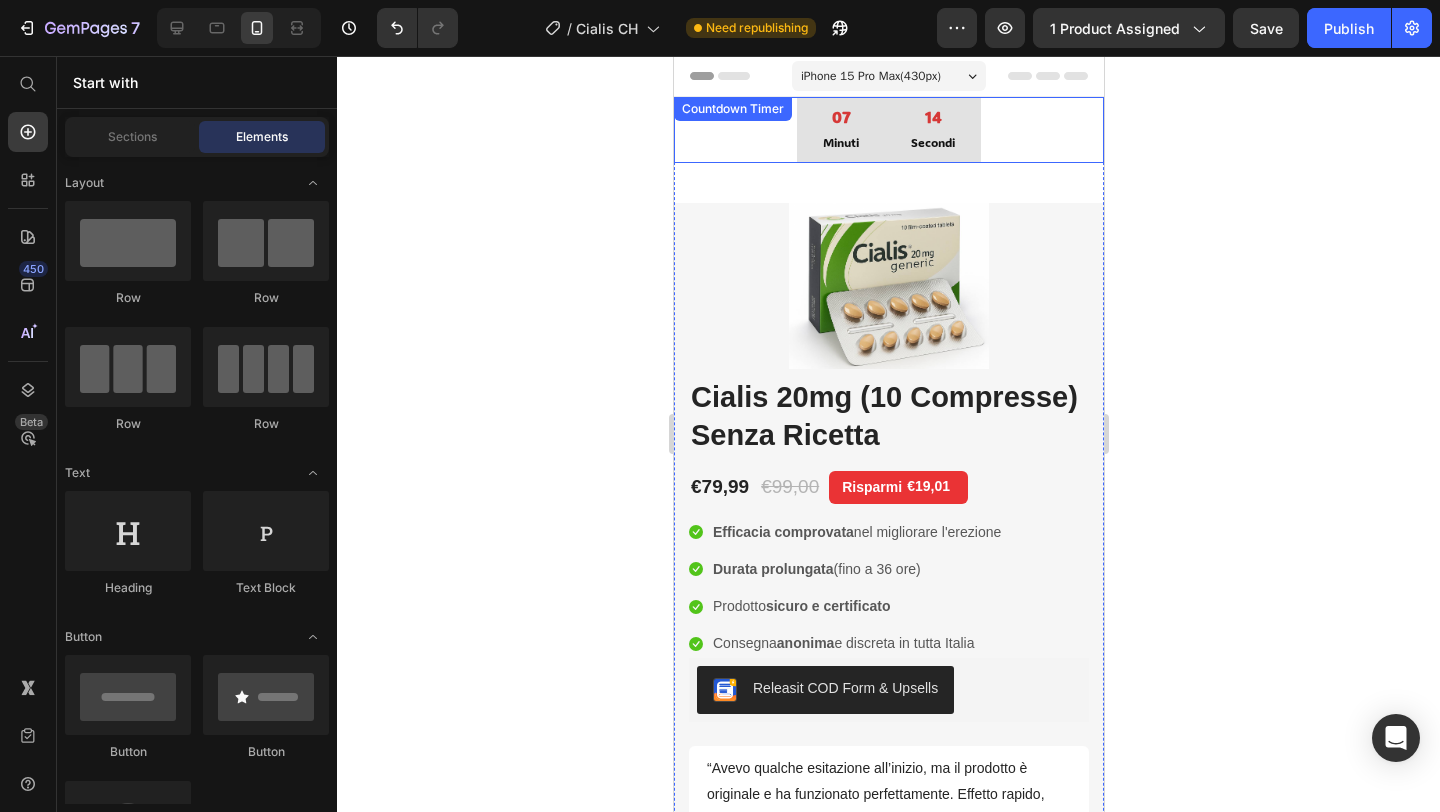 click on "07 Minuti 14 Secondi" at bounding box center (888, 130) 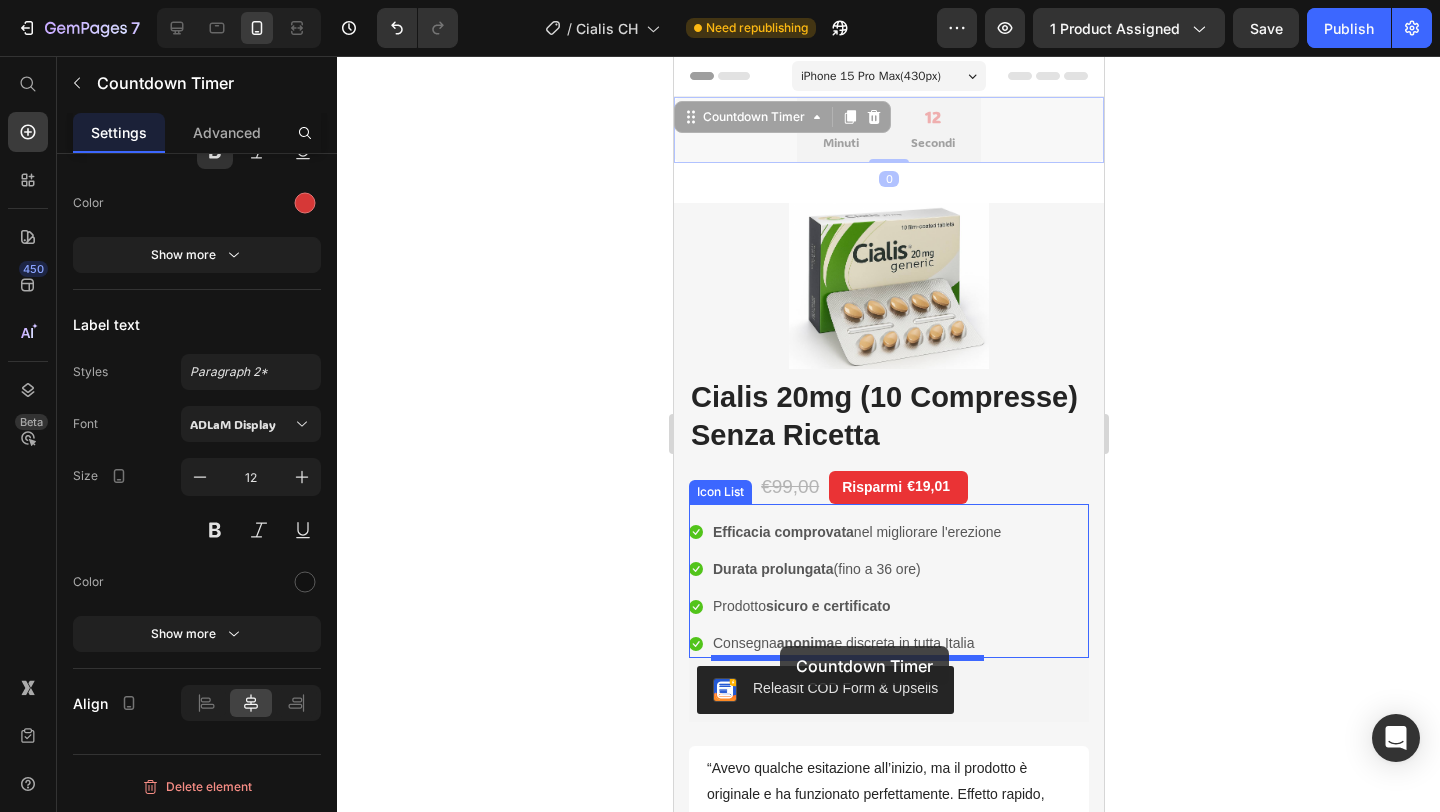 drag, startPoint x: 689, startPoint y: 118, endPoint x: 779, endPoint y: 646, distance: 535.61554 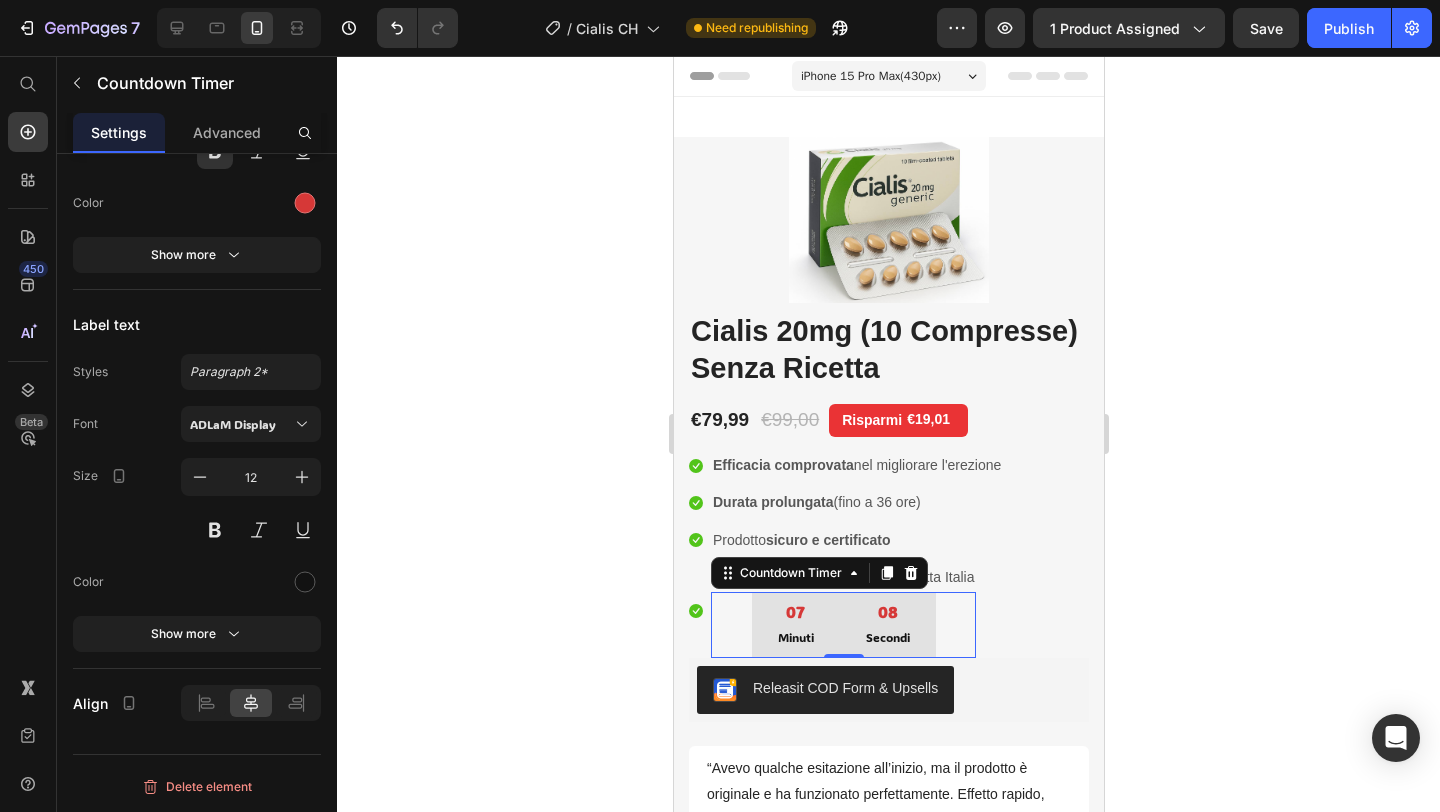 click 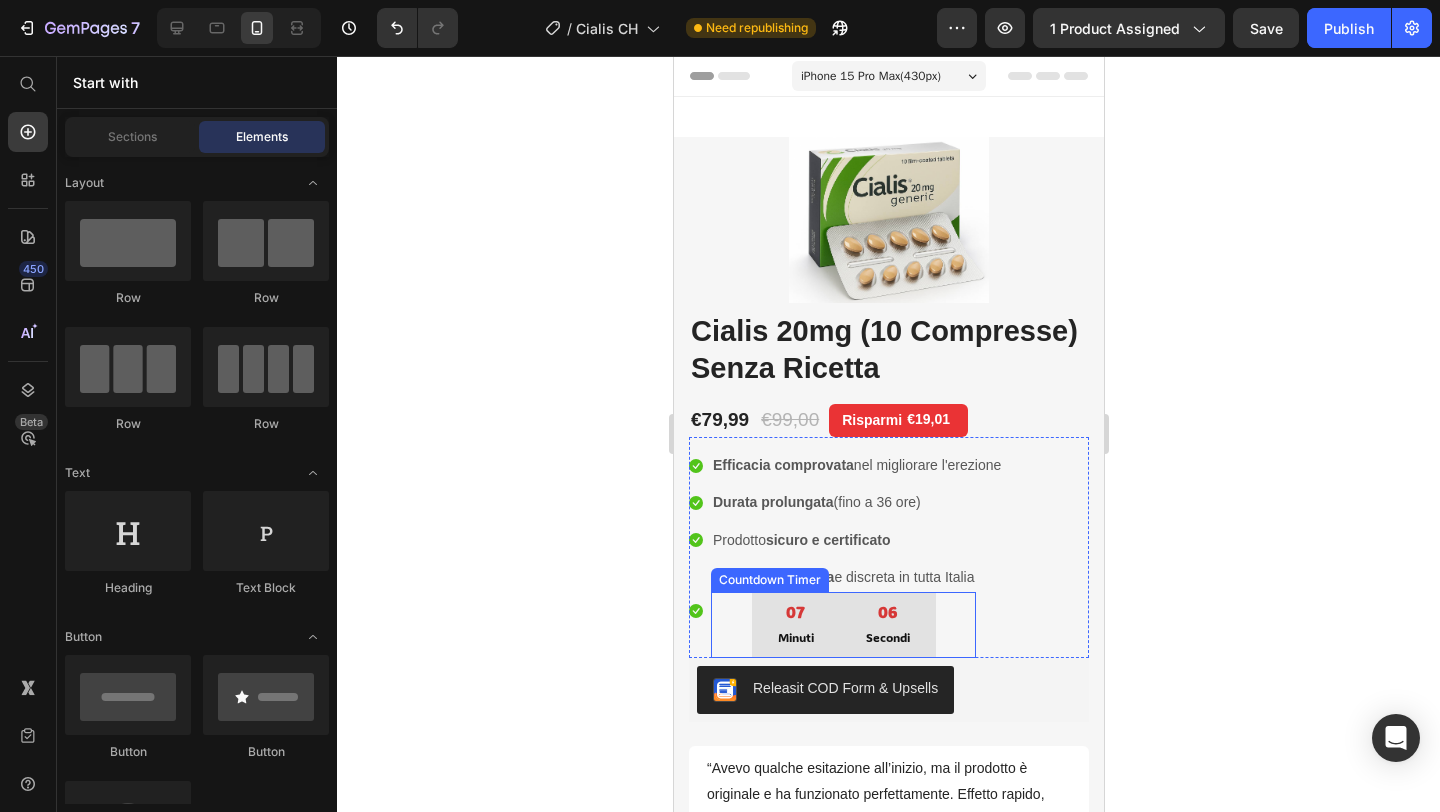 click on "07 Minuti 06 Secondi" at bounding box center [842, 625] 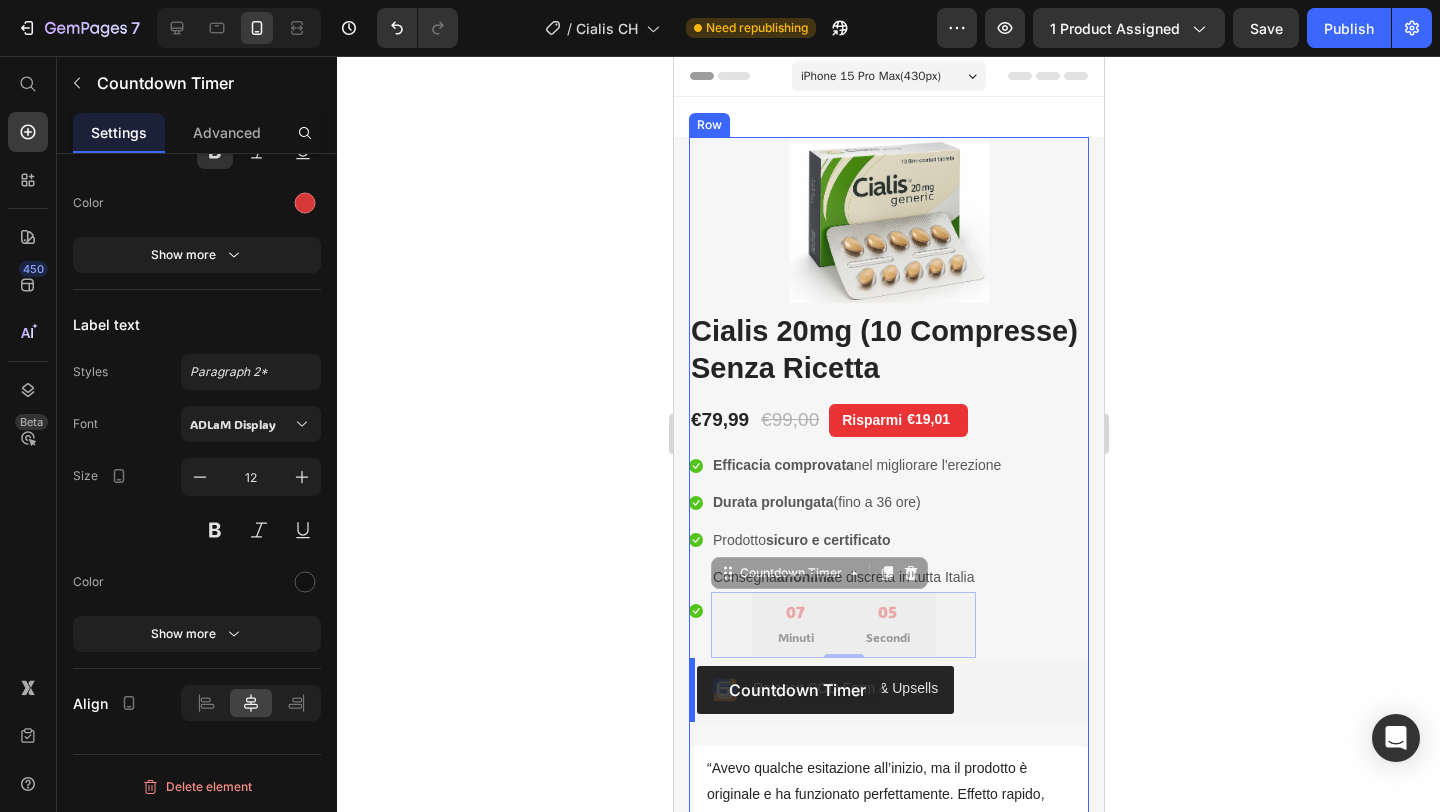 drag, startPoint x: 728, startPoint y: 578, endPoint x: 712, endPoint y: 670, distance: 93.38094 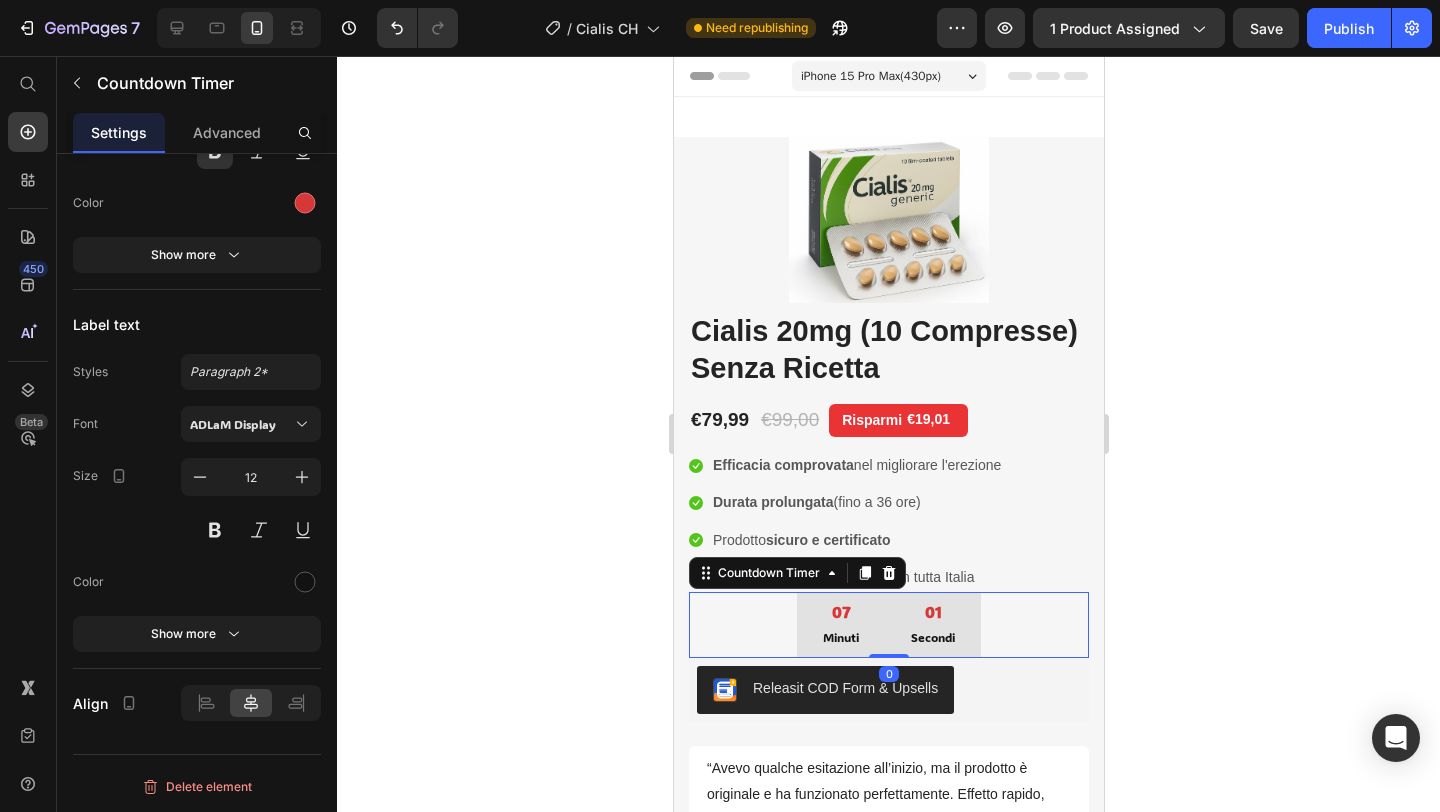 click 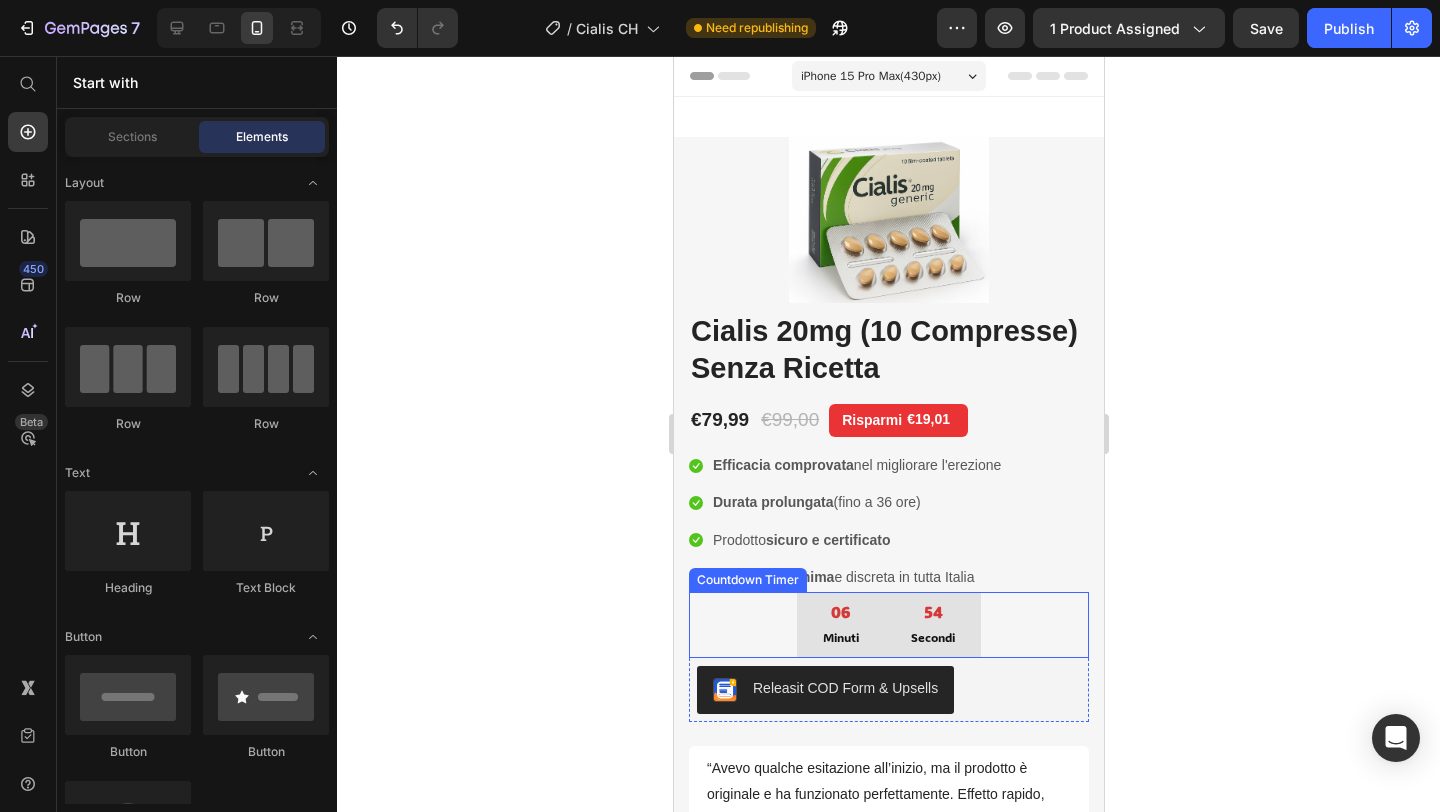 click on "06 Minuti" at bounding box center [840, 625] 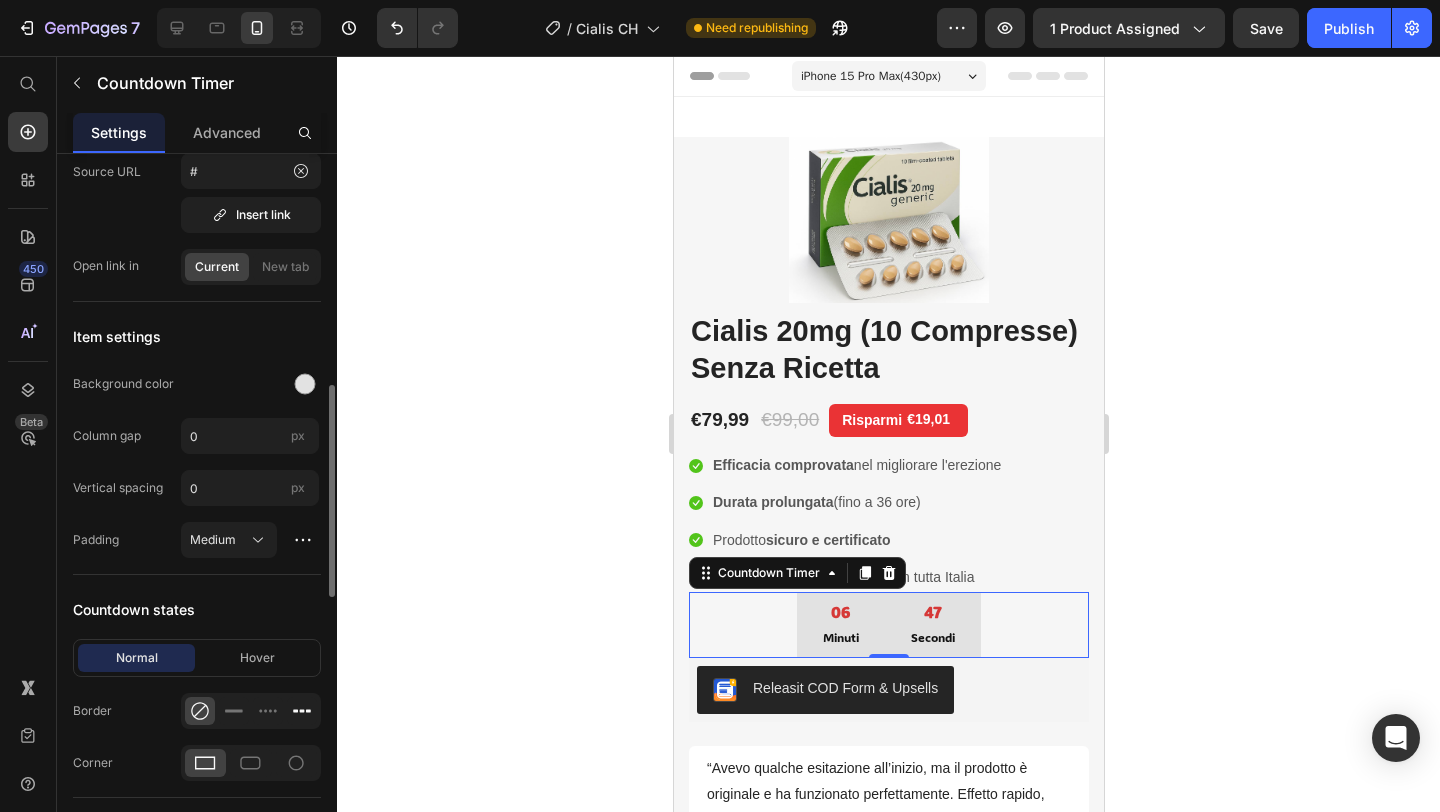 scroll, scrollTop: 789, scrollLeft: 0, axis: vertical 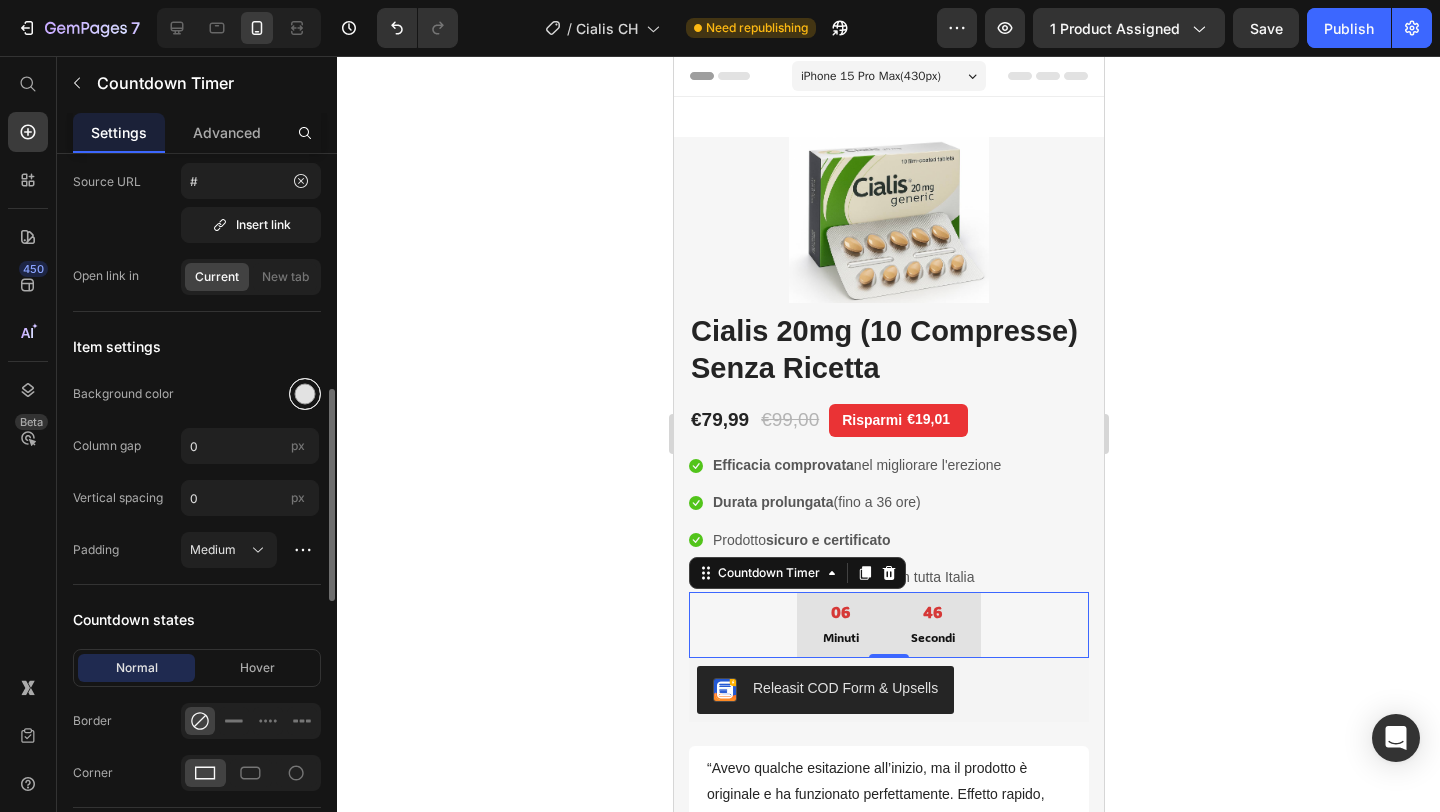 click at bounding box center (305, 394) 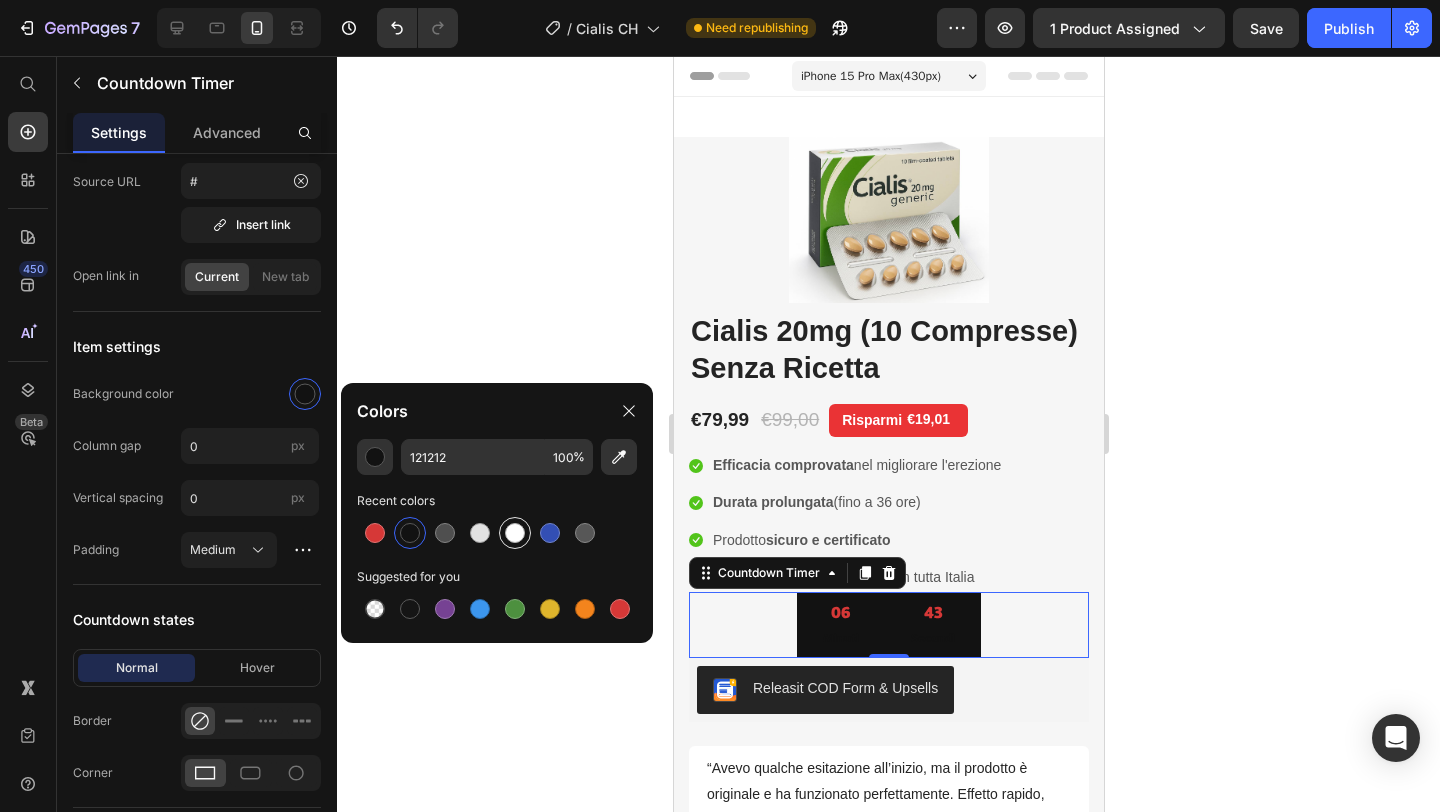 click at bounding box center [515, 533] 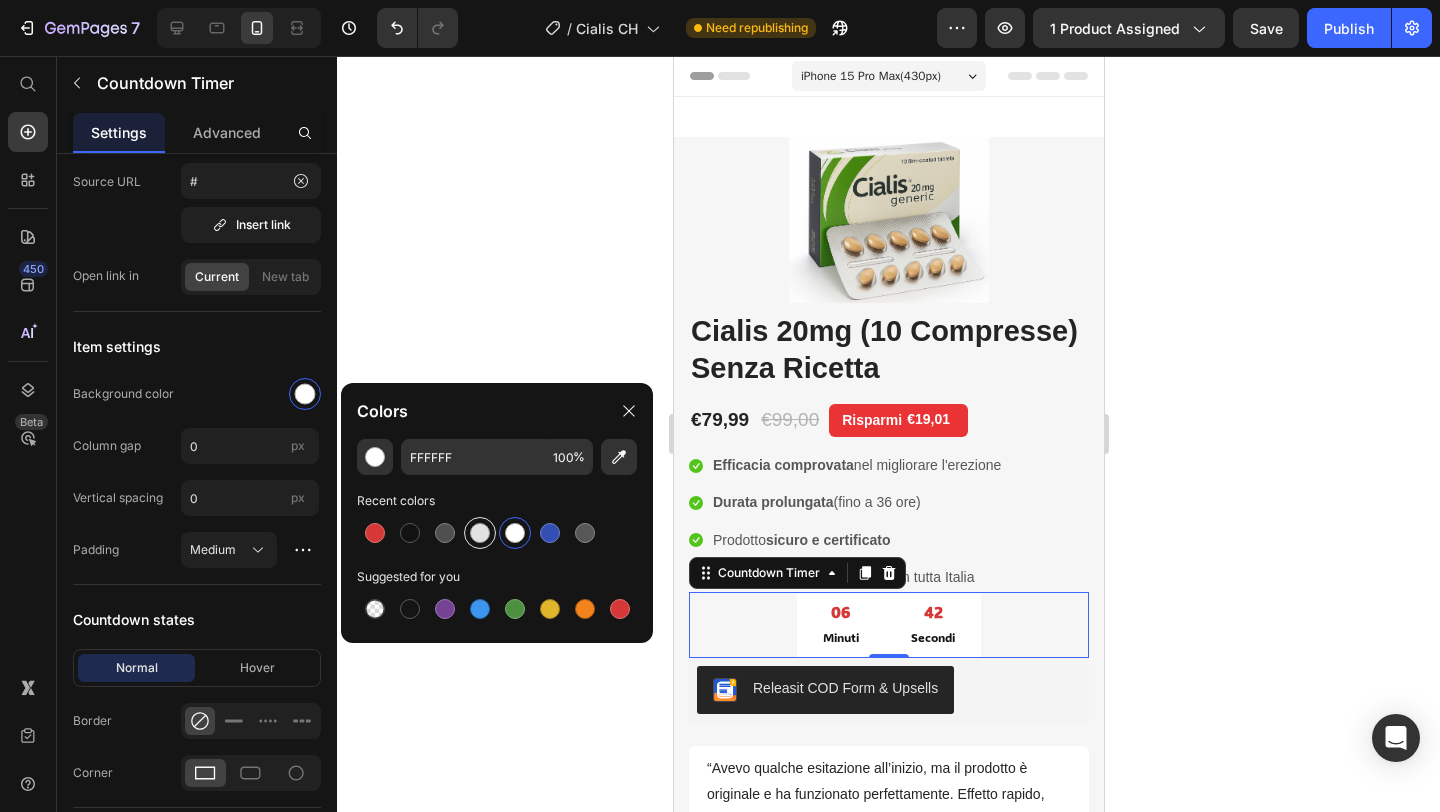 click at bounding box center (480, 533) 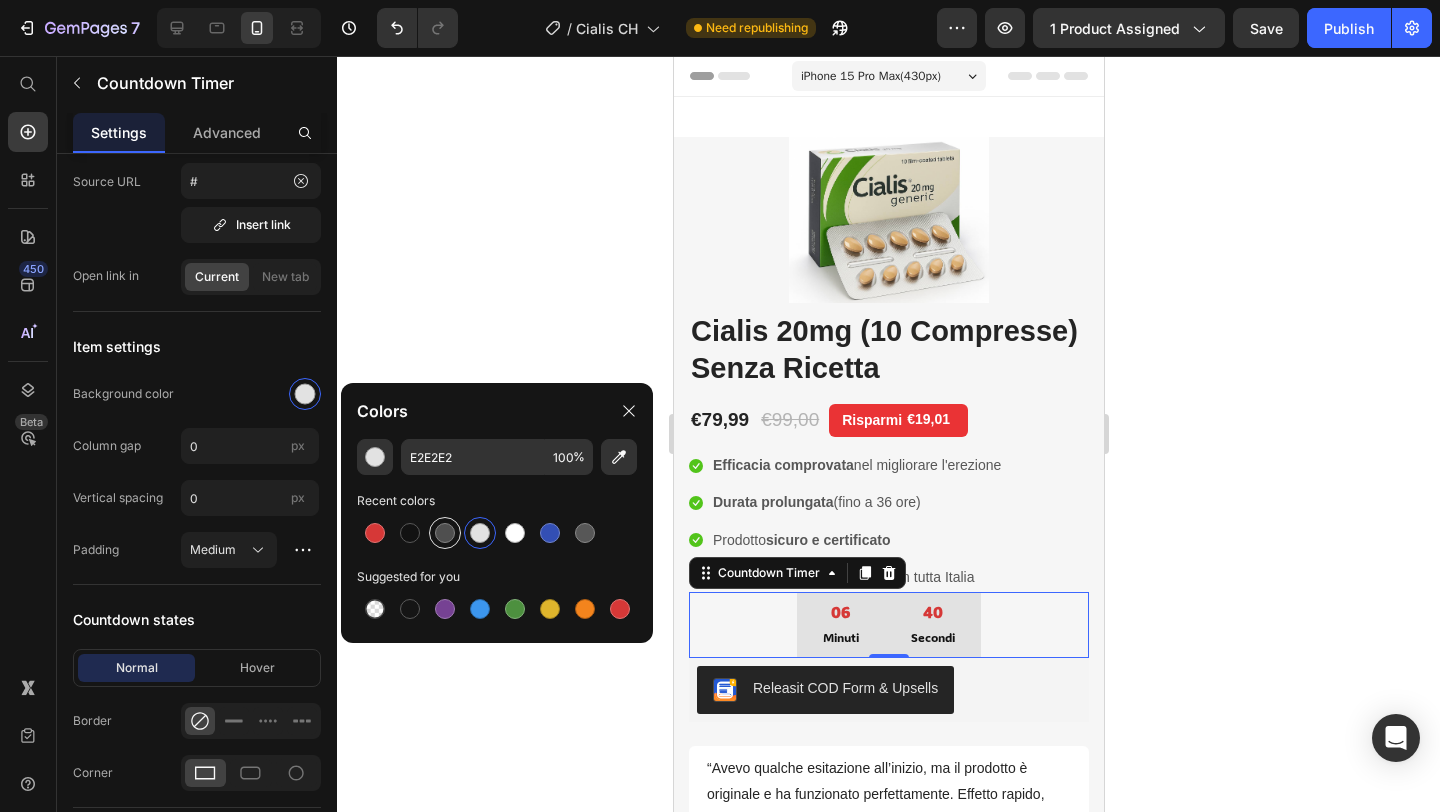 click at bounding box center (445, 533) 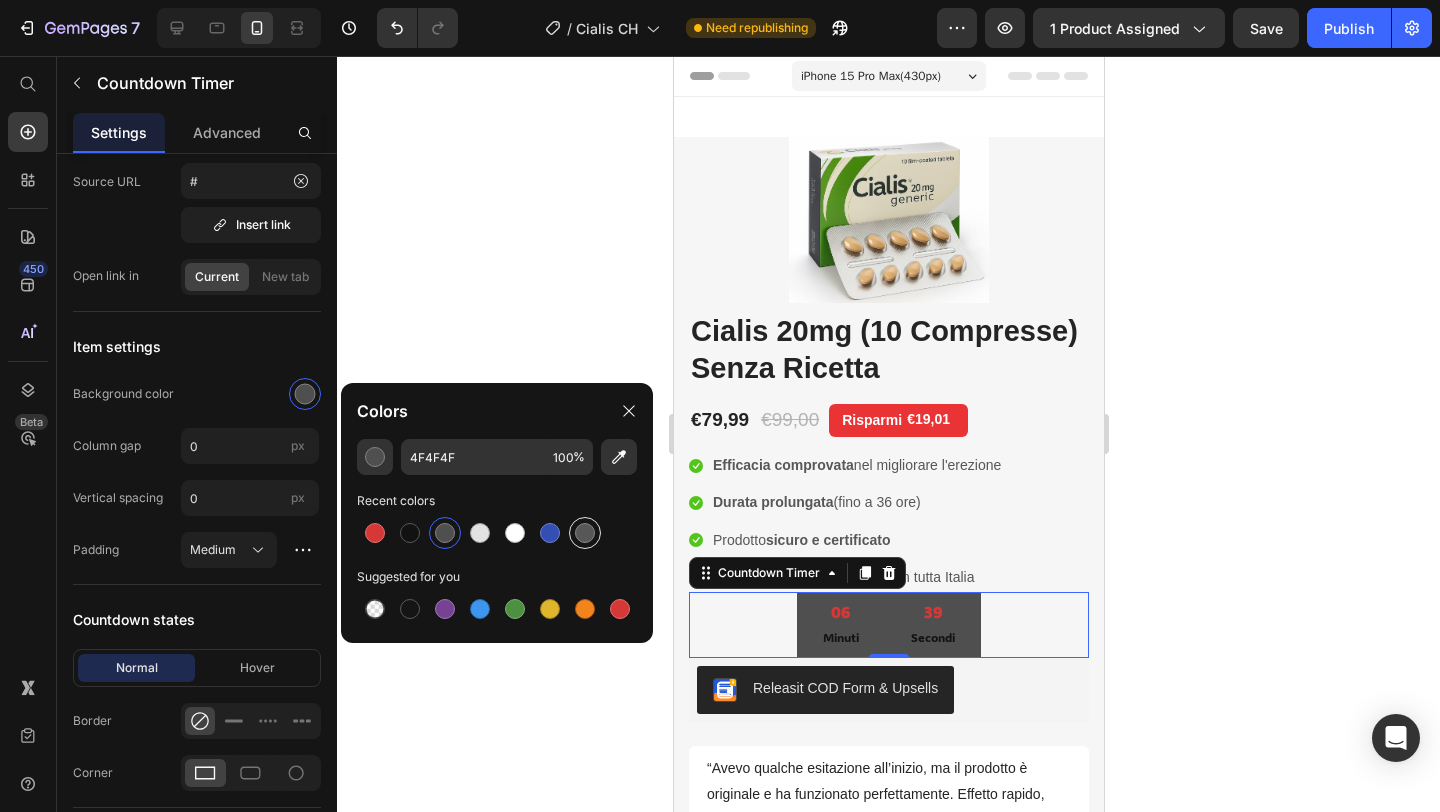 click at bounding box center [585, 533] 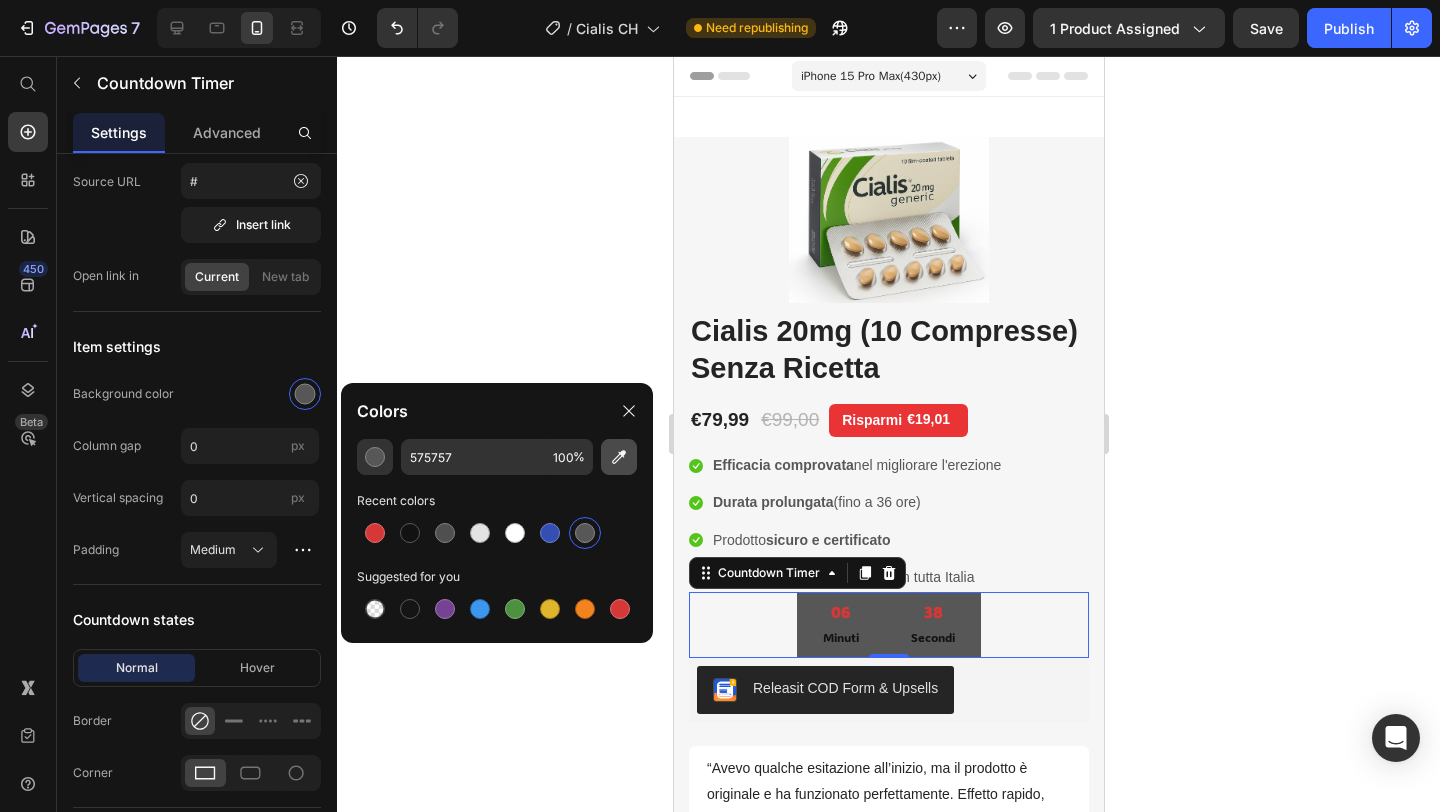 click 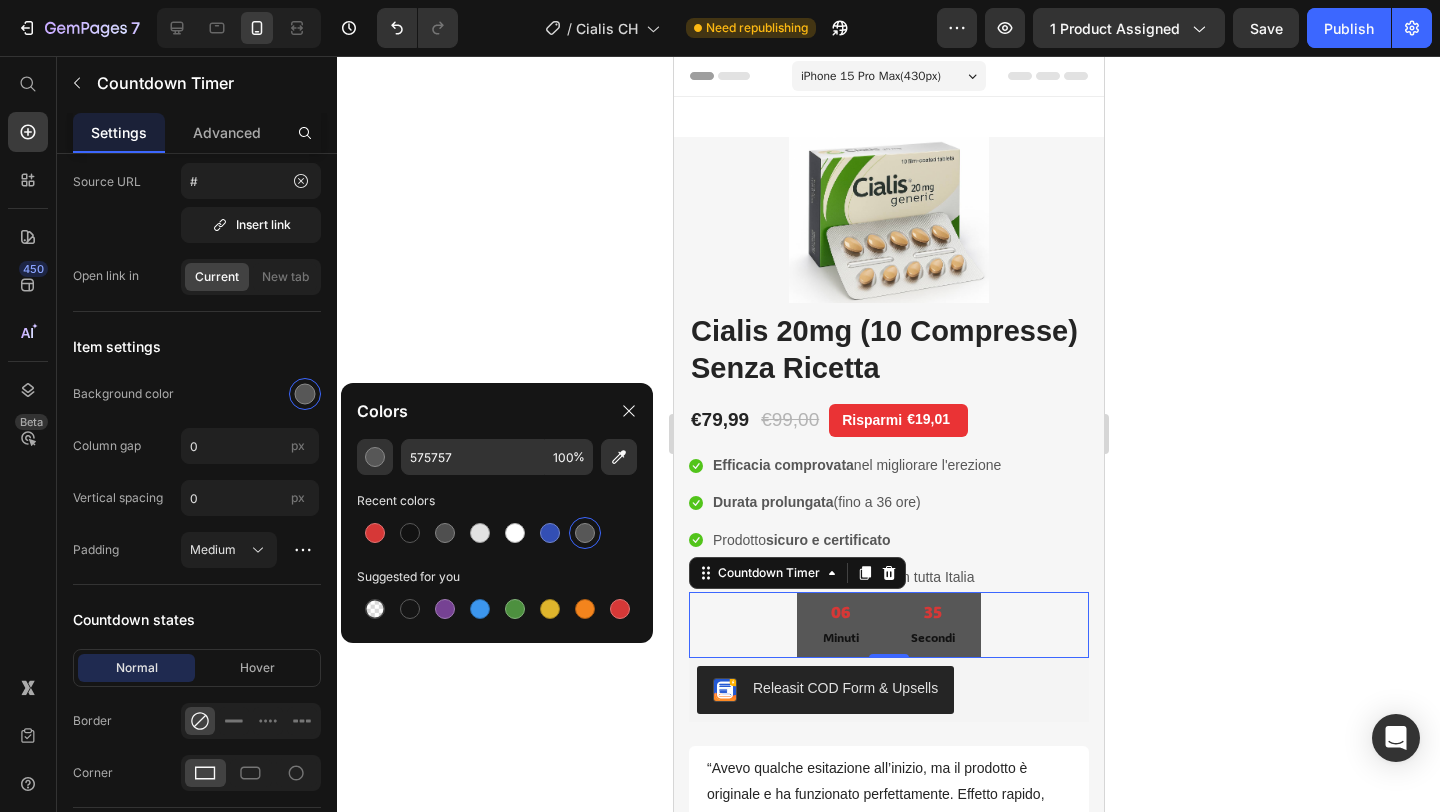 type on "F6F6F6" 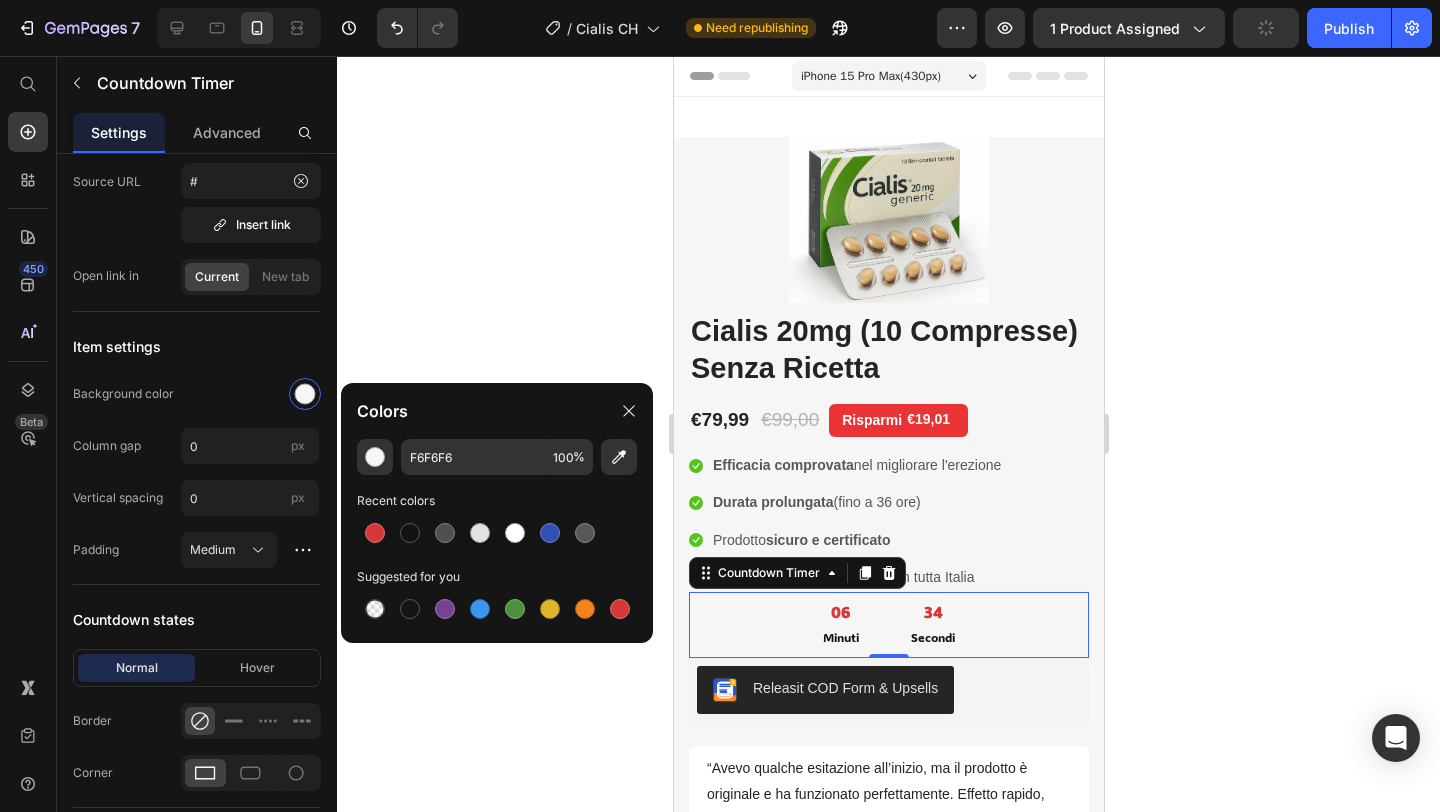 click 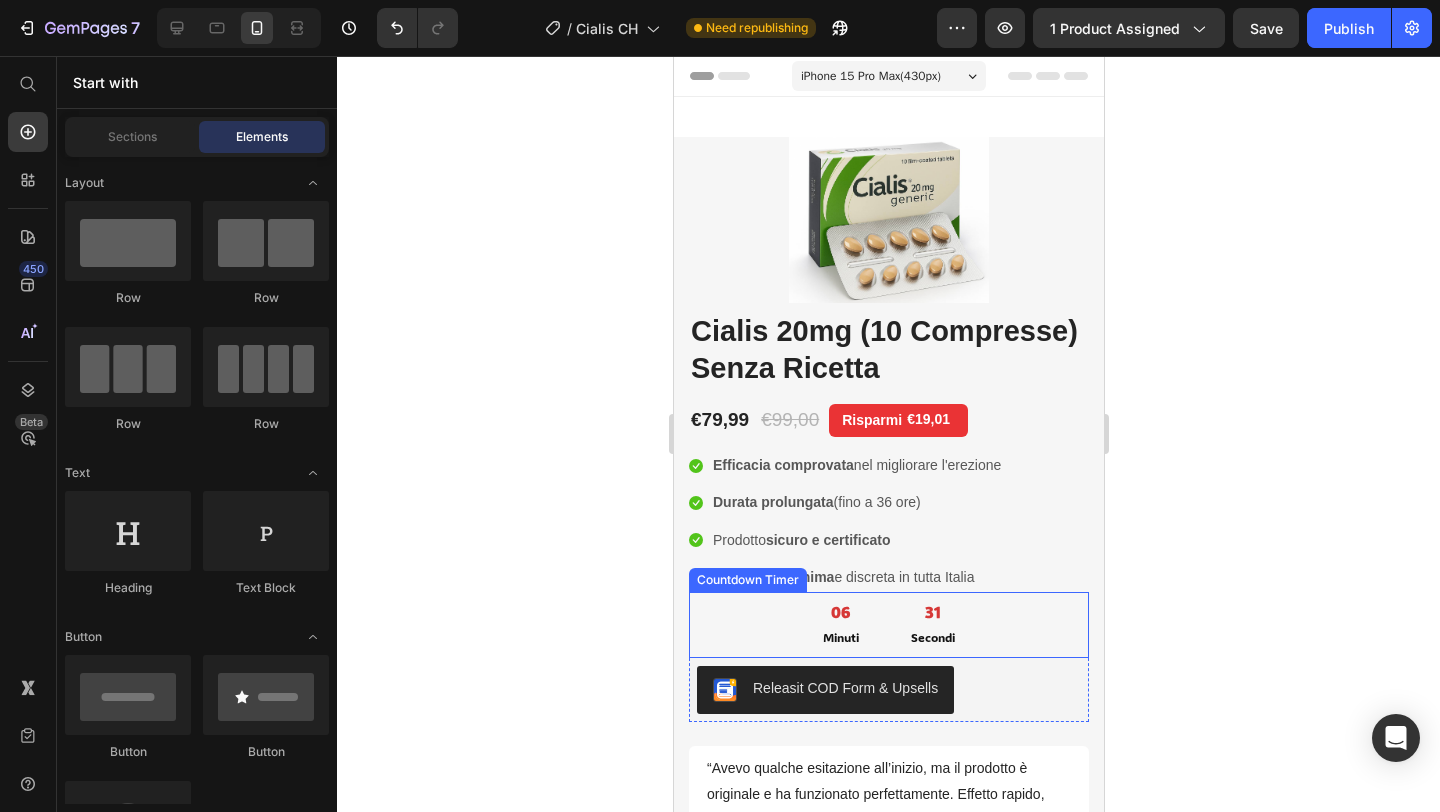 click on "06" at bounding box center (840, 612) 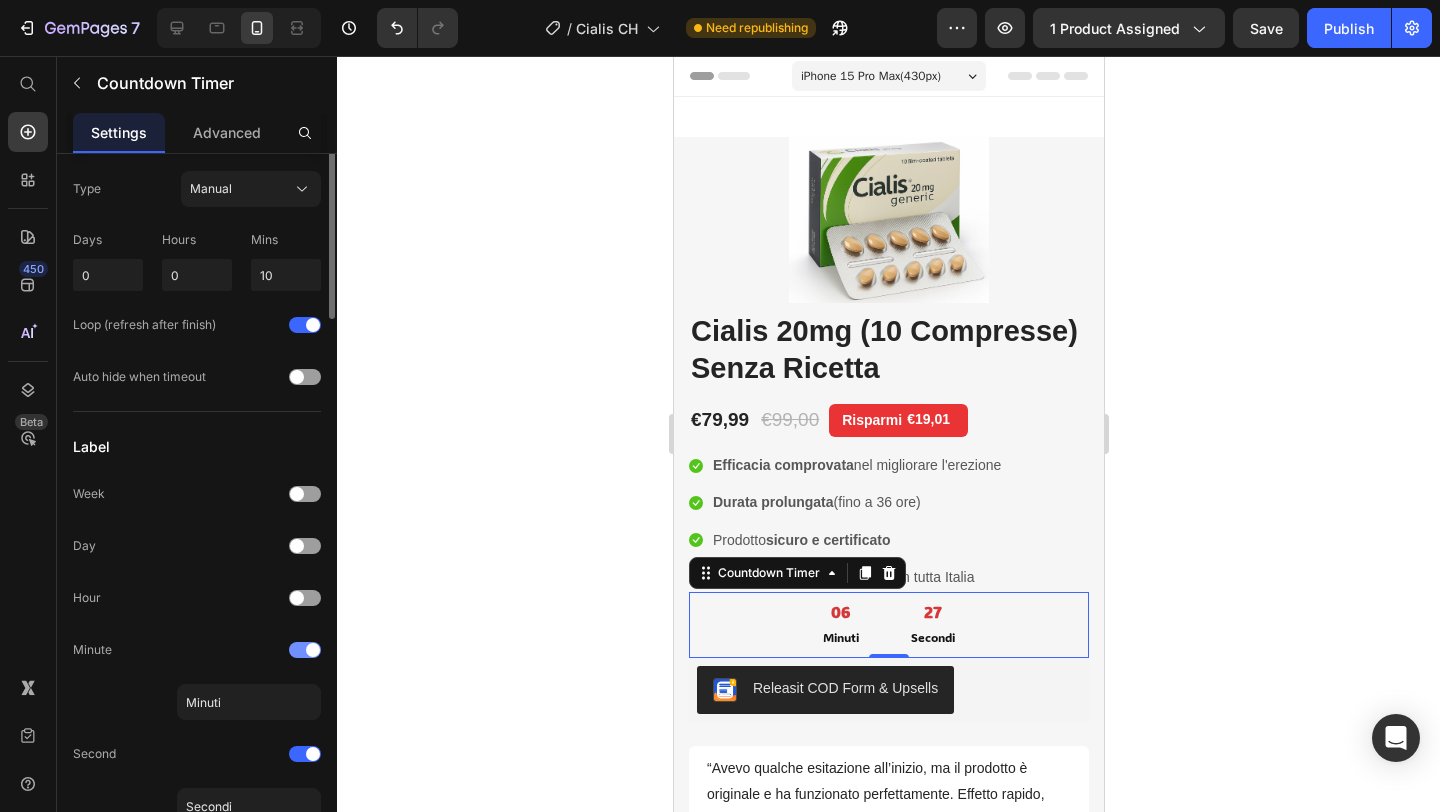 scroll, scrollTop: 0, scrollLeft: 0, axis: both 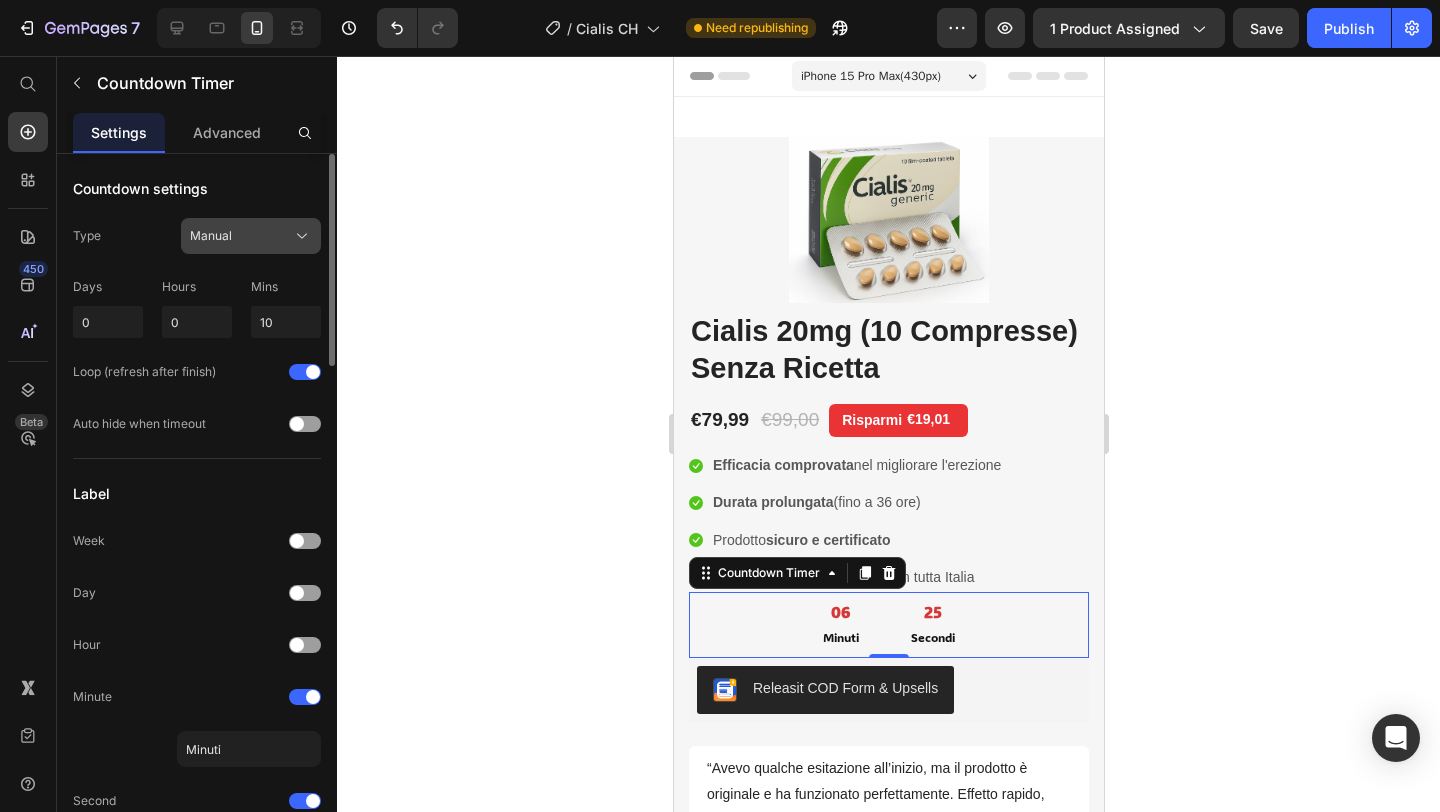 click on "Manual" at bounding box center (211, 236) 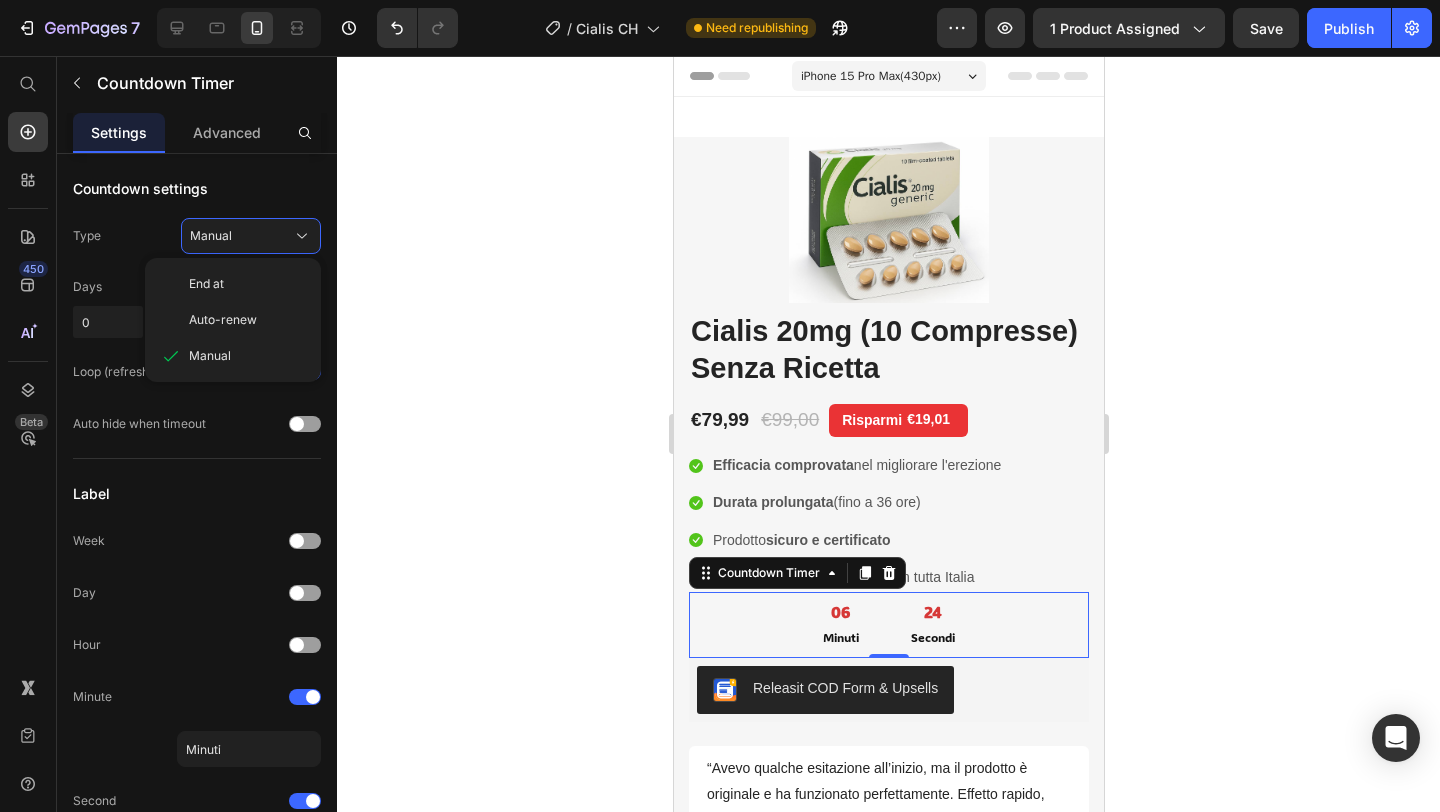 click 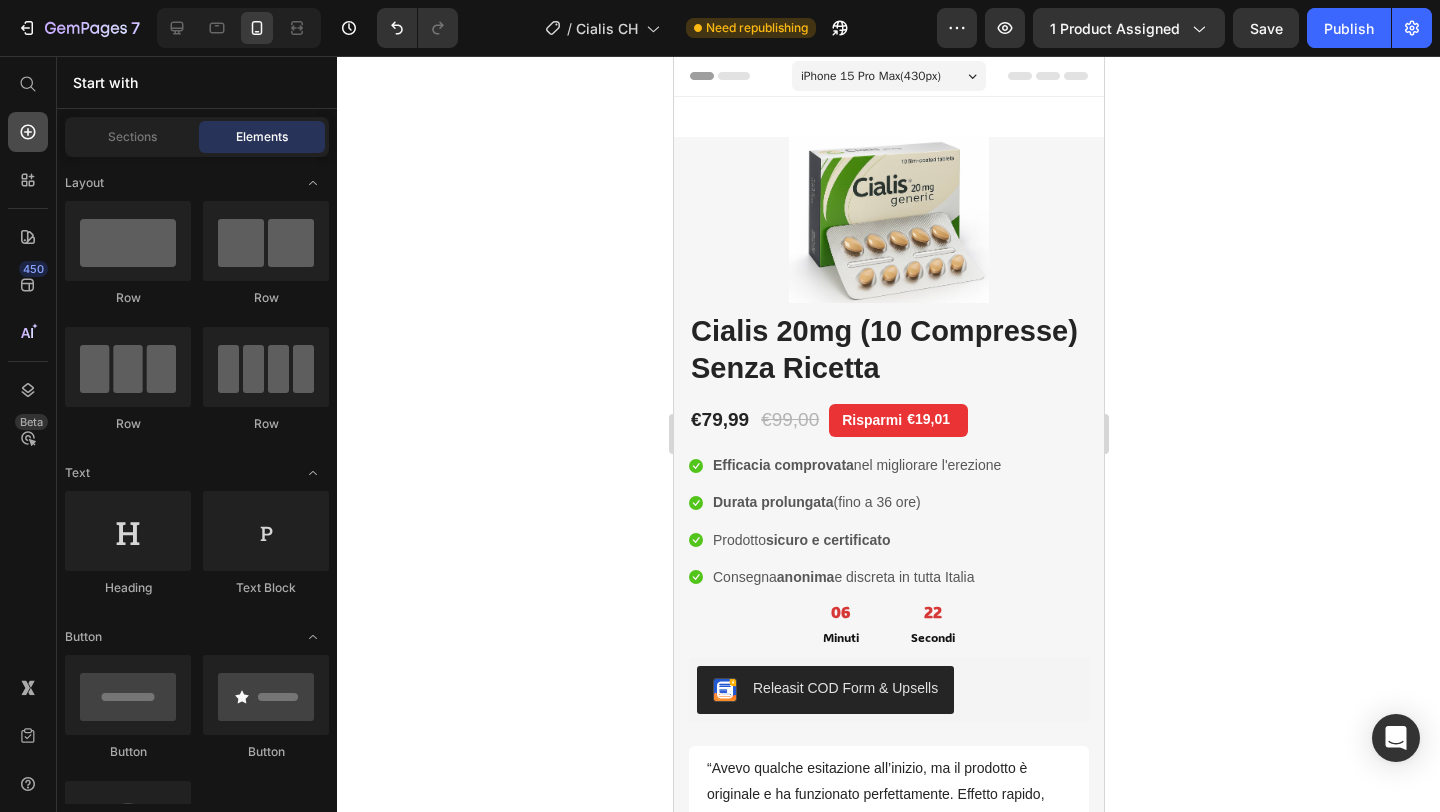 click 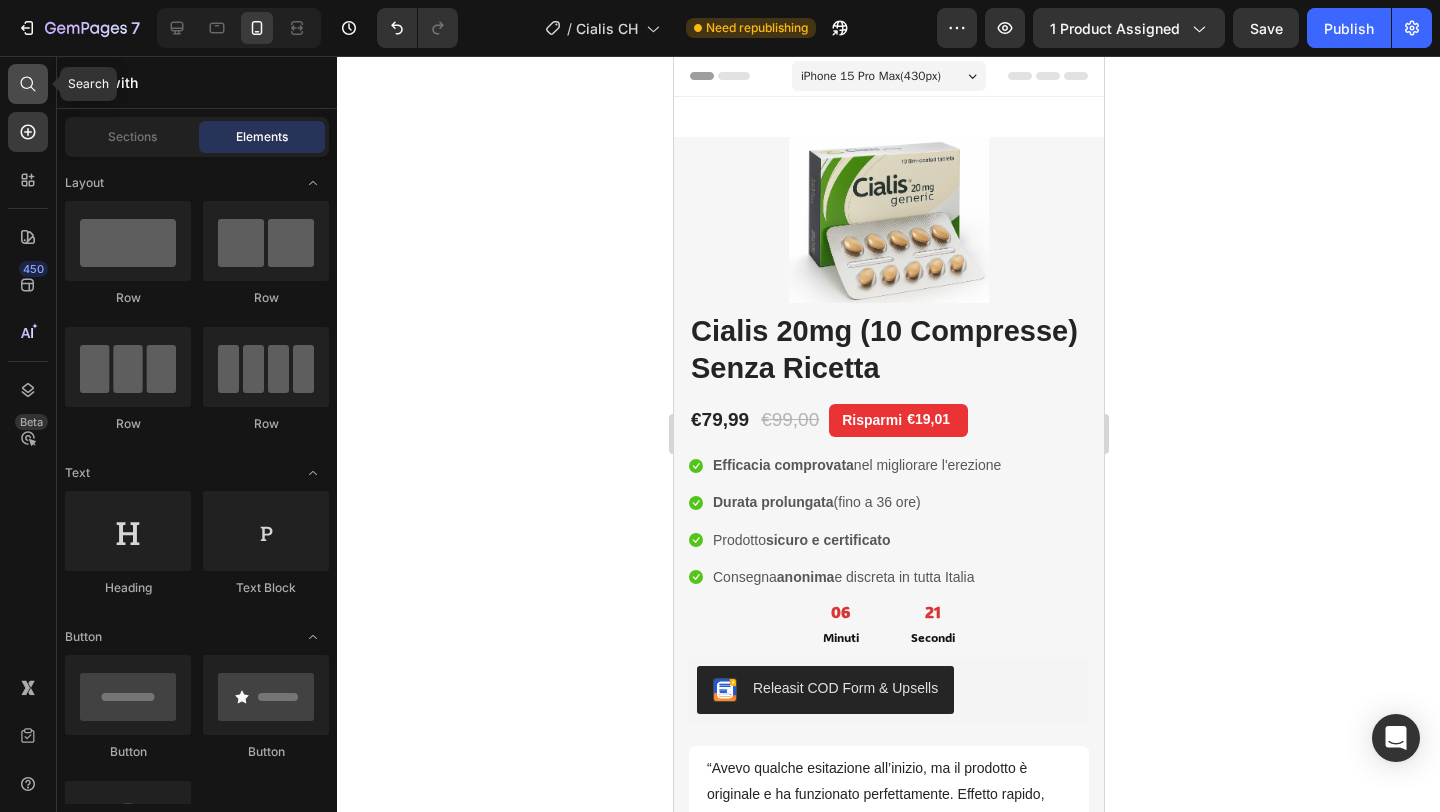 click 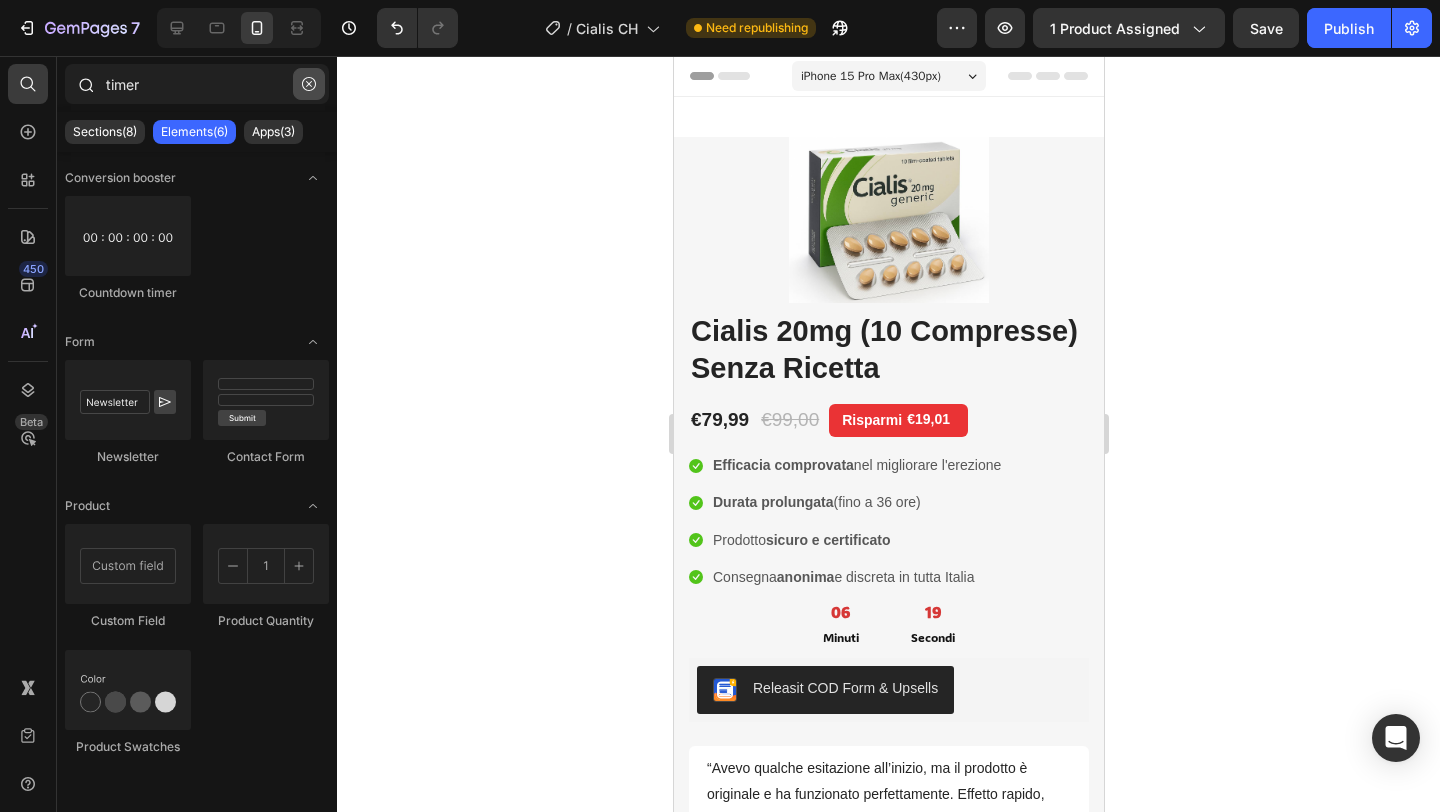 click 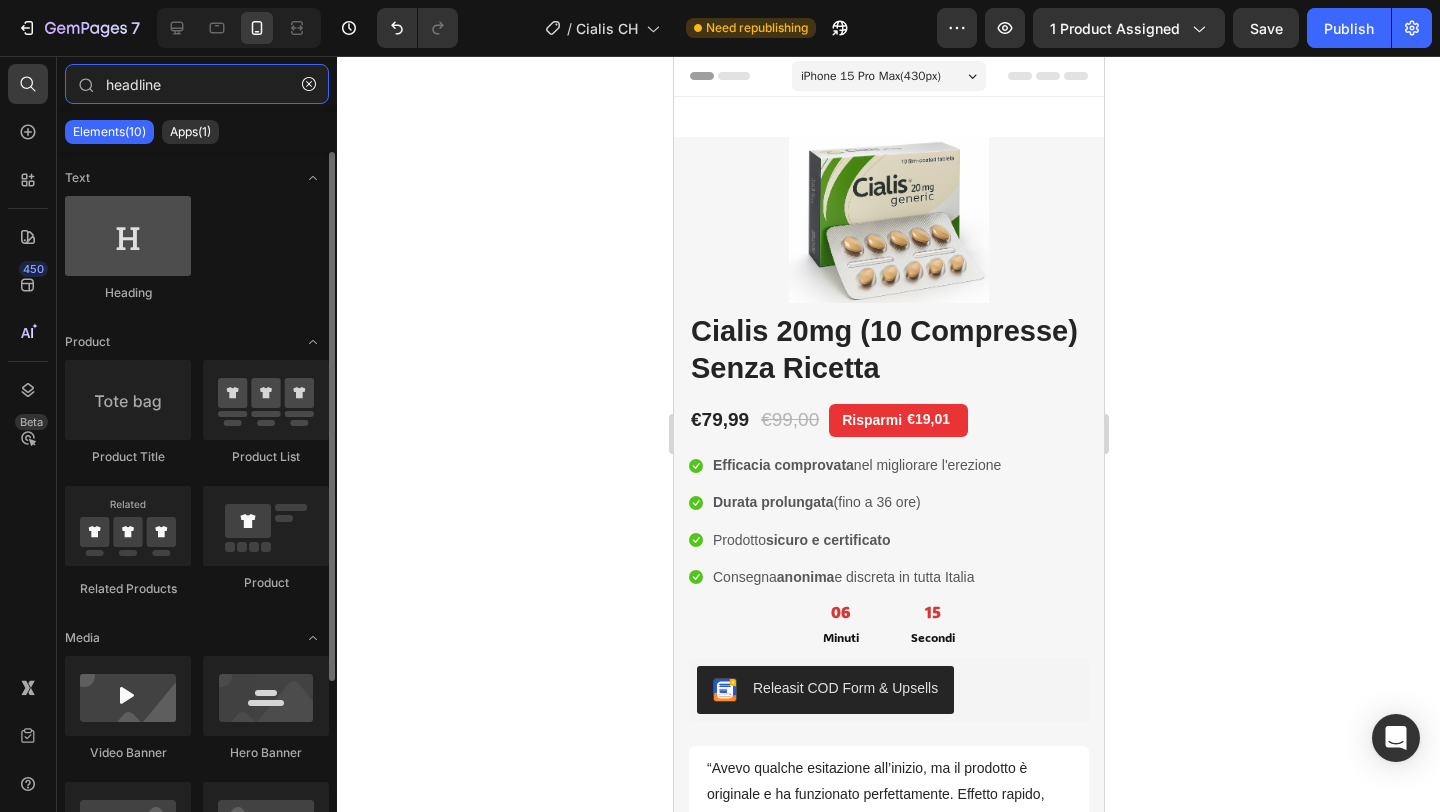 type on "headline" 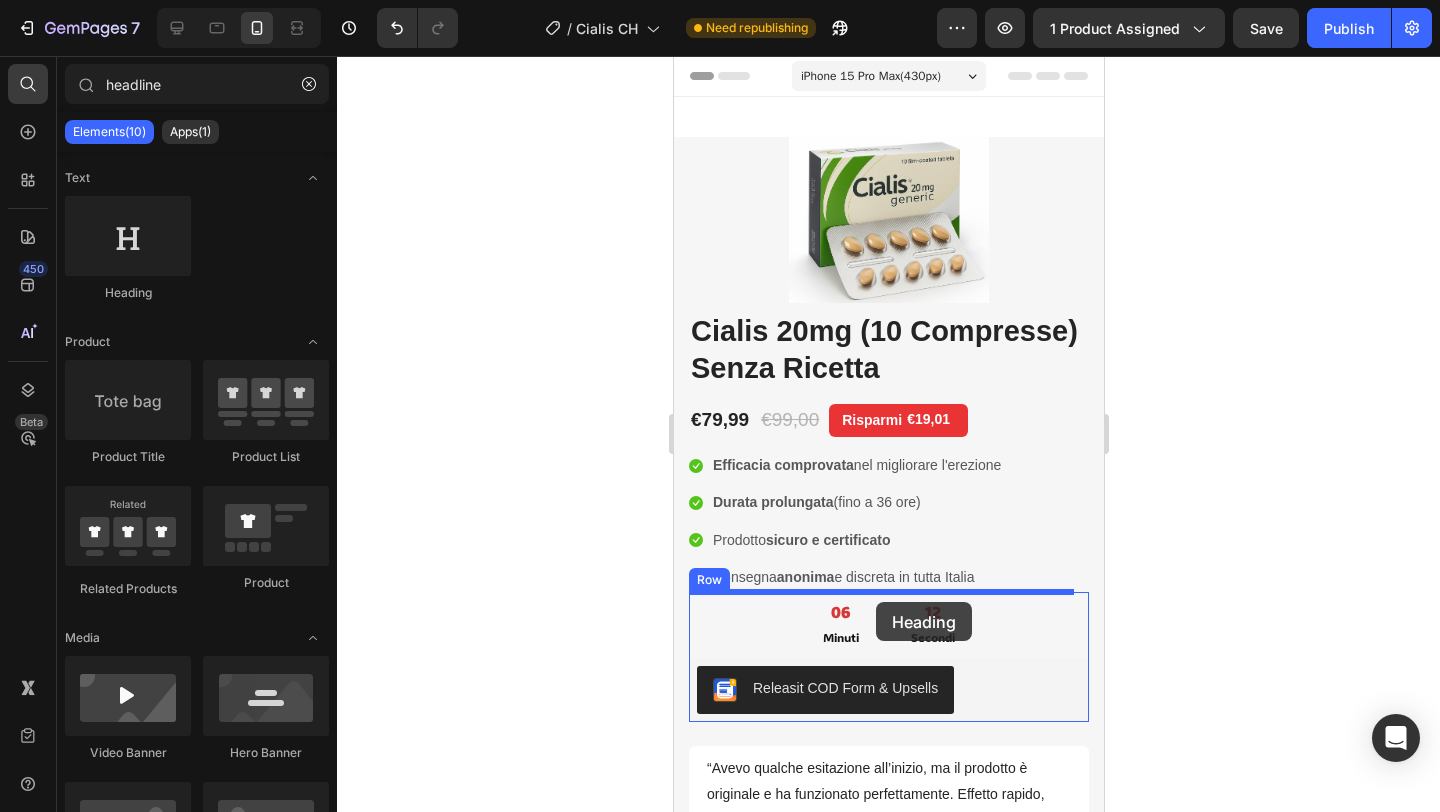 drag, startPoint x: 809, startPoint y: 331, endPoint x: 875, endPoint y: 602, distance: 278.92114 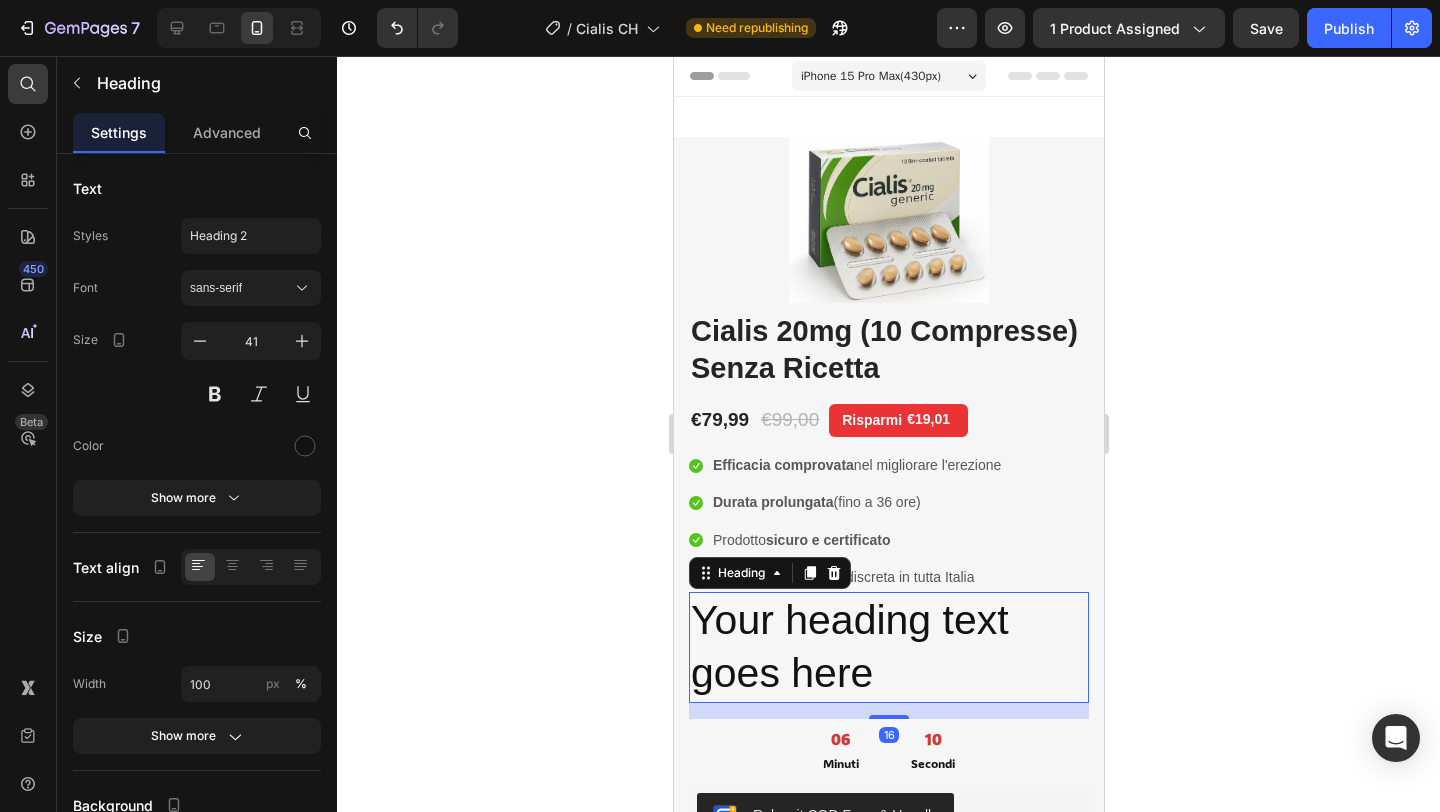 click on "Your heading text goes here" at bounding box center (888, 647) 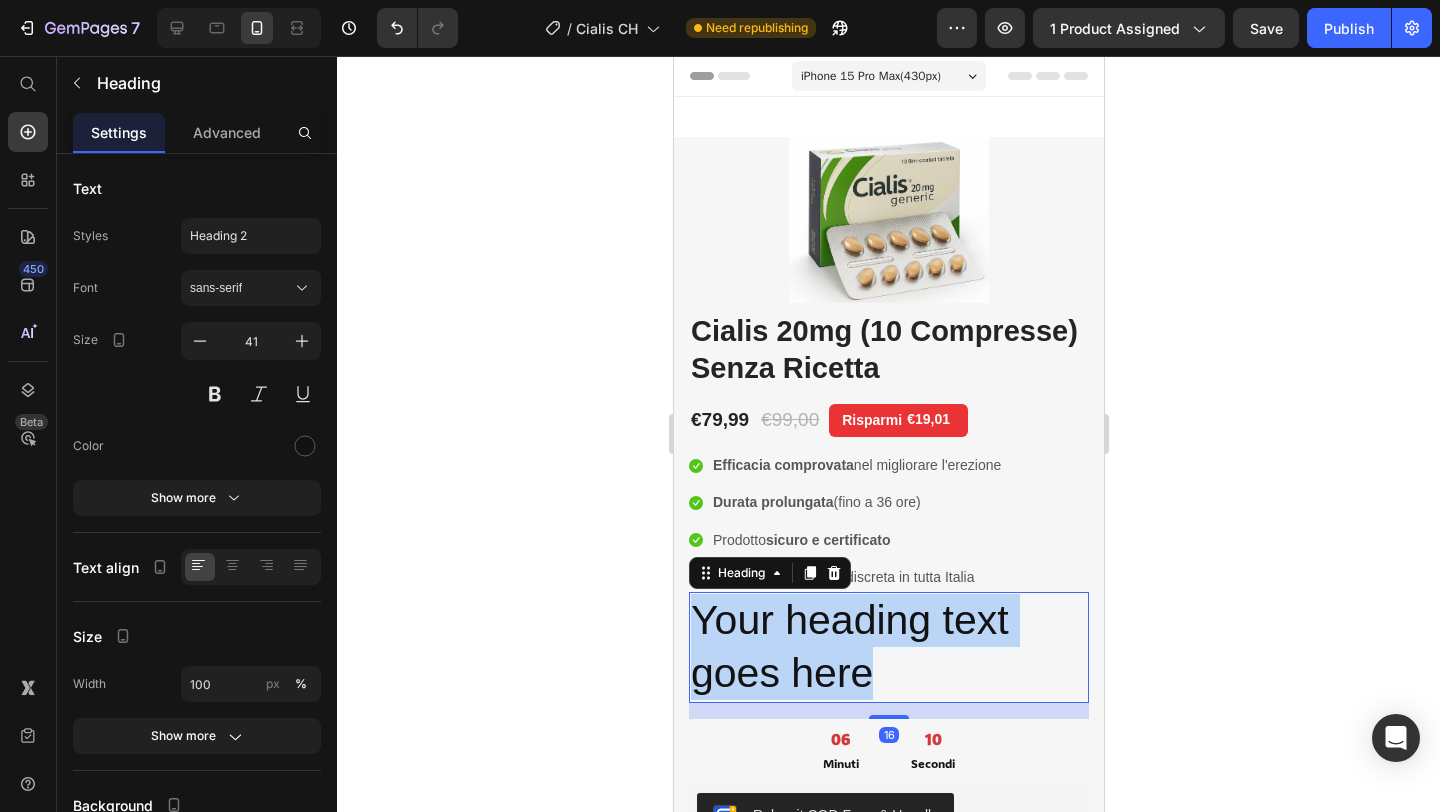 click on "Your heading text goes here" at bounding box center [888, 647] 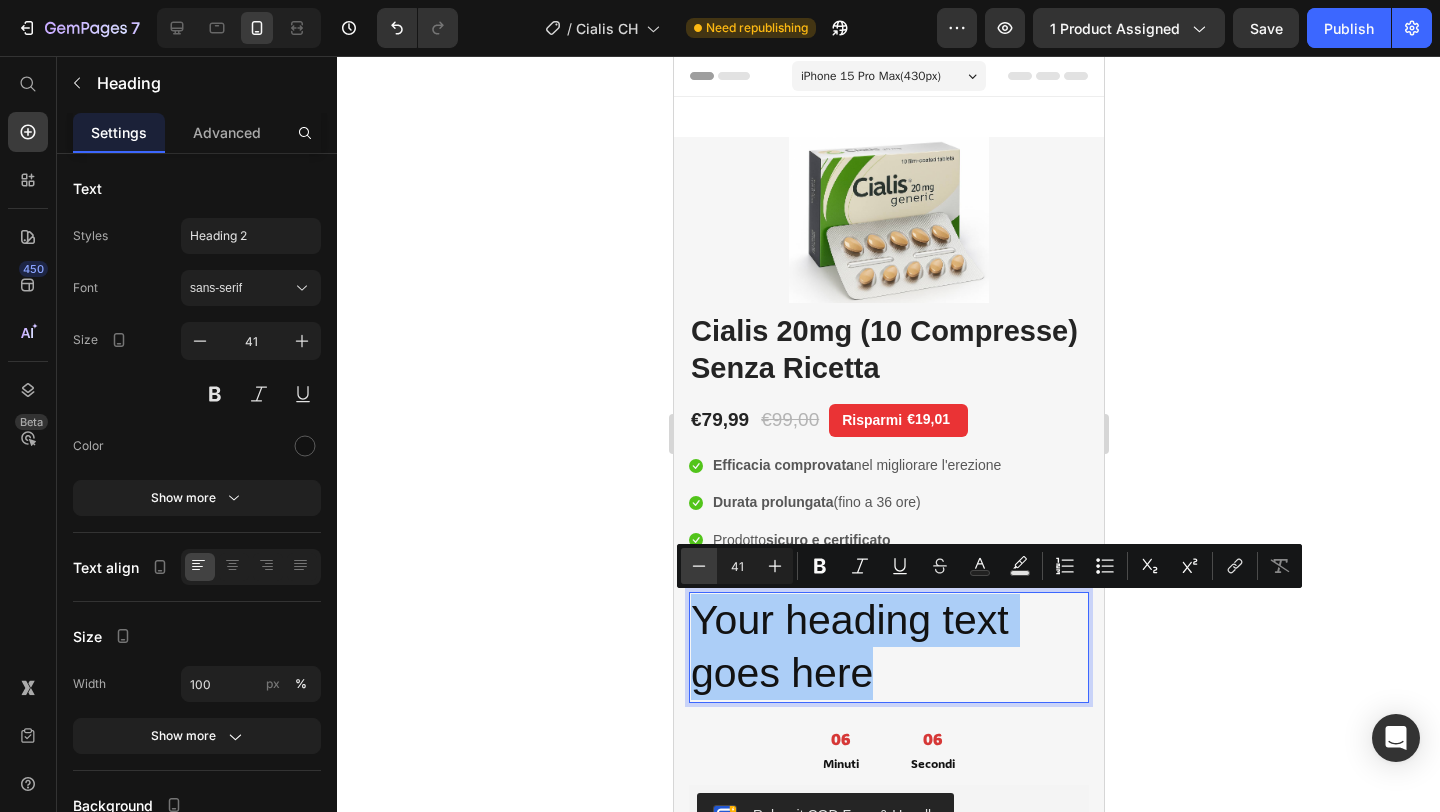 click 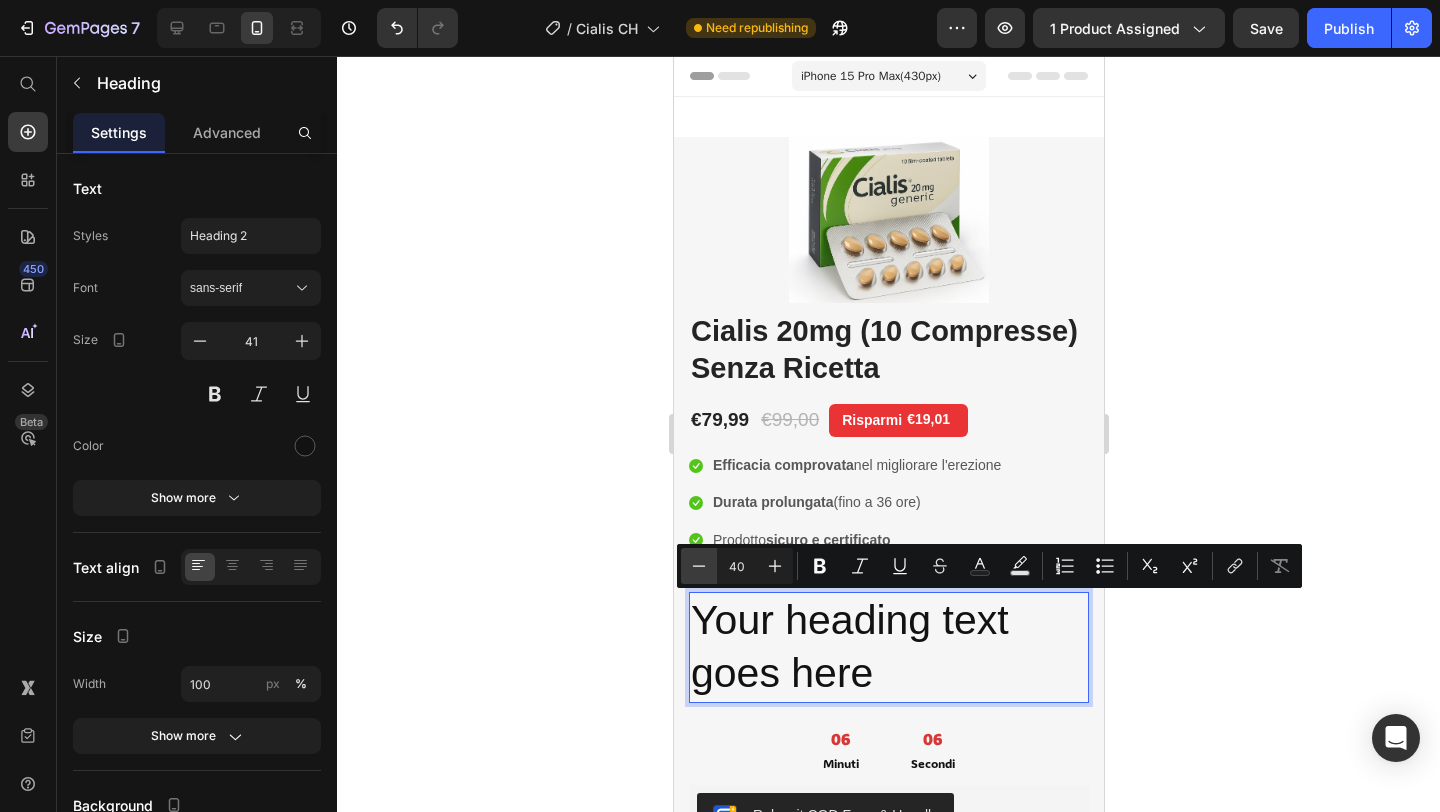 click 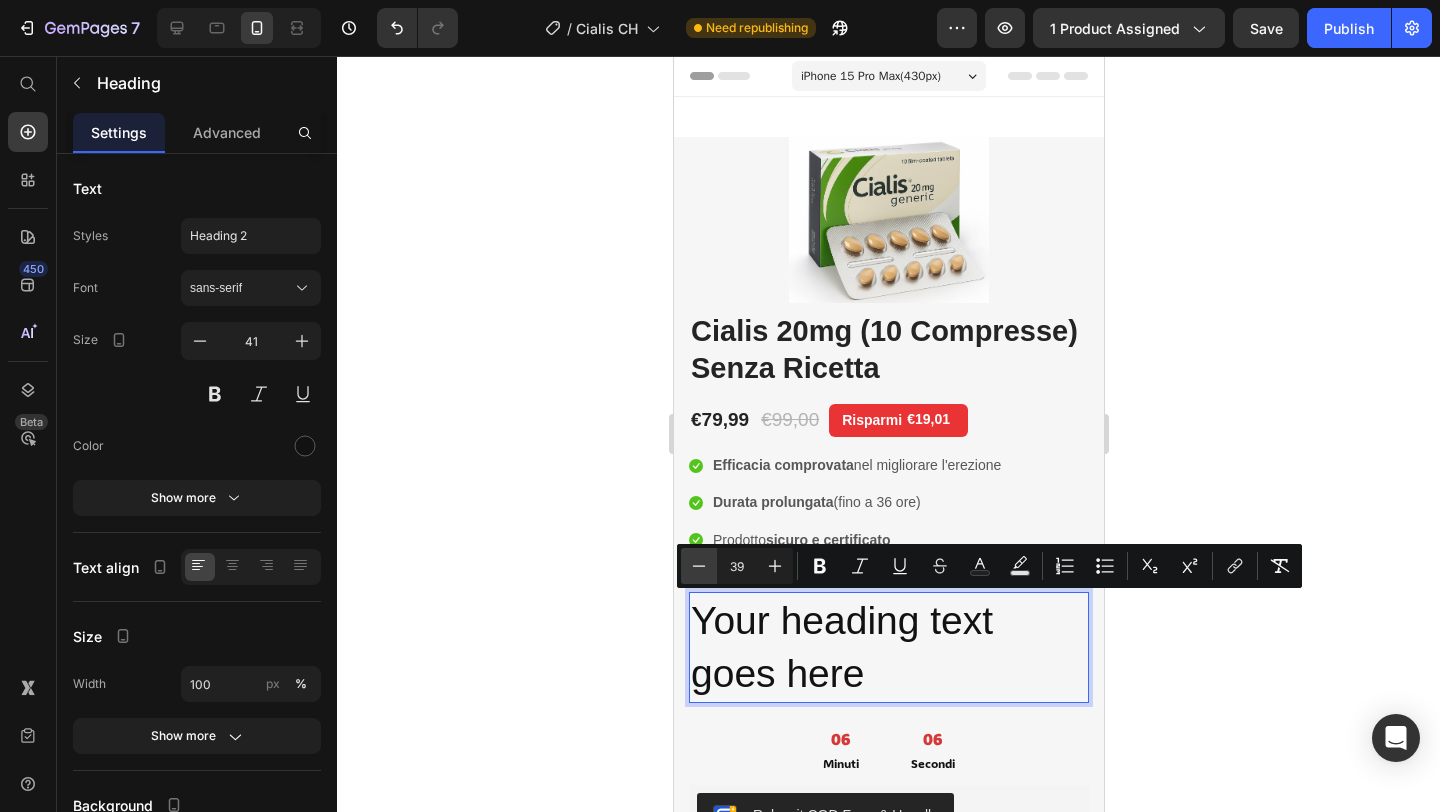 click 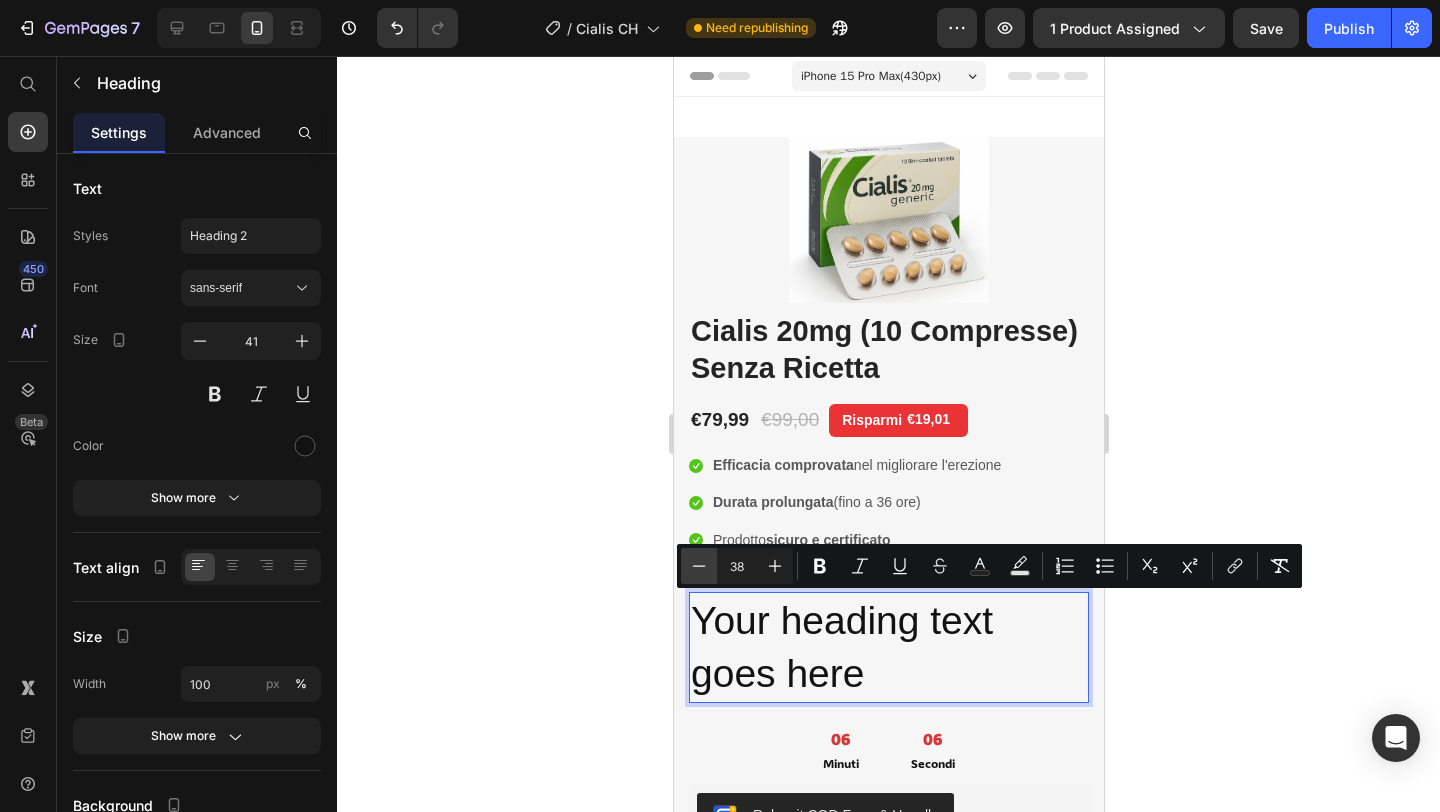 click 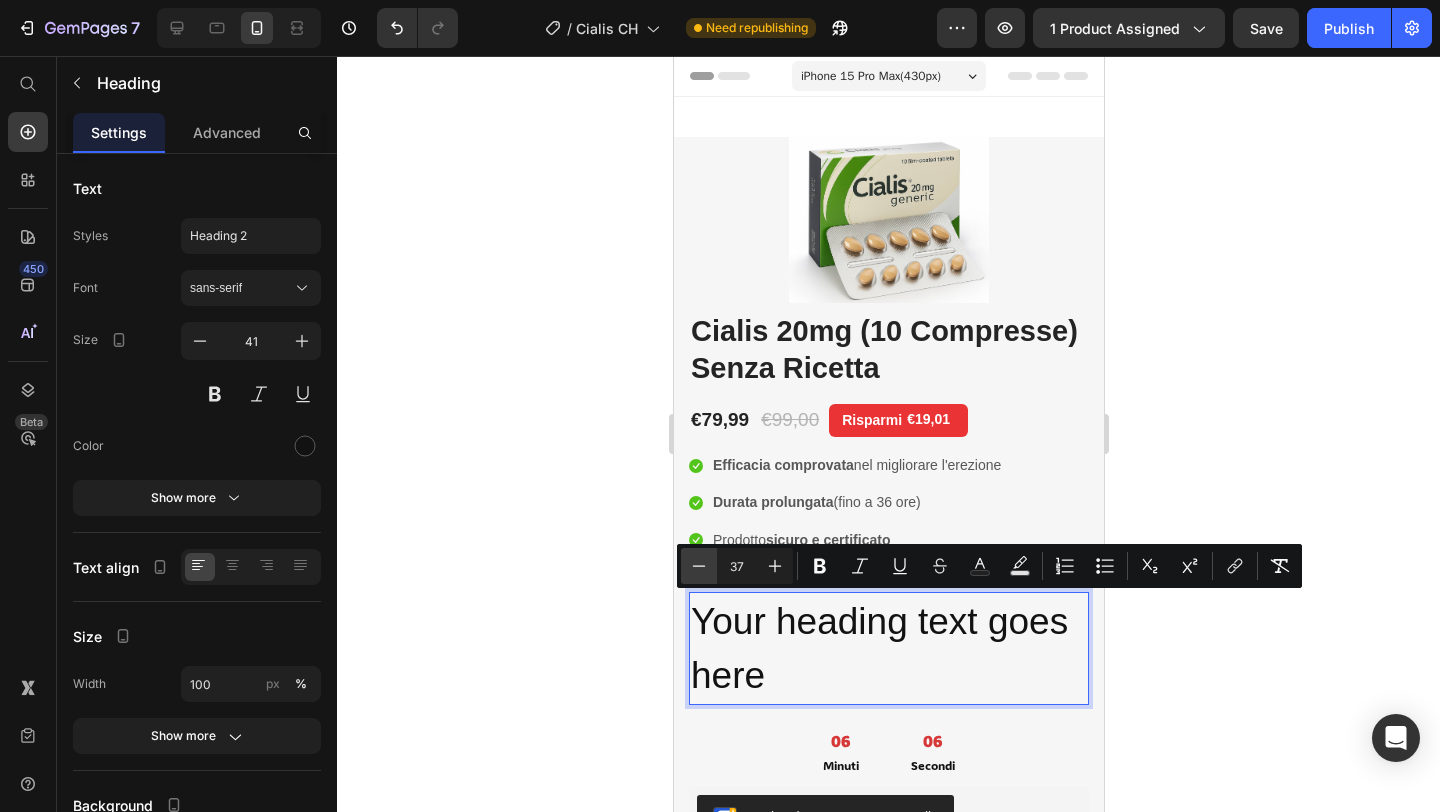 click 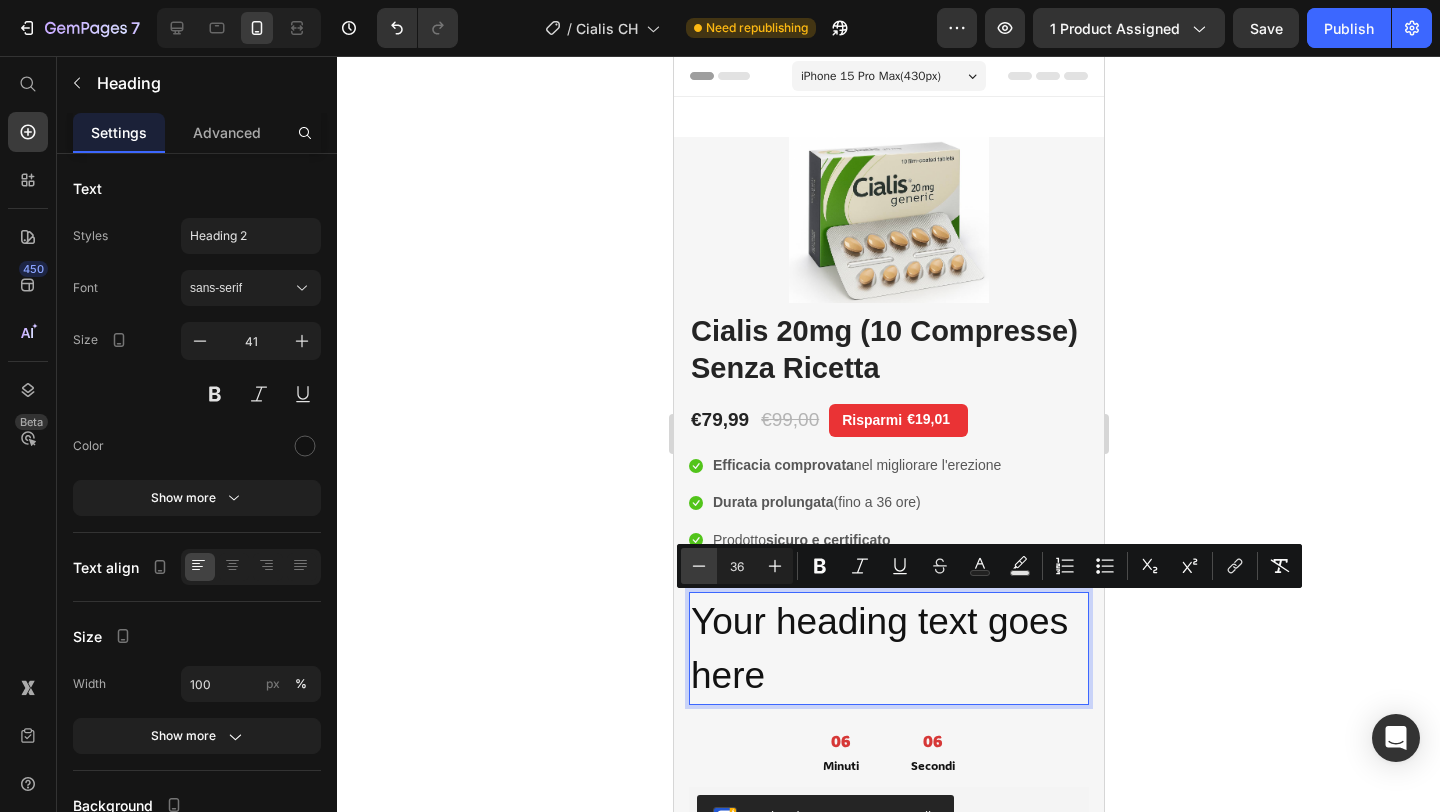click 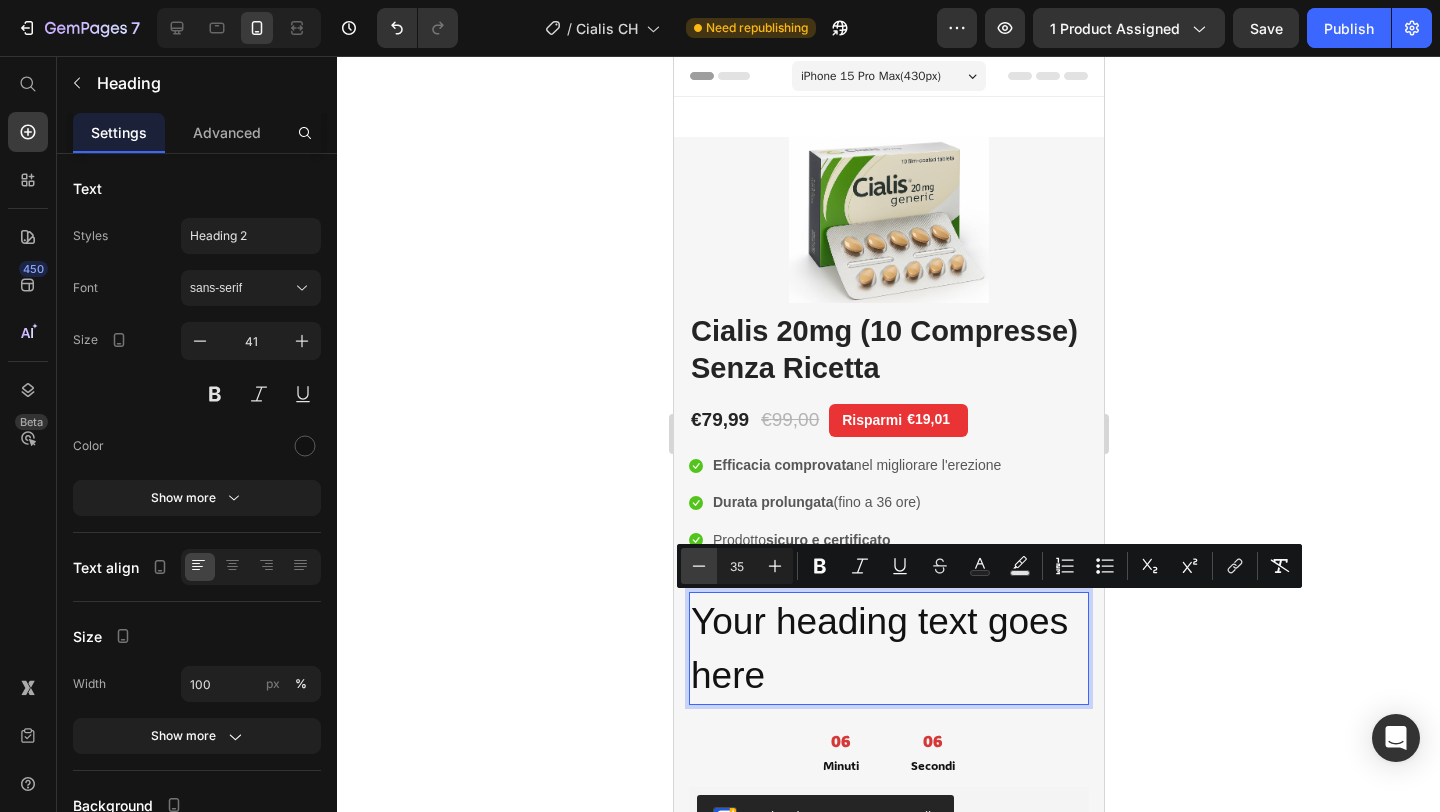 click 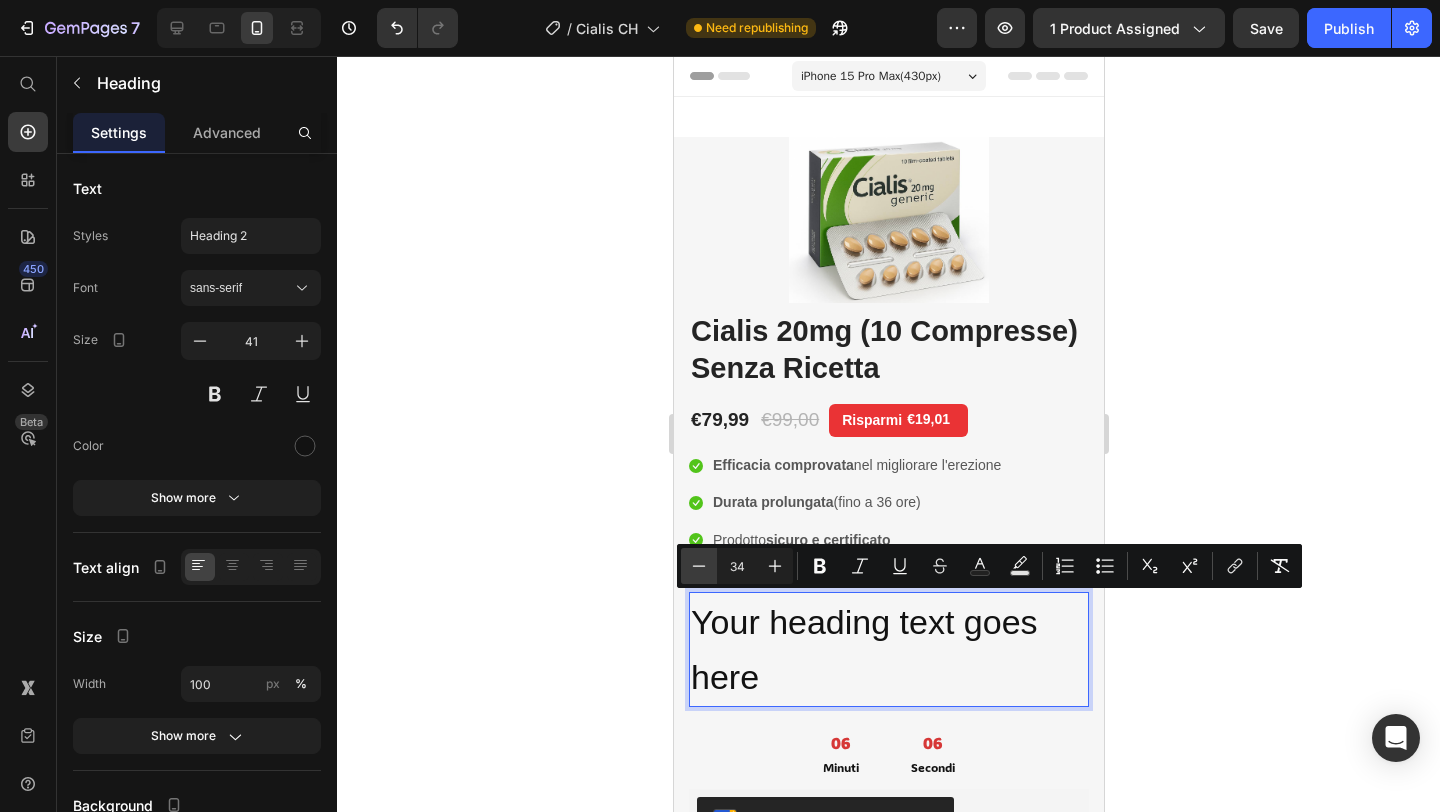 click 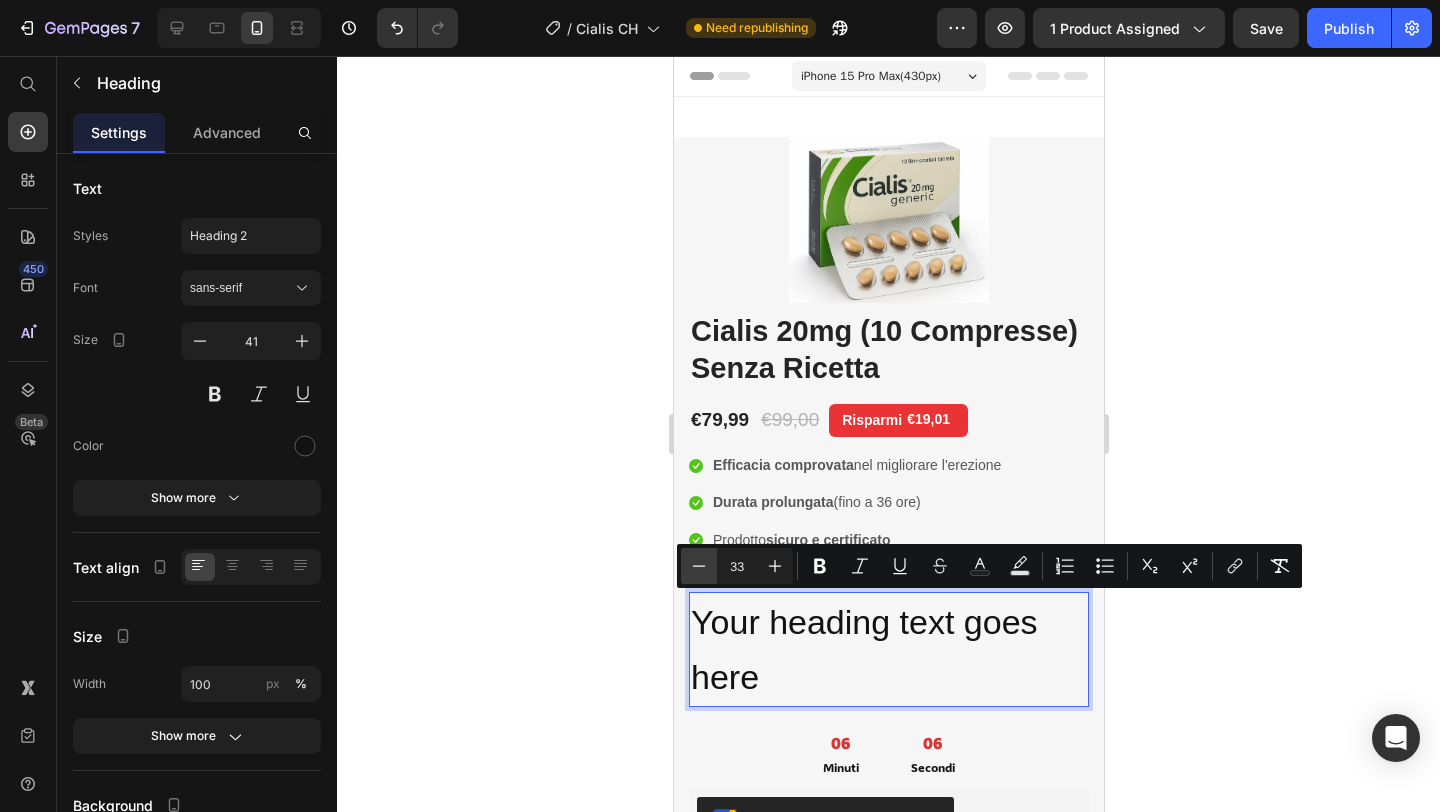 click 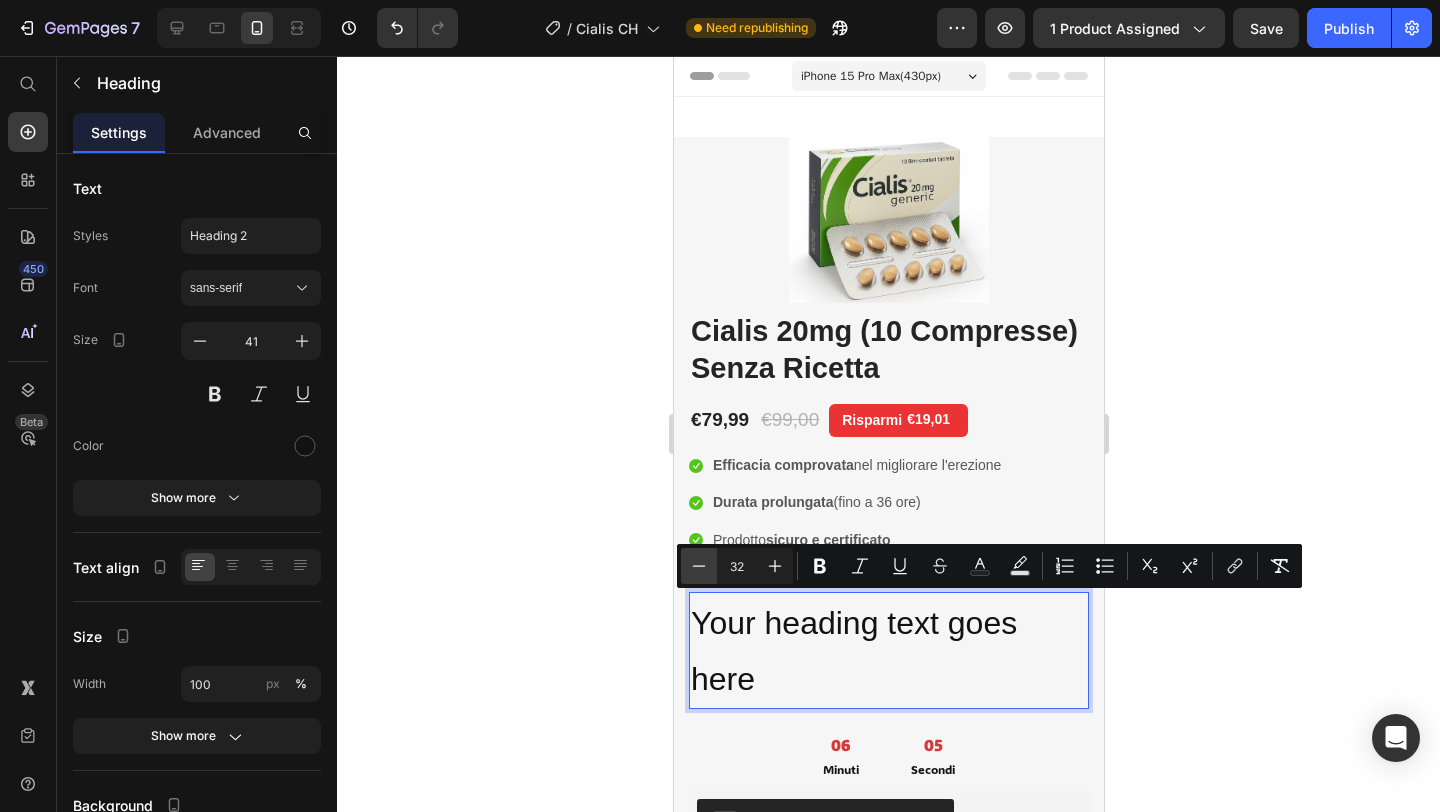 click 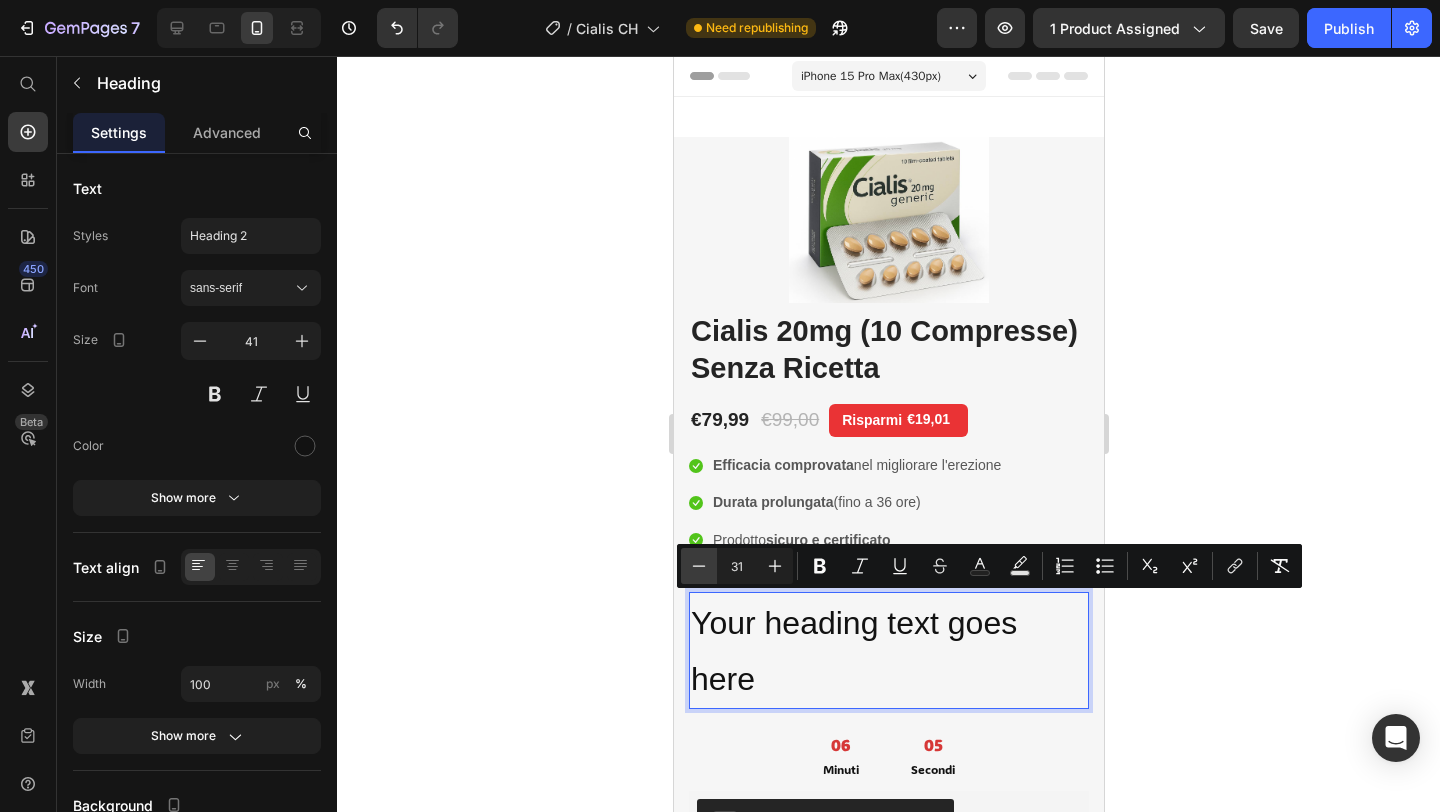 click 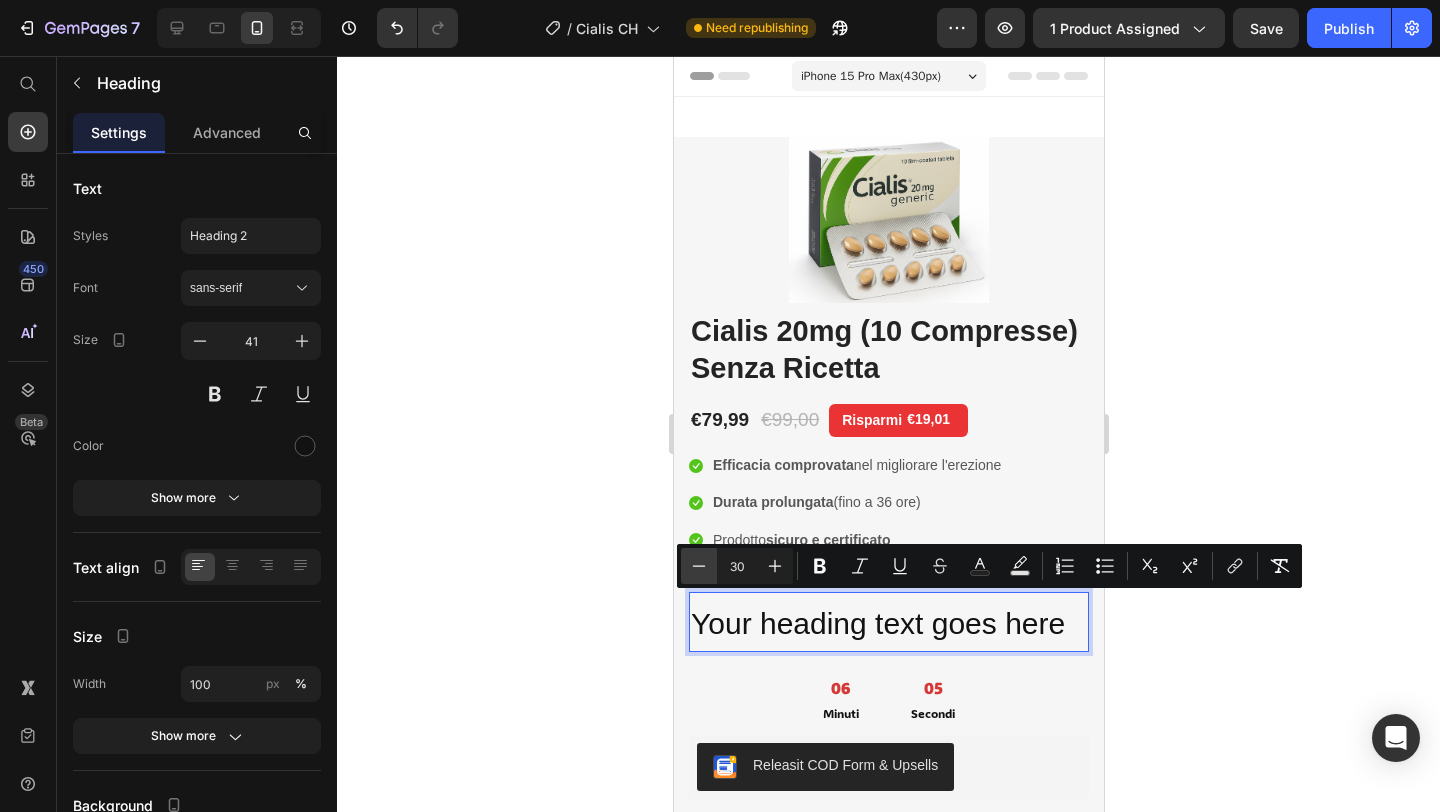 click 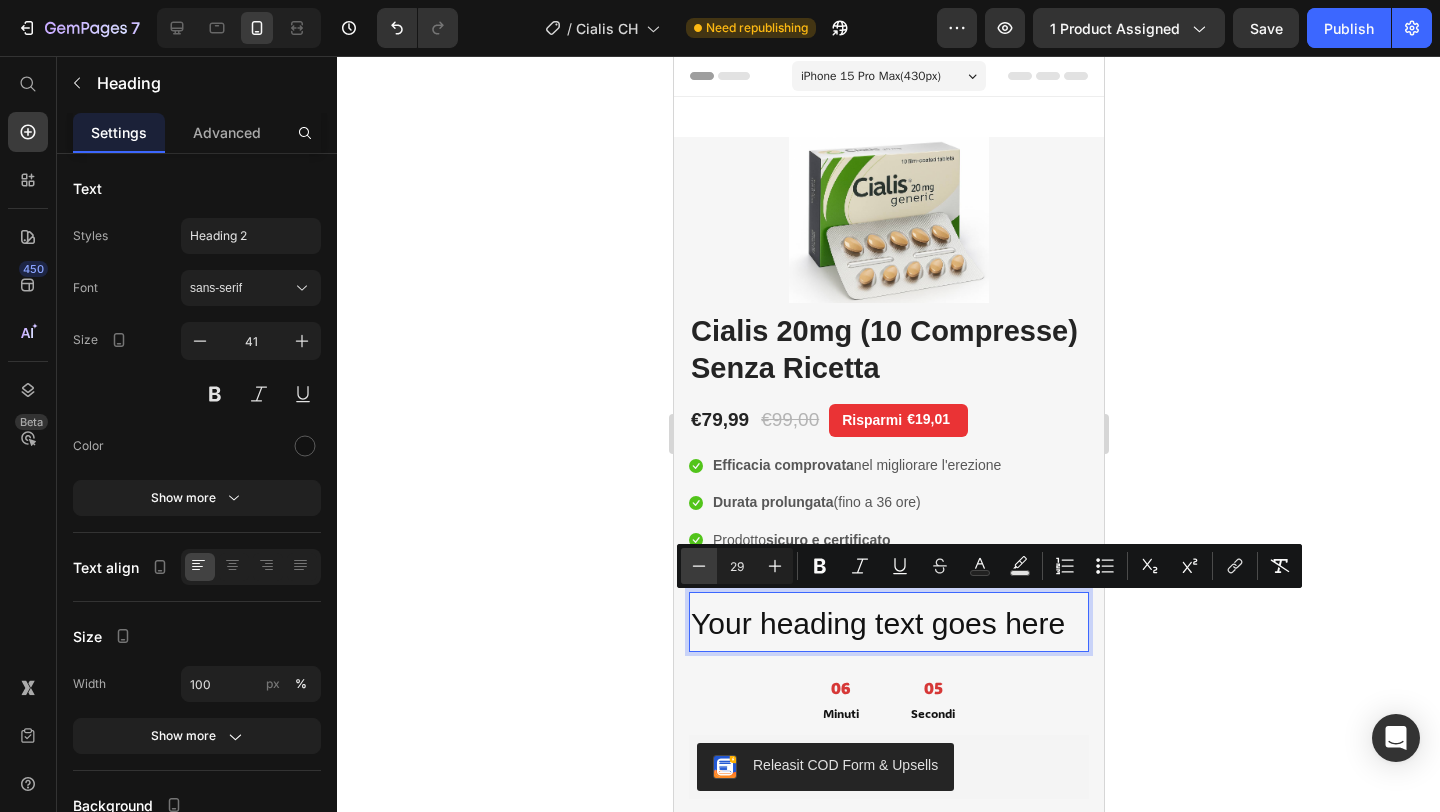 click 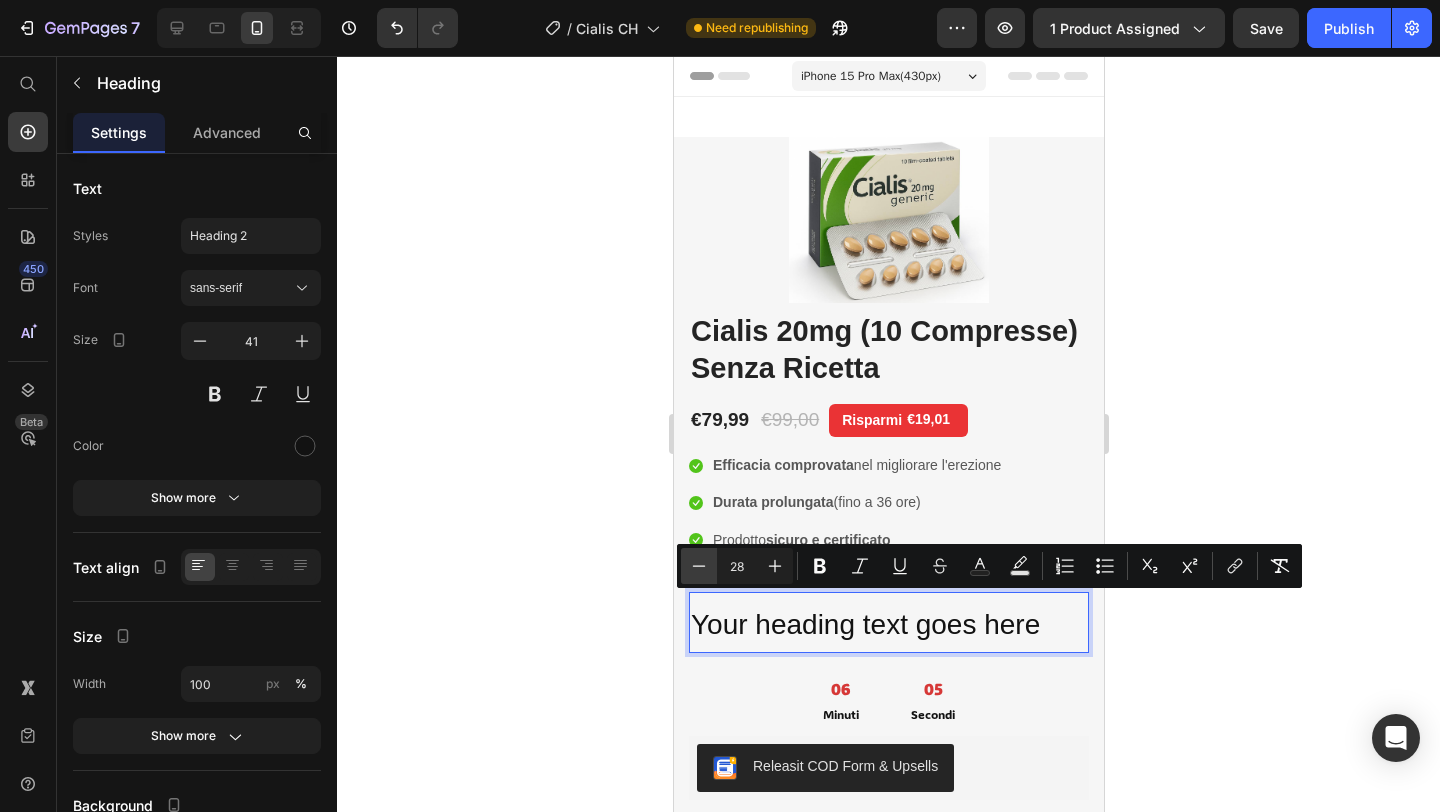 click 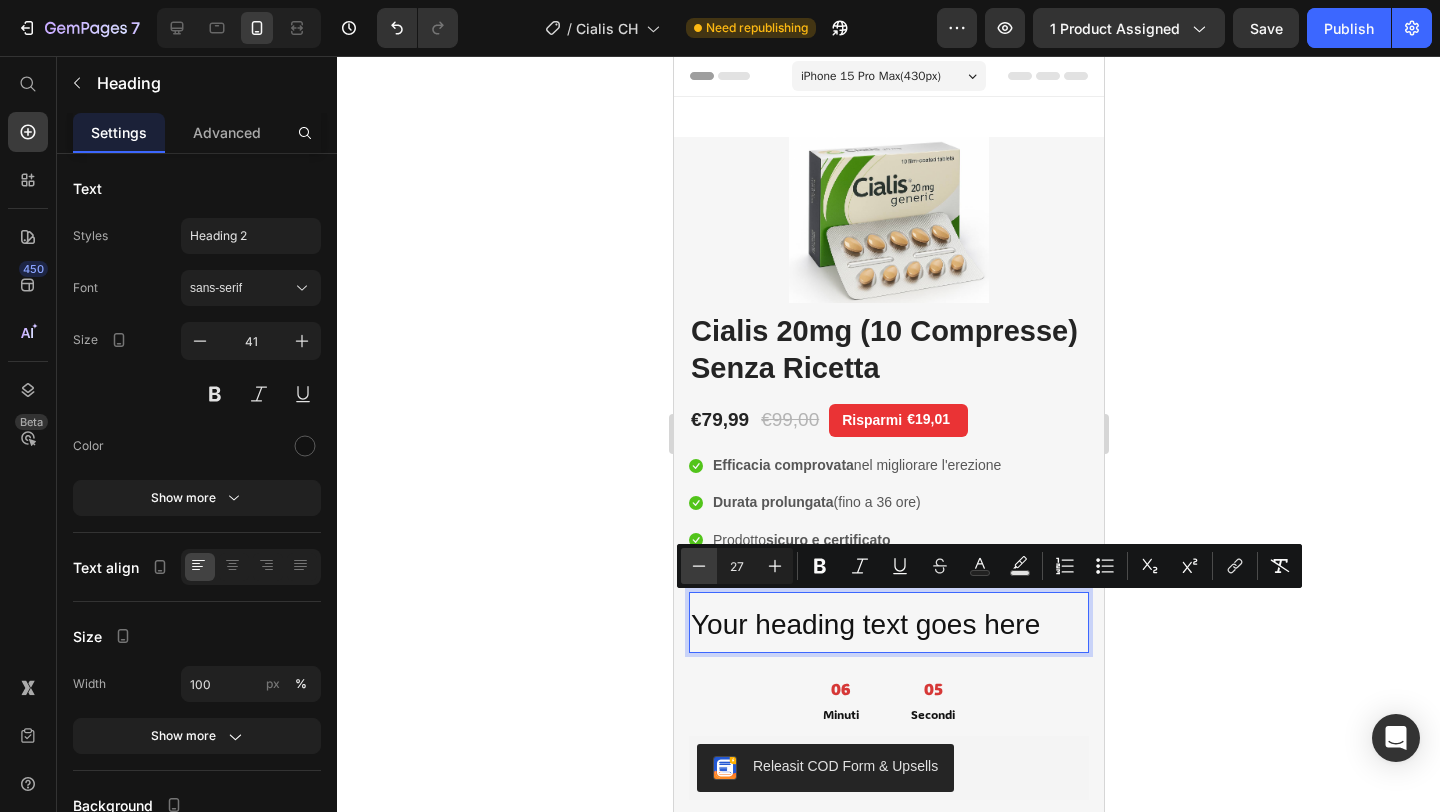click 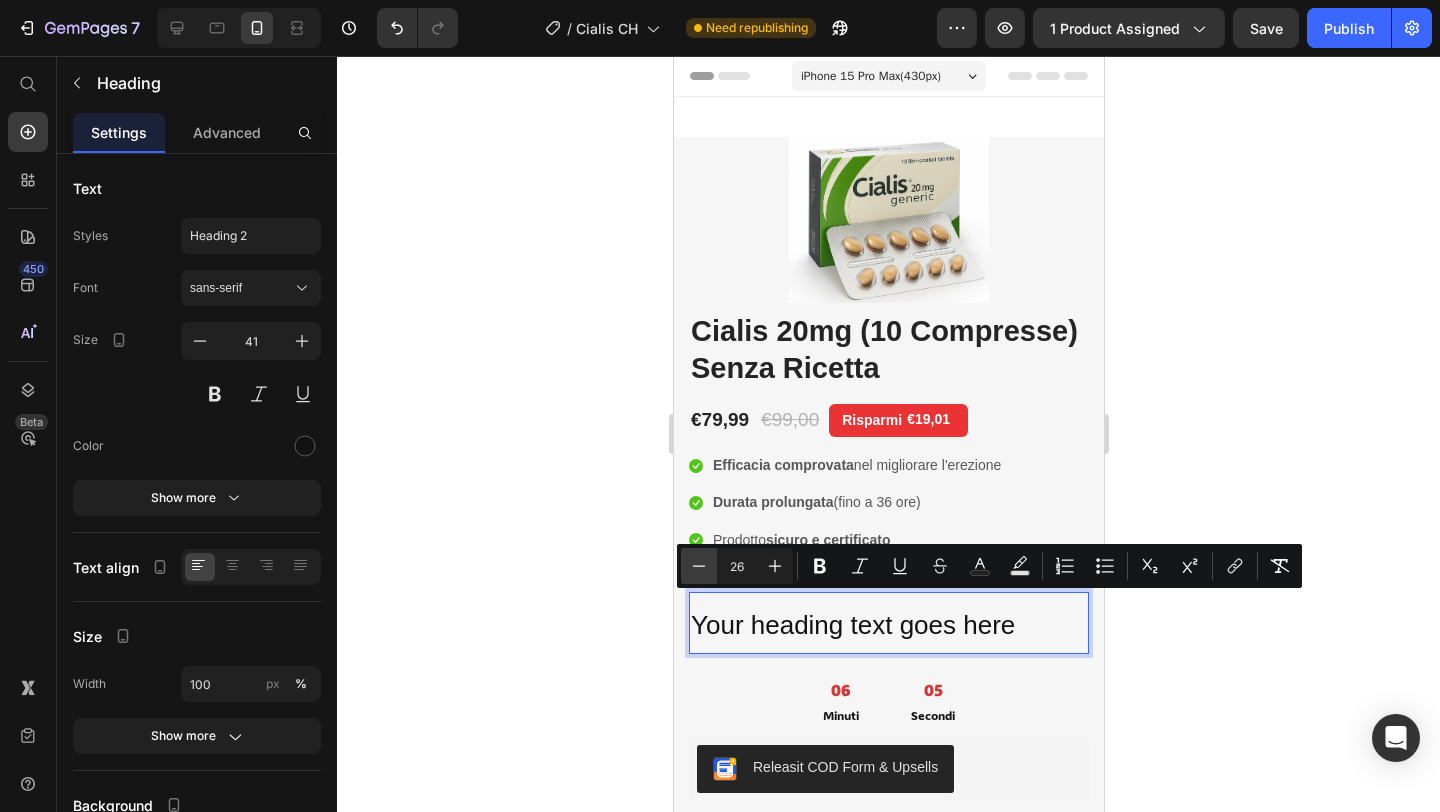 click 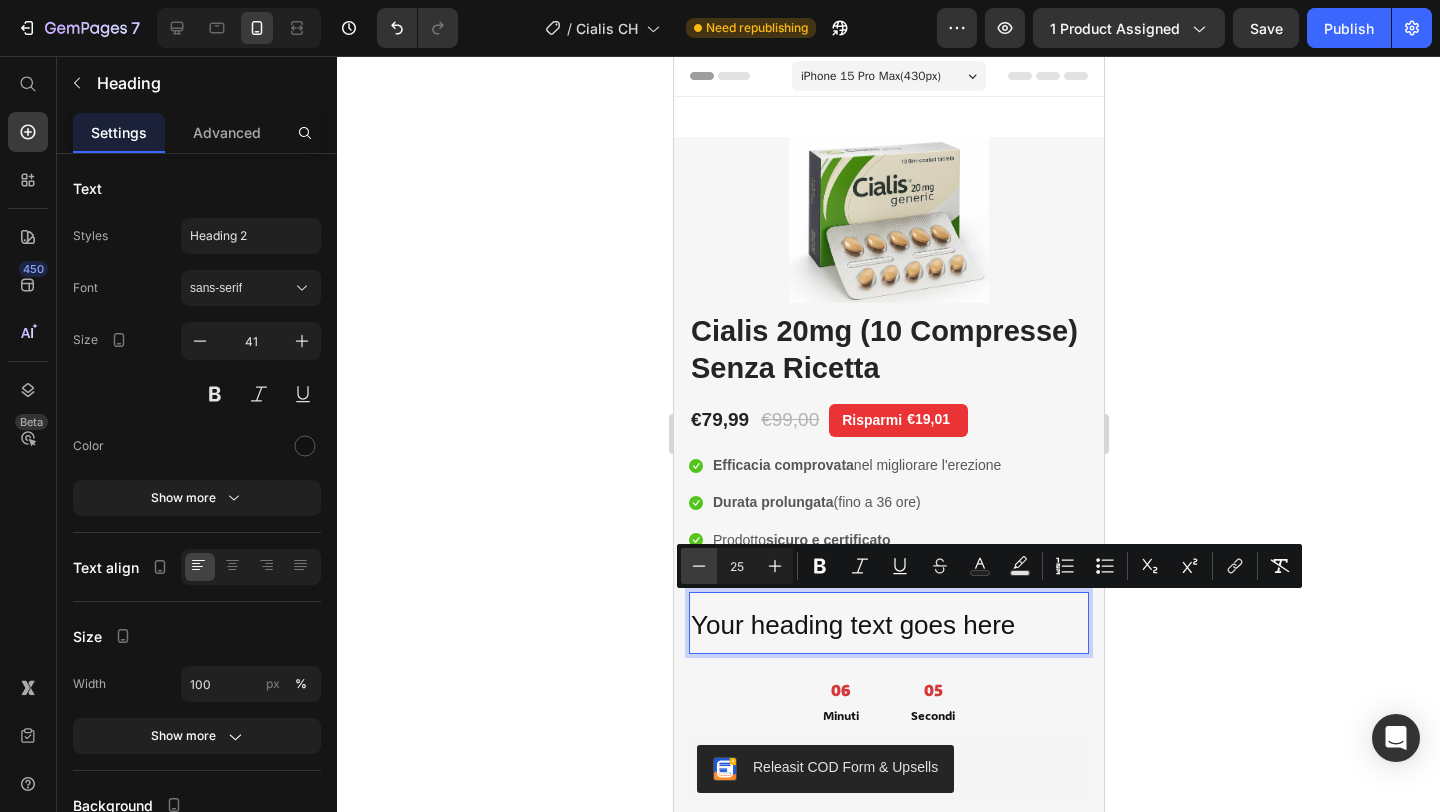 click 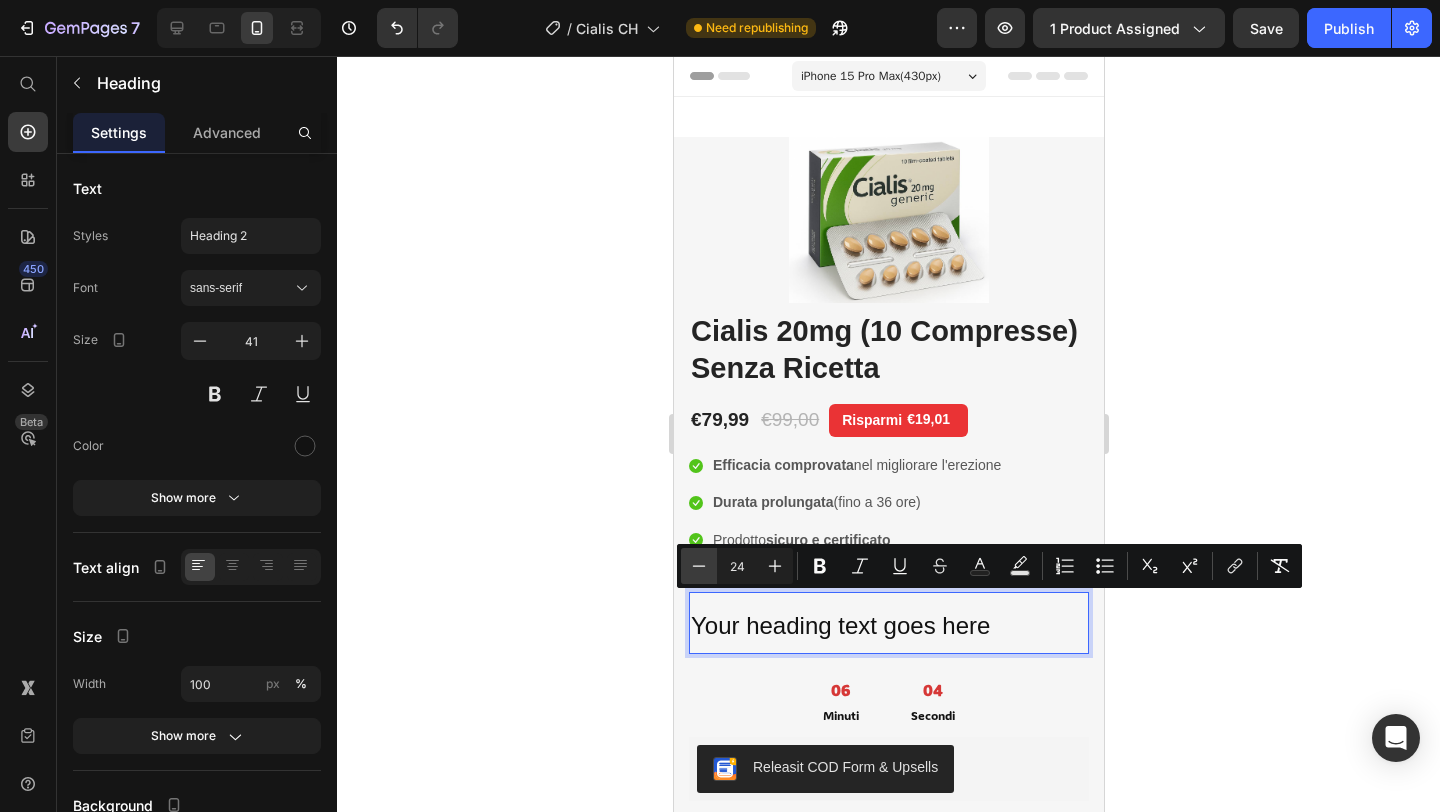 click 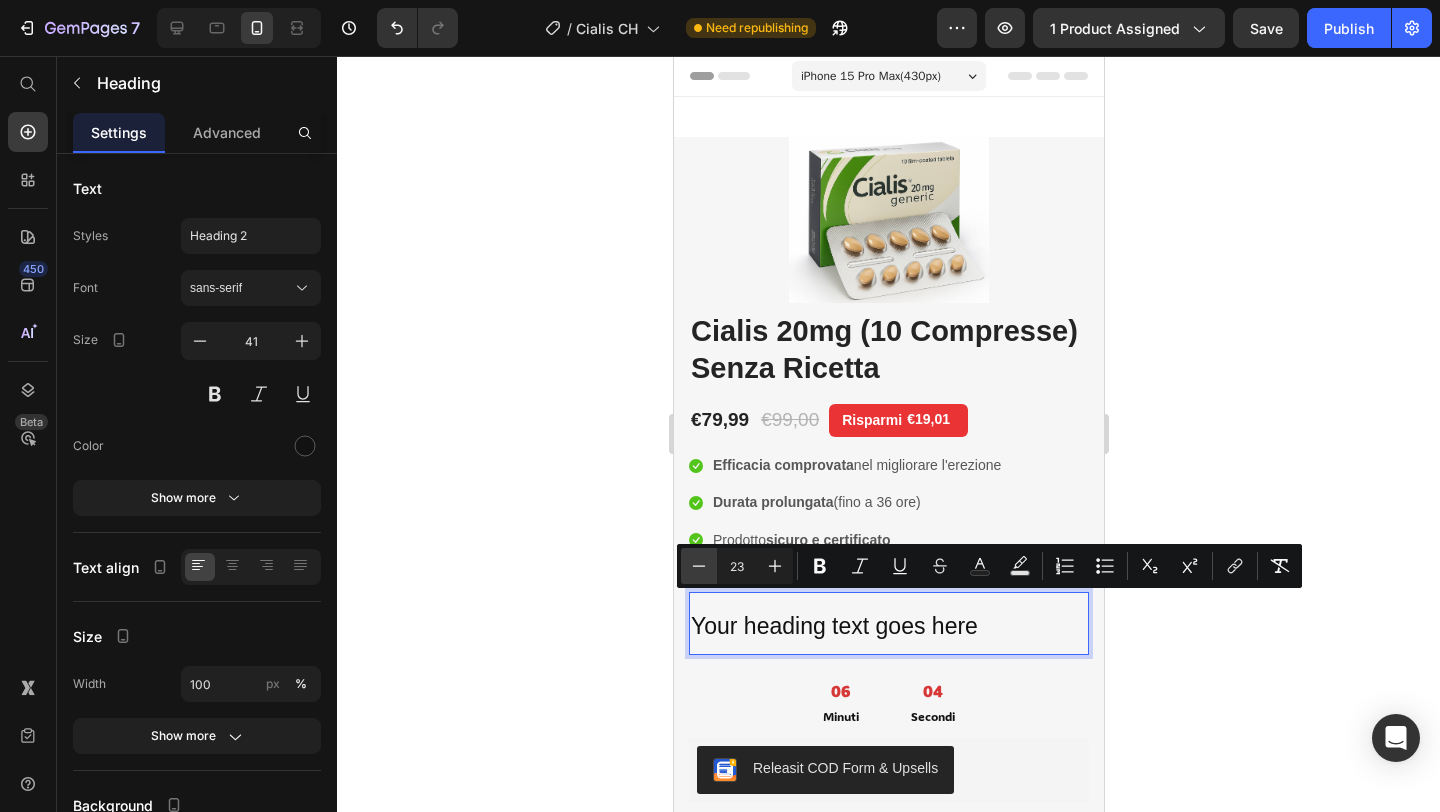 click 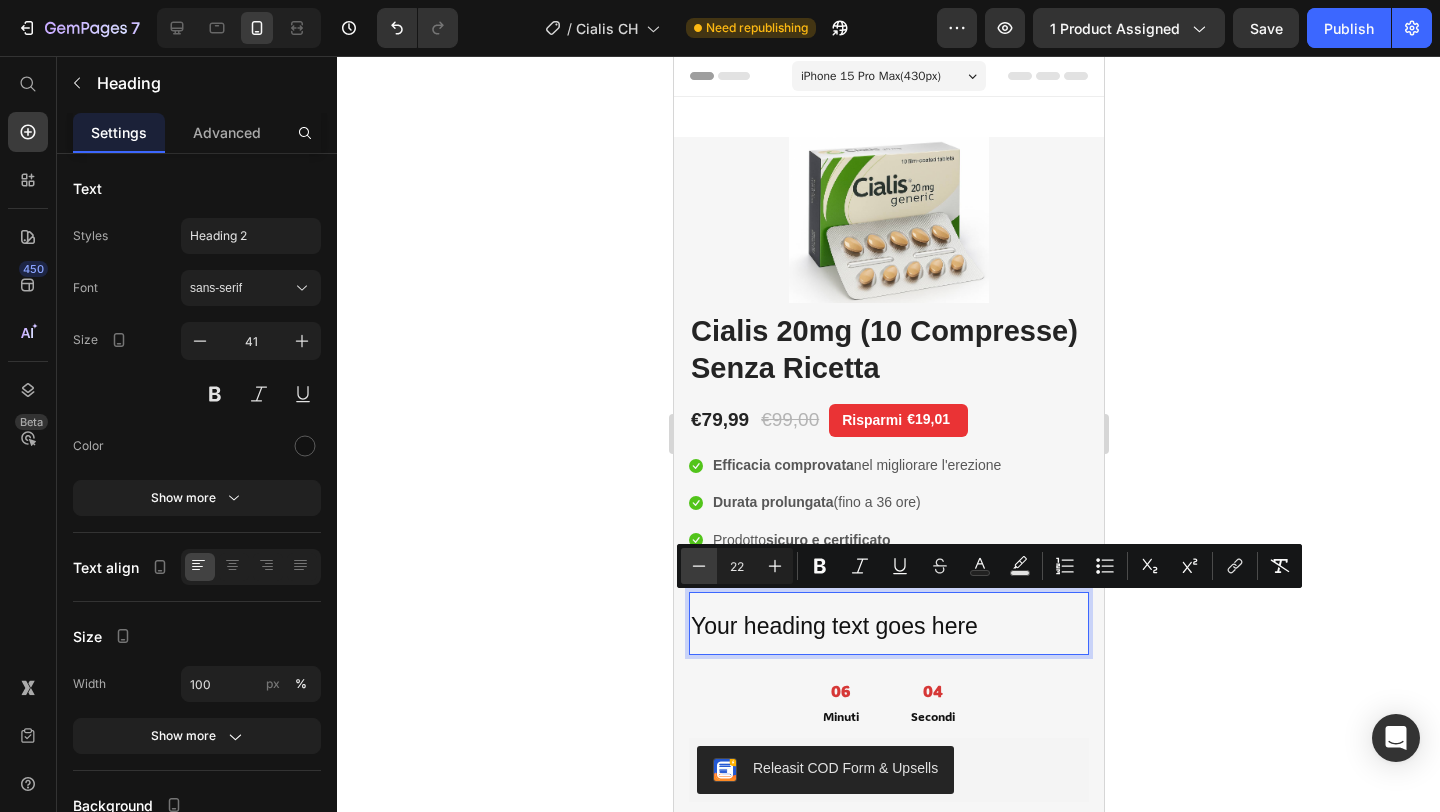 click 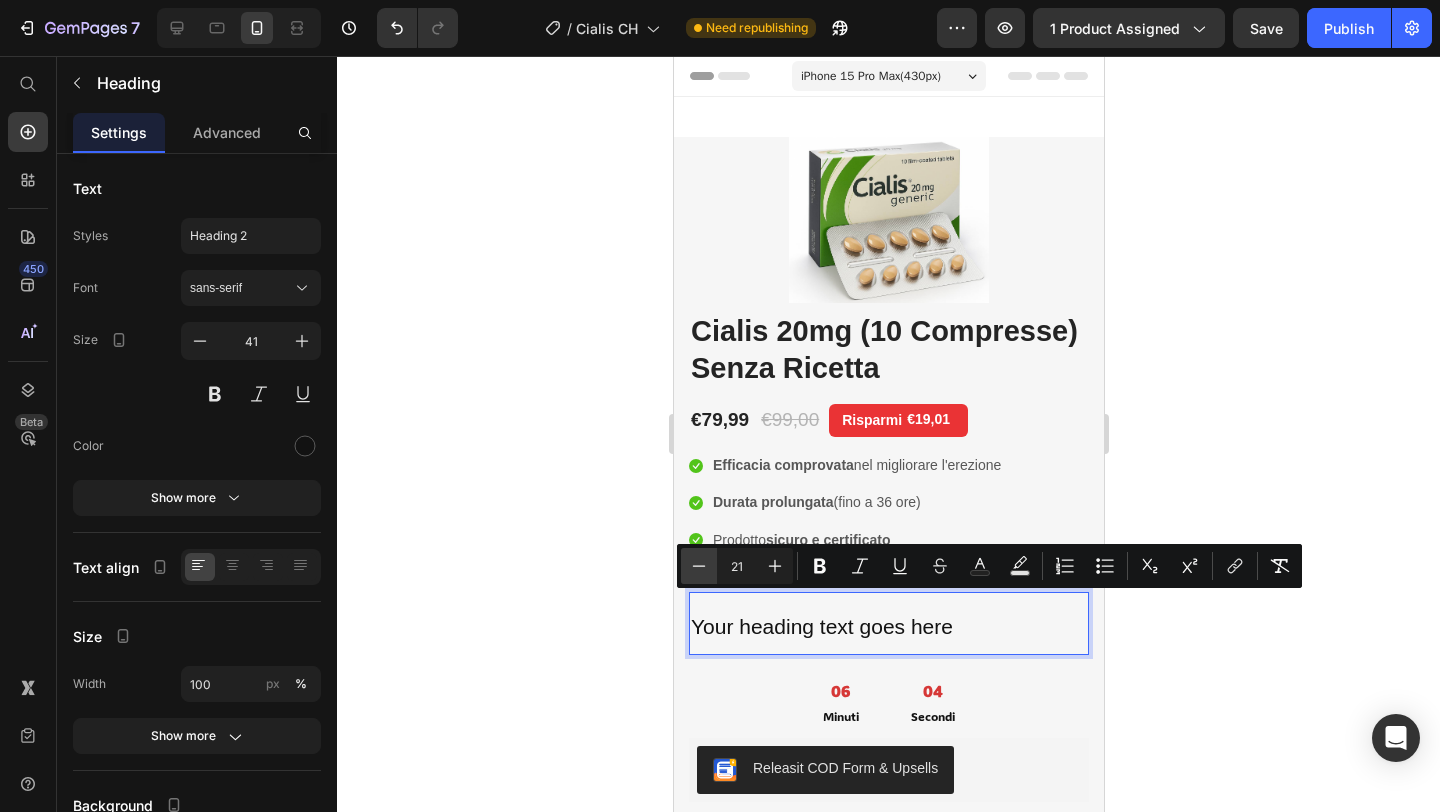 click 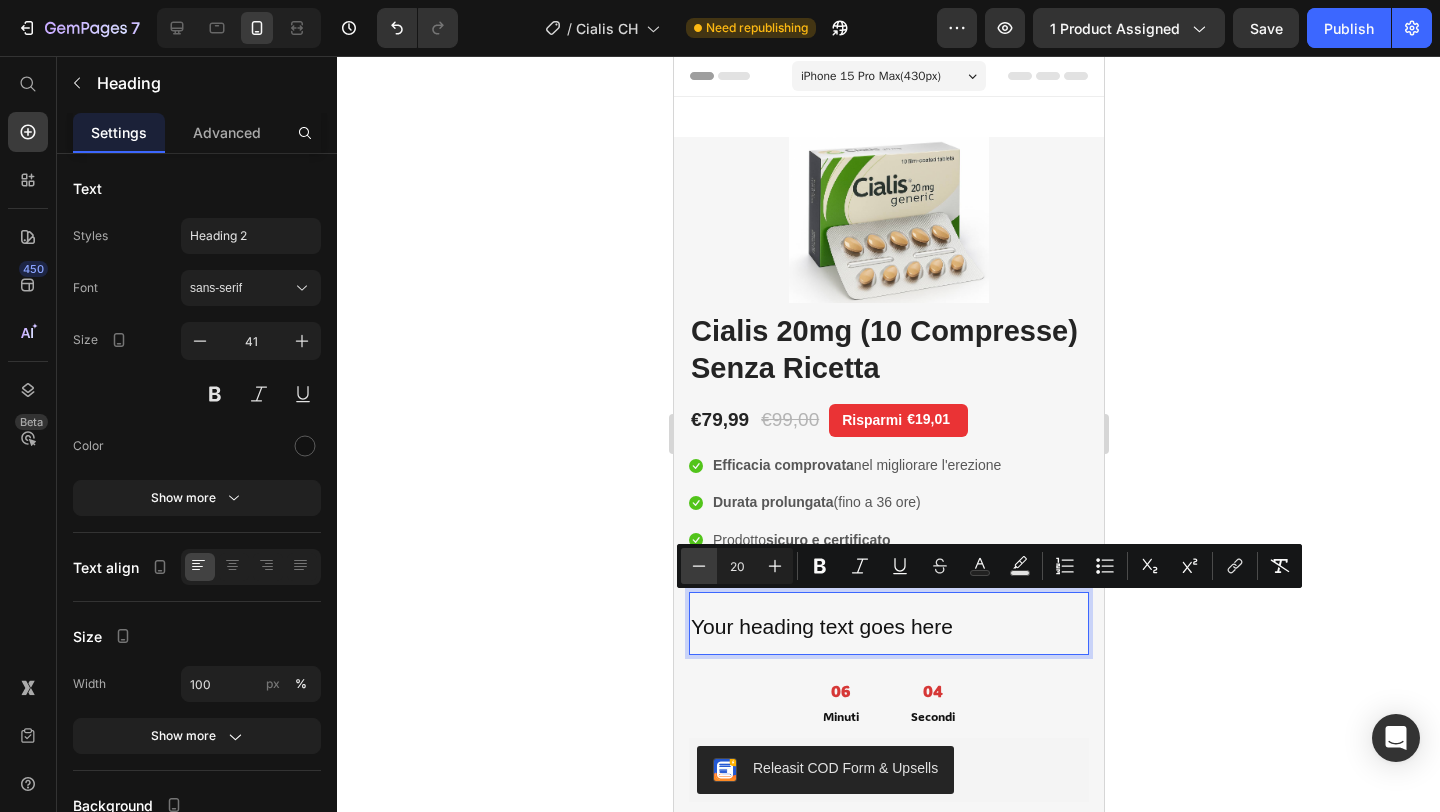 click 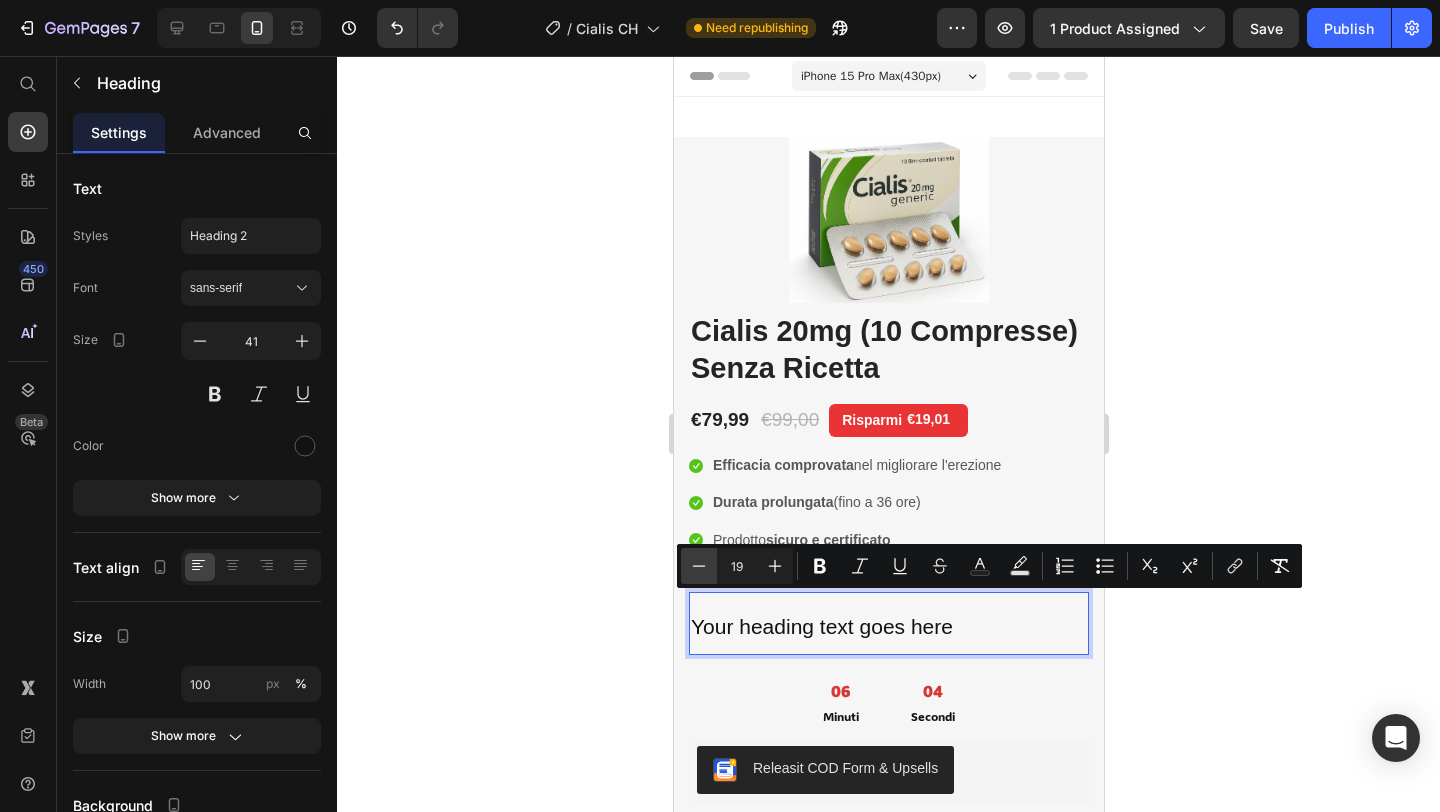 click 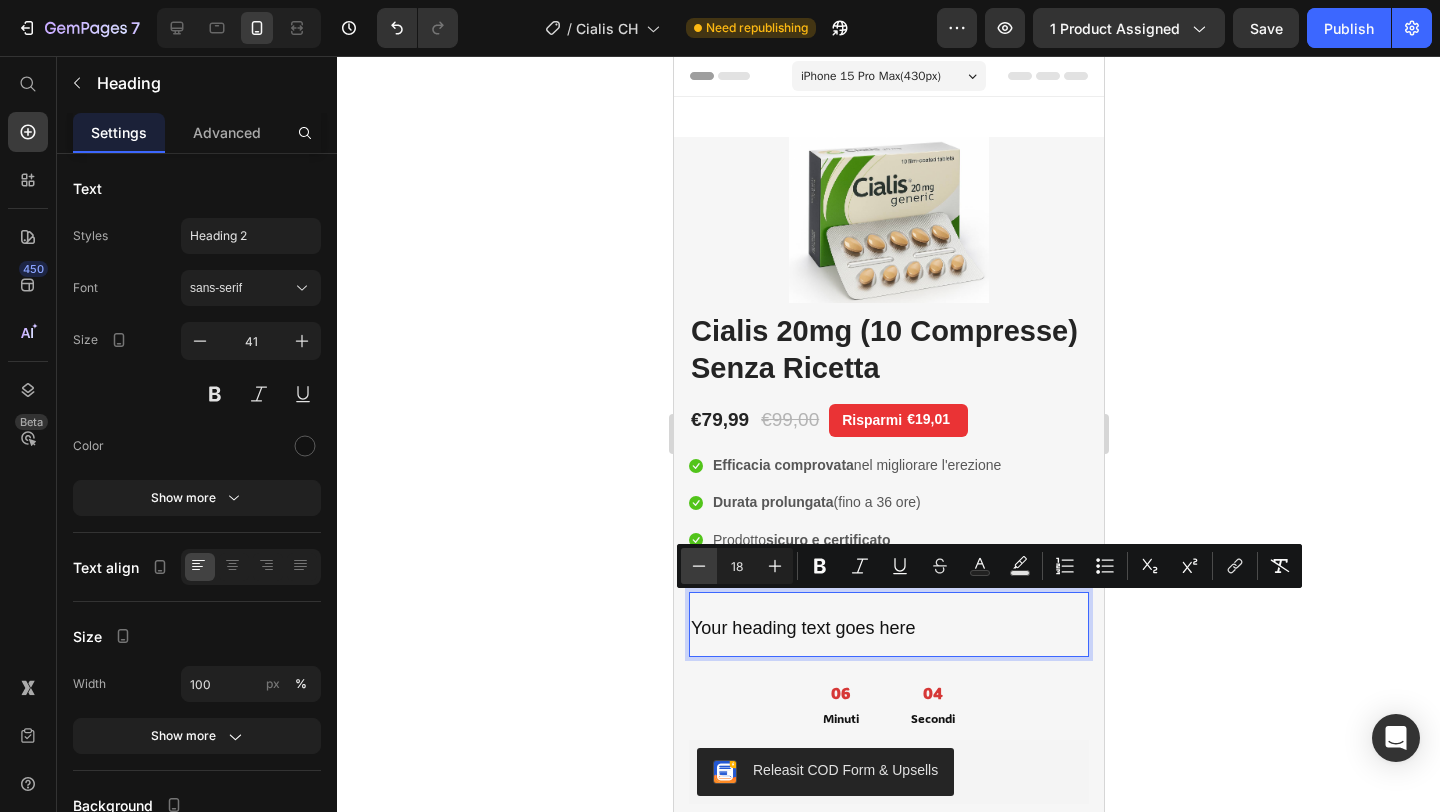 click 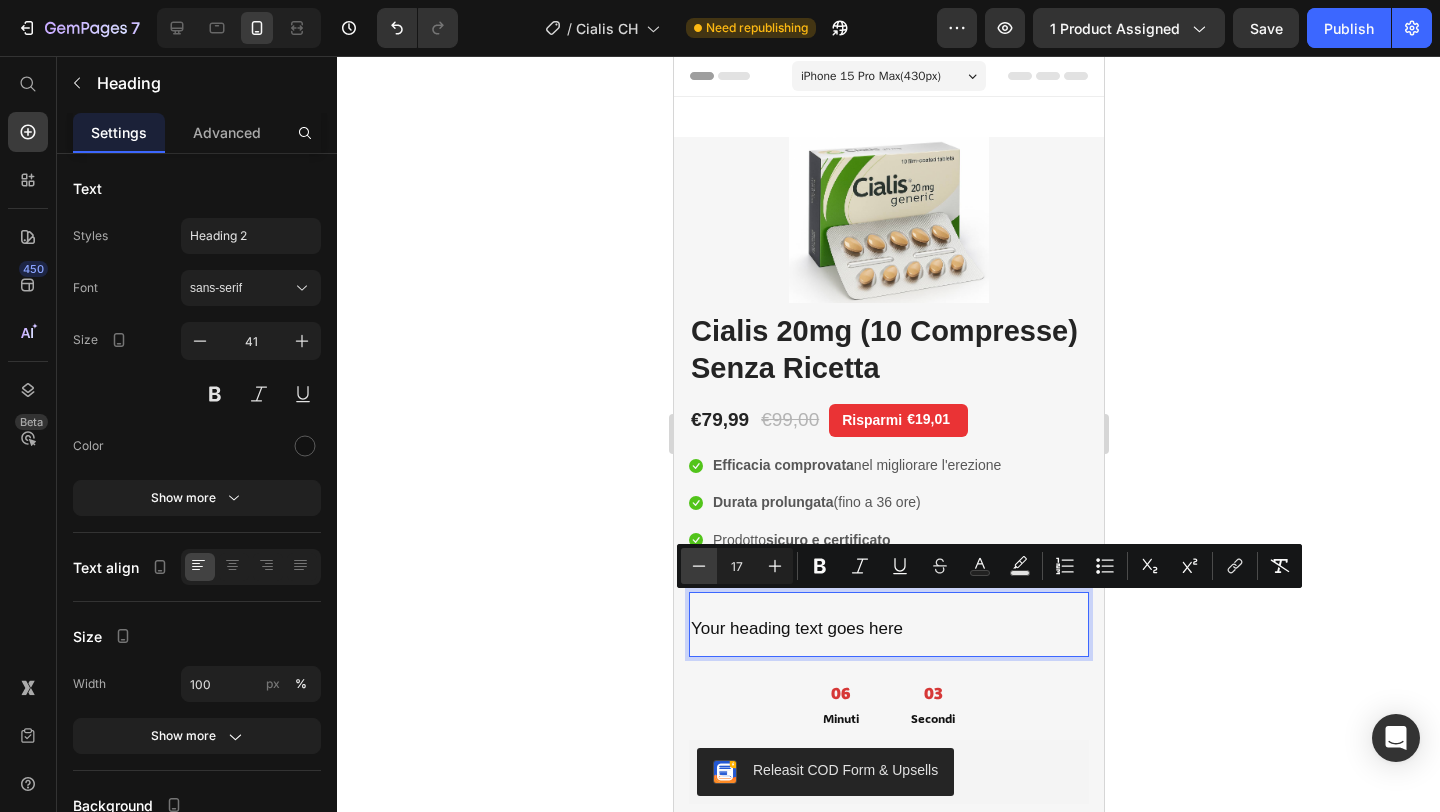 click 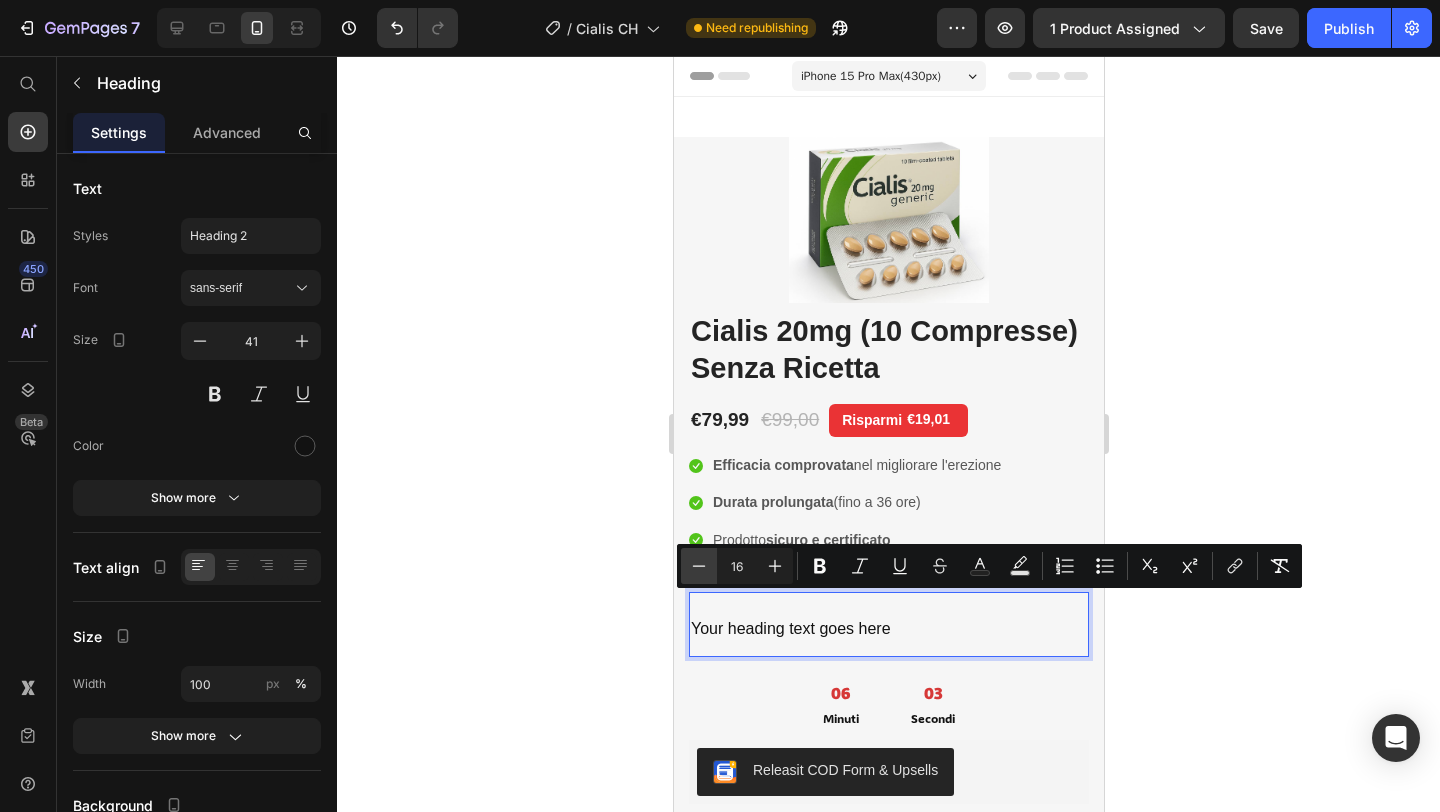 click 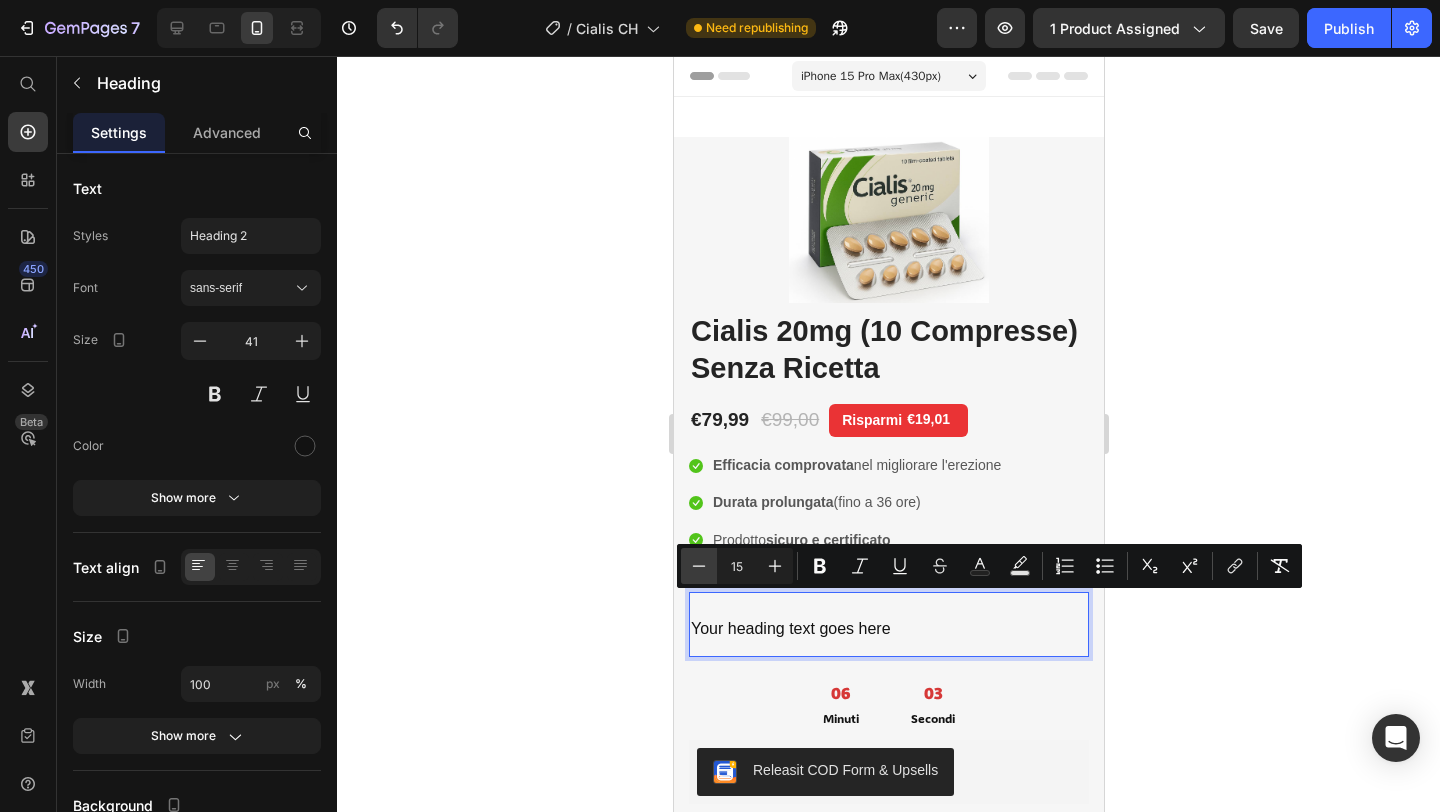 click 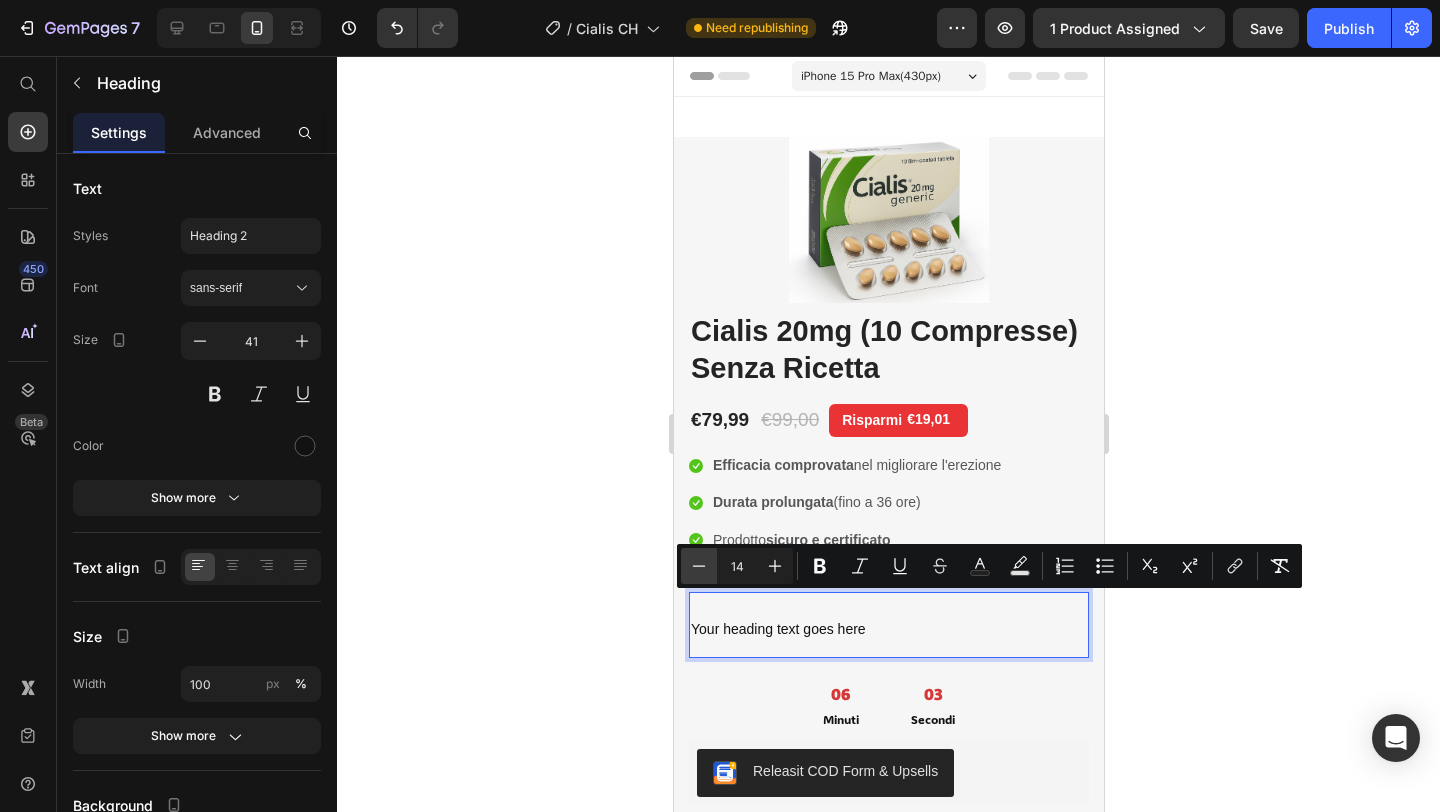 click 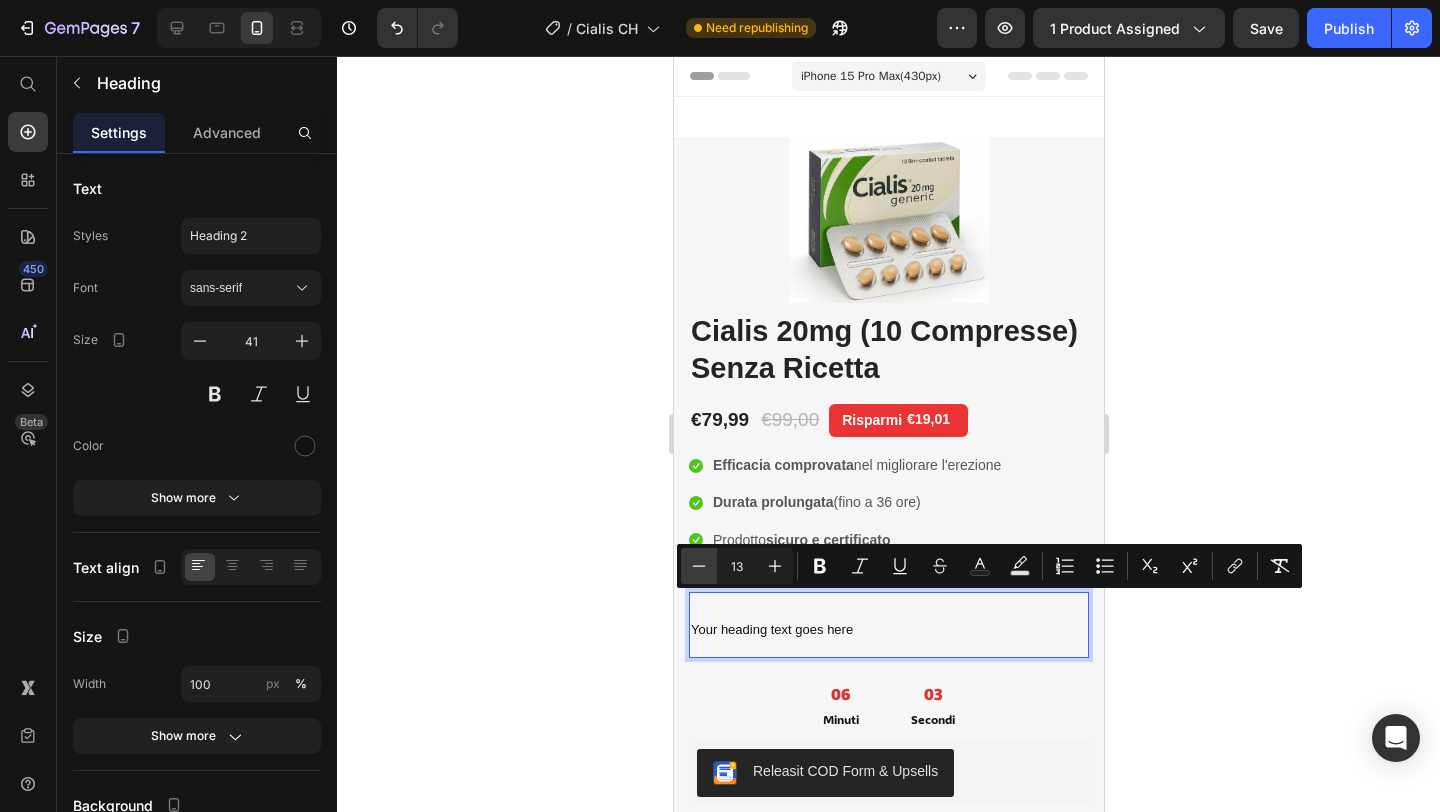 click 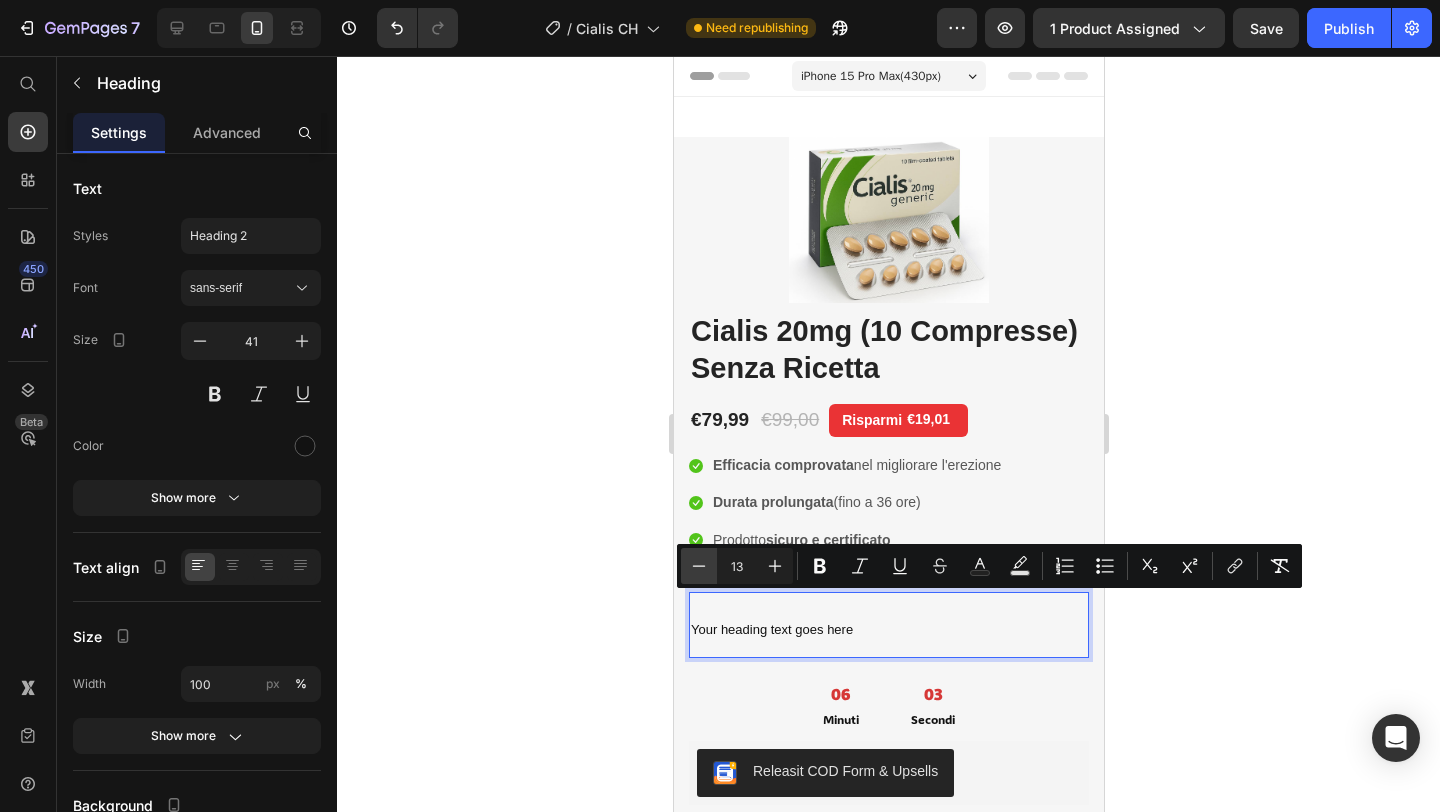 type on "12" 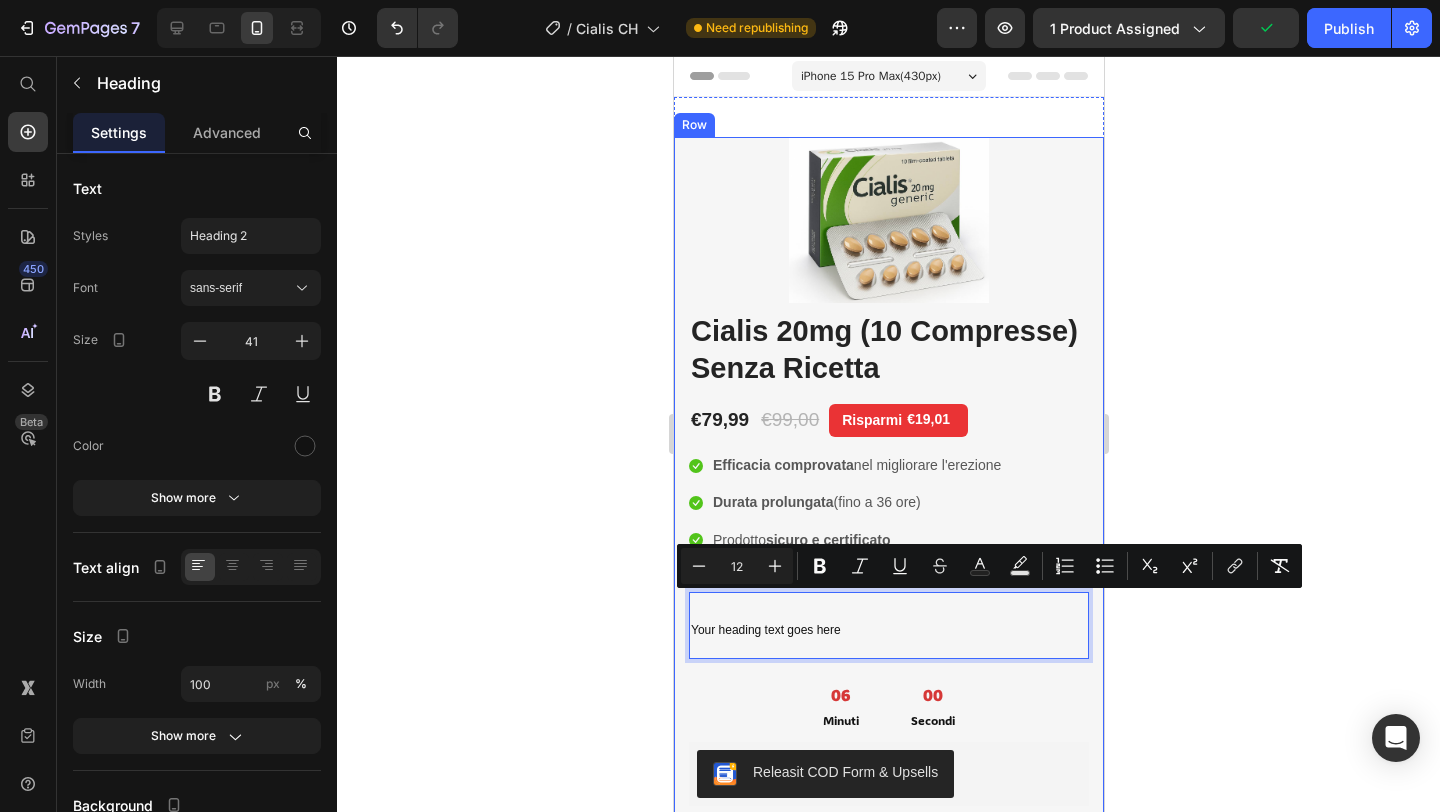 click 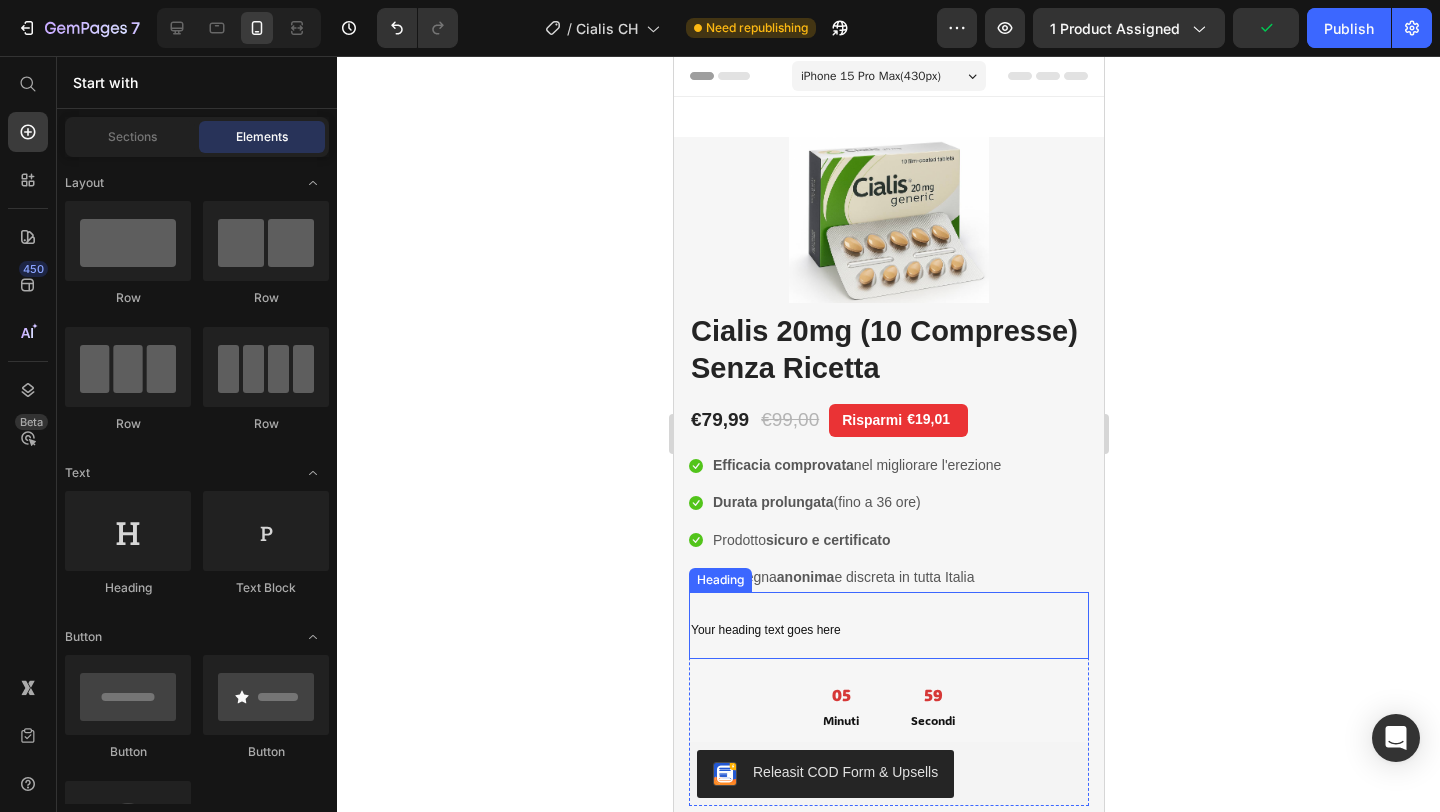 click on "⁠⁠⁠⁠⁠⁠⁠ Your heading text goes here" at bounding box center (888, 625) 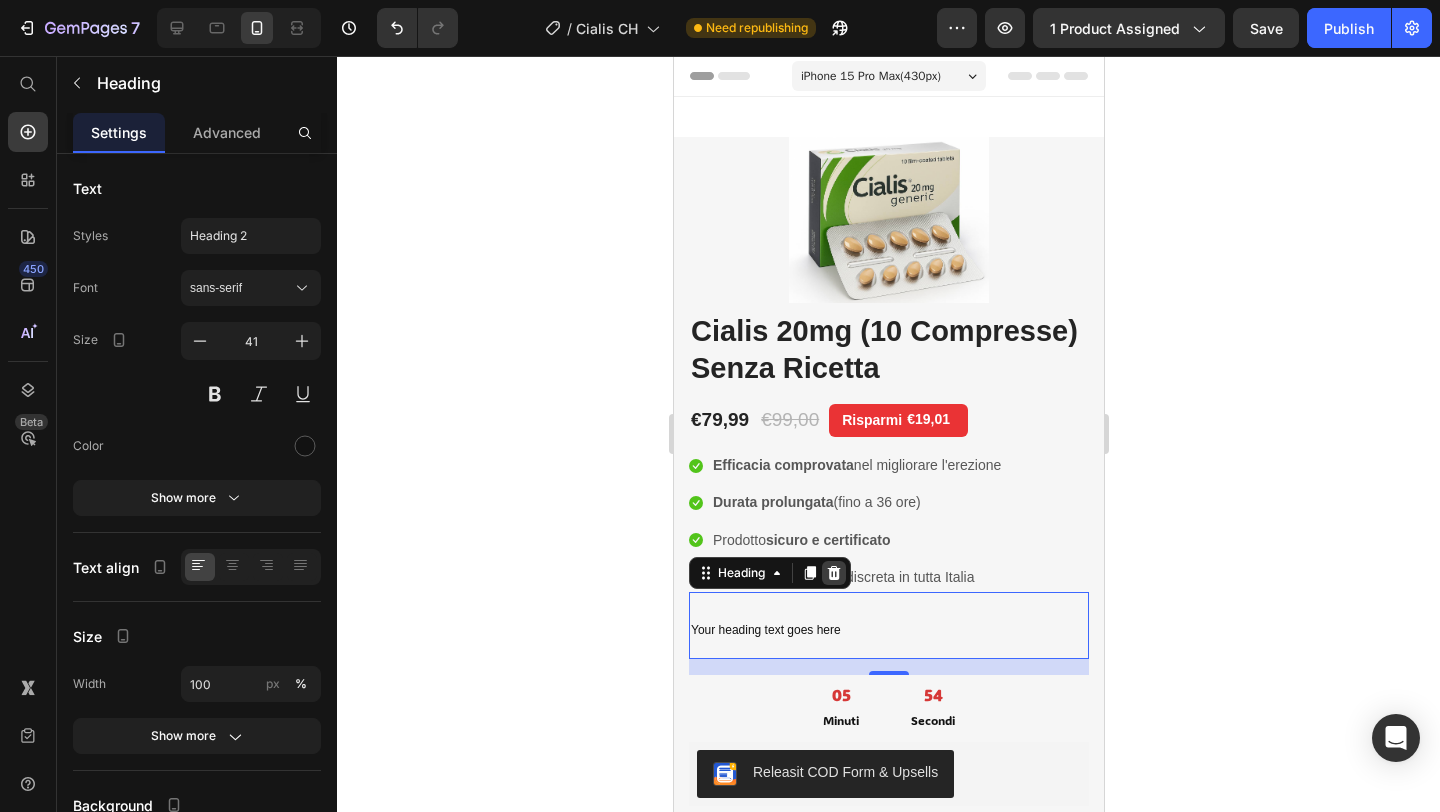 click 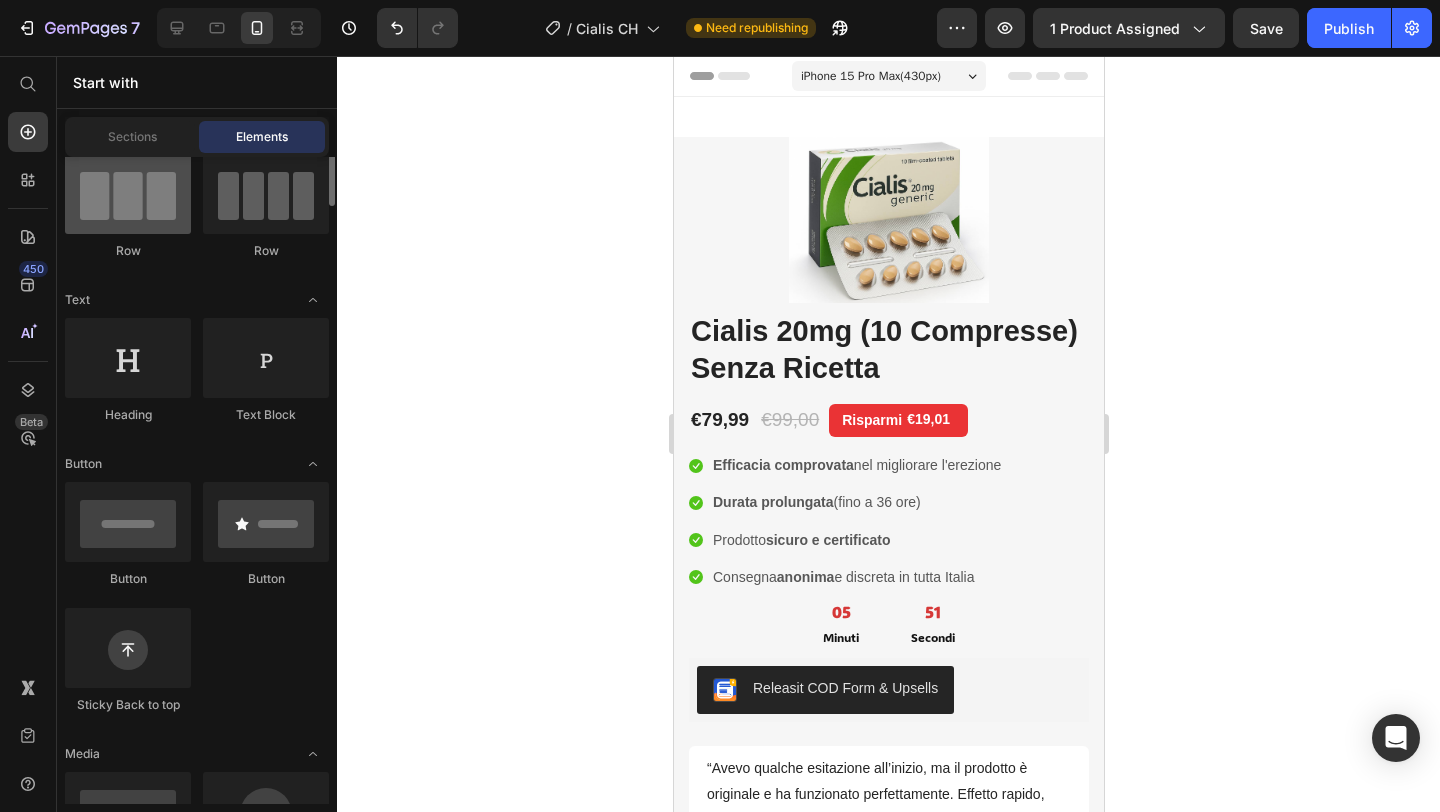 scroll, scrollTop: 189, scrollLeft: 0, axis: vertical 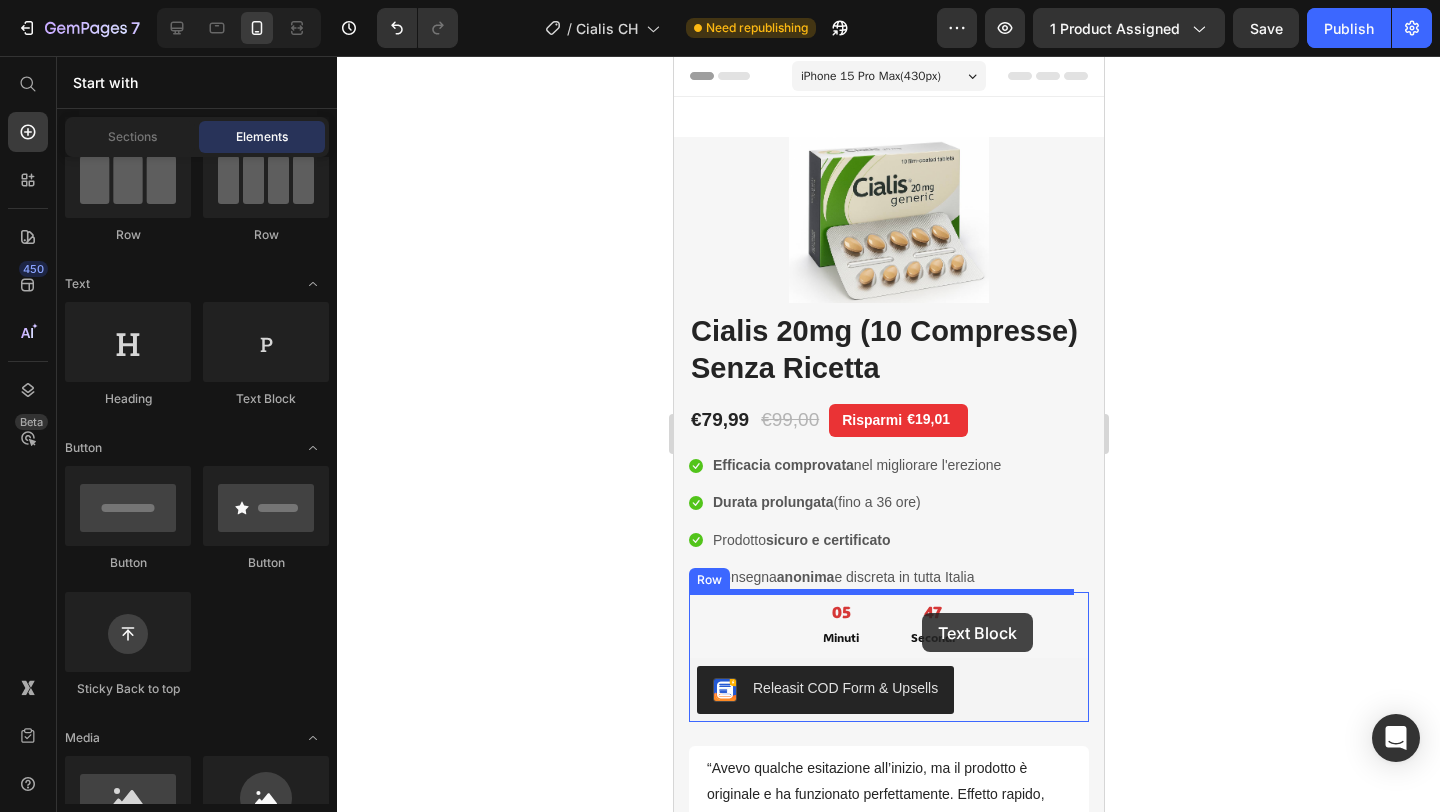 drag, startPoint x: 935, startPoint y: 412, endPoint x: 921, endPoint y: 613, distance: 201.48697 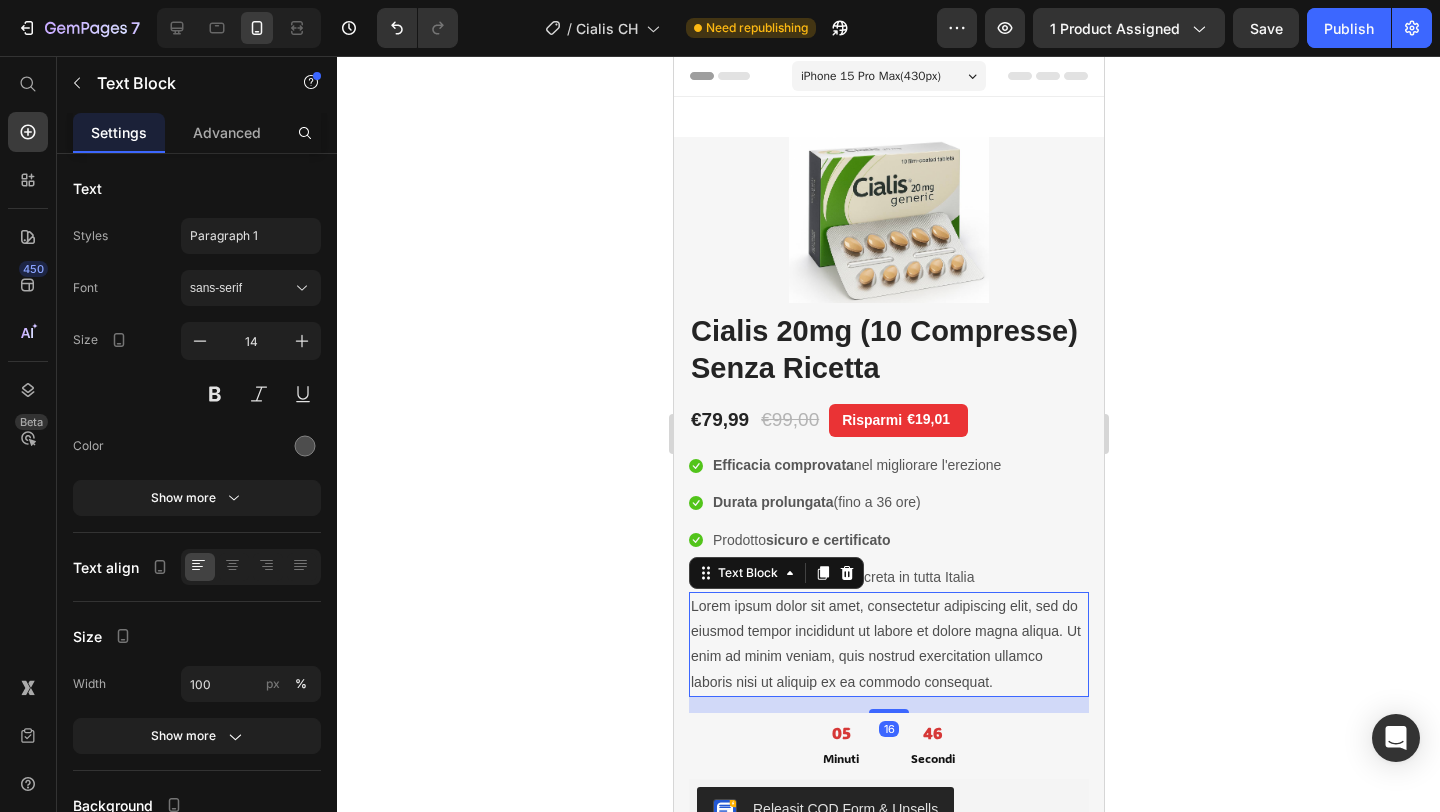 click on "Lorem ipsum dolor sit amet, consectetur adipiscing elit, sed do eiusmod tempor incididunt ut labore et dolore magna aliqua. Ut enim ad minim veniam, quis nostrud exercitation ullamco laboris nisi ut aliquip ex ea commodo consequat." at bounding box center [888, 644] 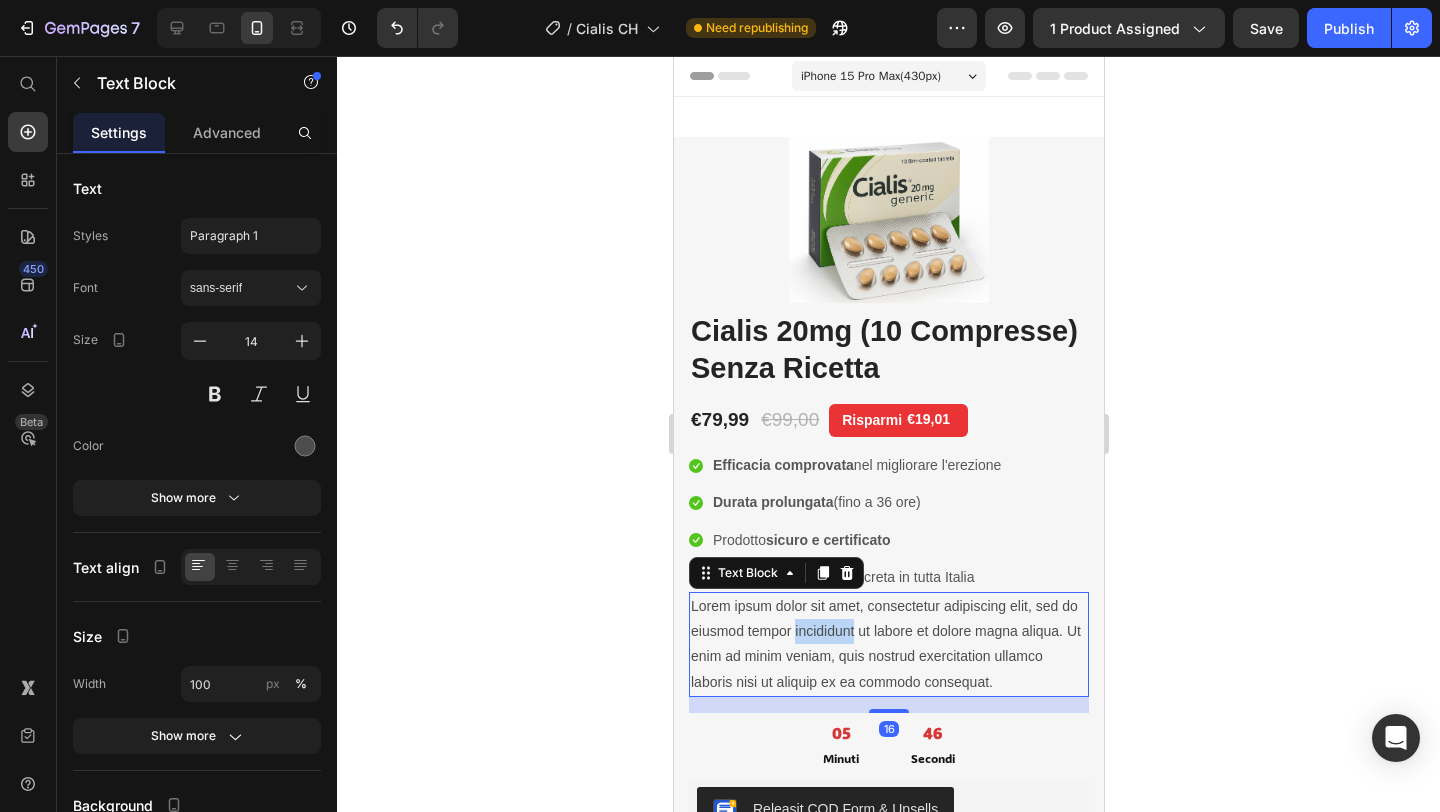 click on "Lorem ipsum dolor sit amet, consectetur adipiscing elit, sed do eiusmod tempor incididunt ut labore et dolore magna aliqua. Ut enim ad minim veniam, quis nostrud exercitation ullamco laboris nisi ut aliquip ex ea commodo consequat." at bounding box center (888, 644) 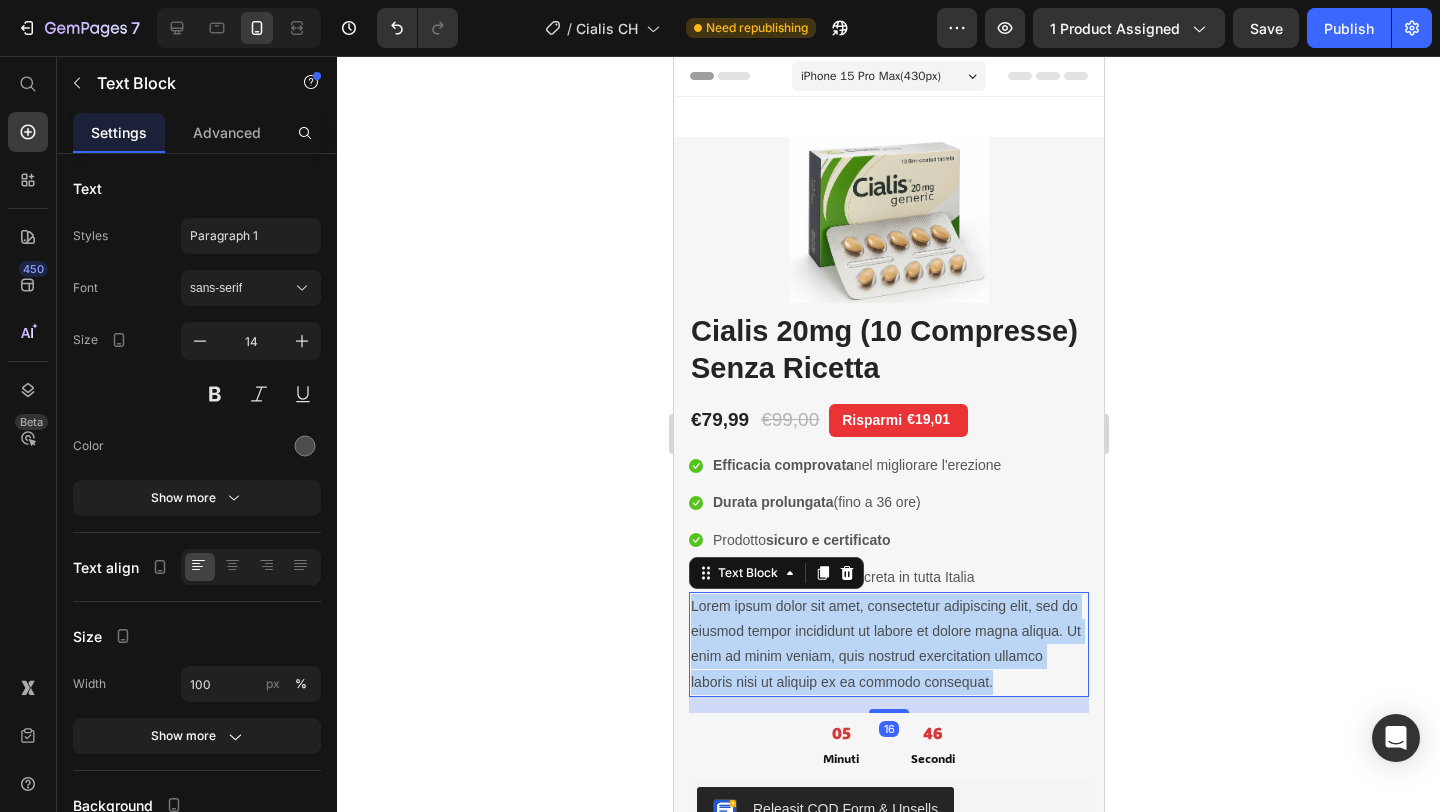 click on "Lorem ipsum dolor sit amet, consectetur adipiscing elit, sed do eiusmod tempor incididunt ut labore et dolore magna aliqua. Ut enim ad minim veniam, quis nostrud exercitation ullamco laboris nisi ut aliquip ex ea commodo consequat." at bounding box center (888, 644) 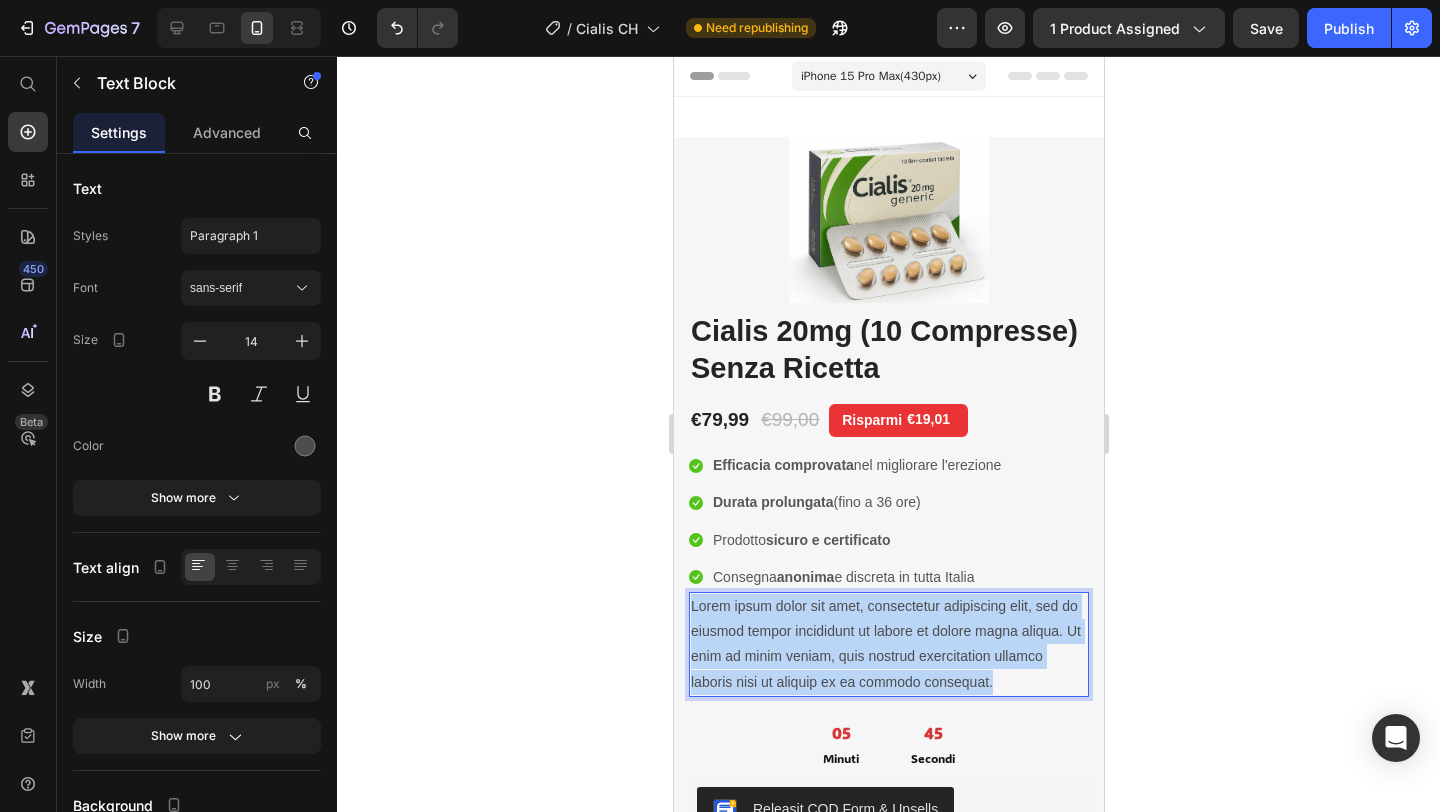 click on "Lorem ipsum dolor sit amet, consectetur adipiscing elit, sed do eiusmod tempor incididunt ut labore et dolore magna aliqua. Ut enim ad minim veniam, quis nostrud exercitation ullamco laboris nisi ut aliquip ex ea commodo consequat." at bounding box center [888, 644] 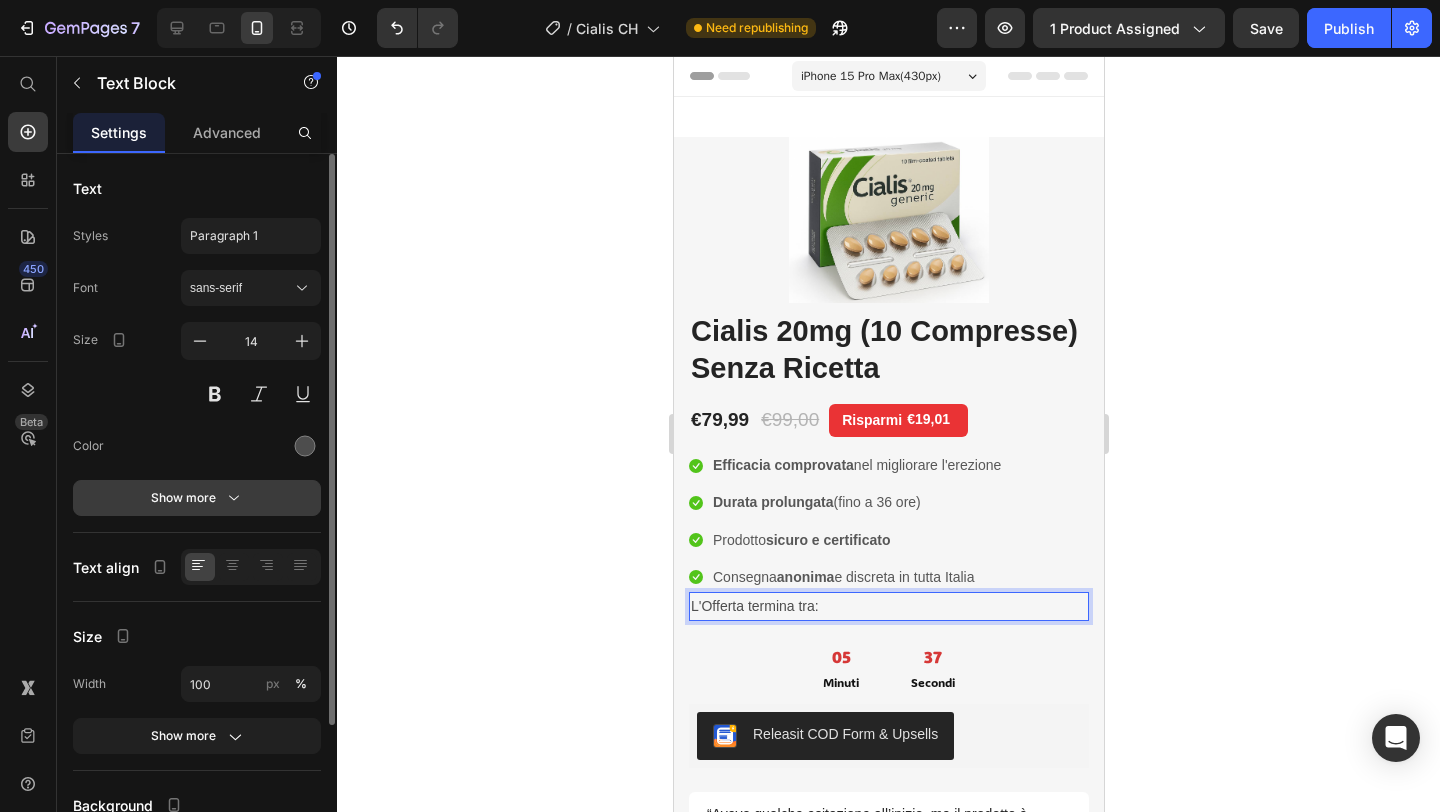 click on "Show more" at bounding box center (197, 498) 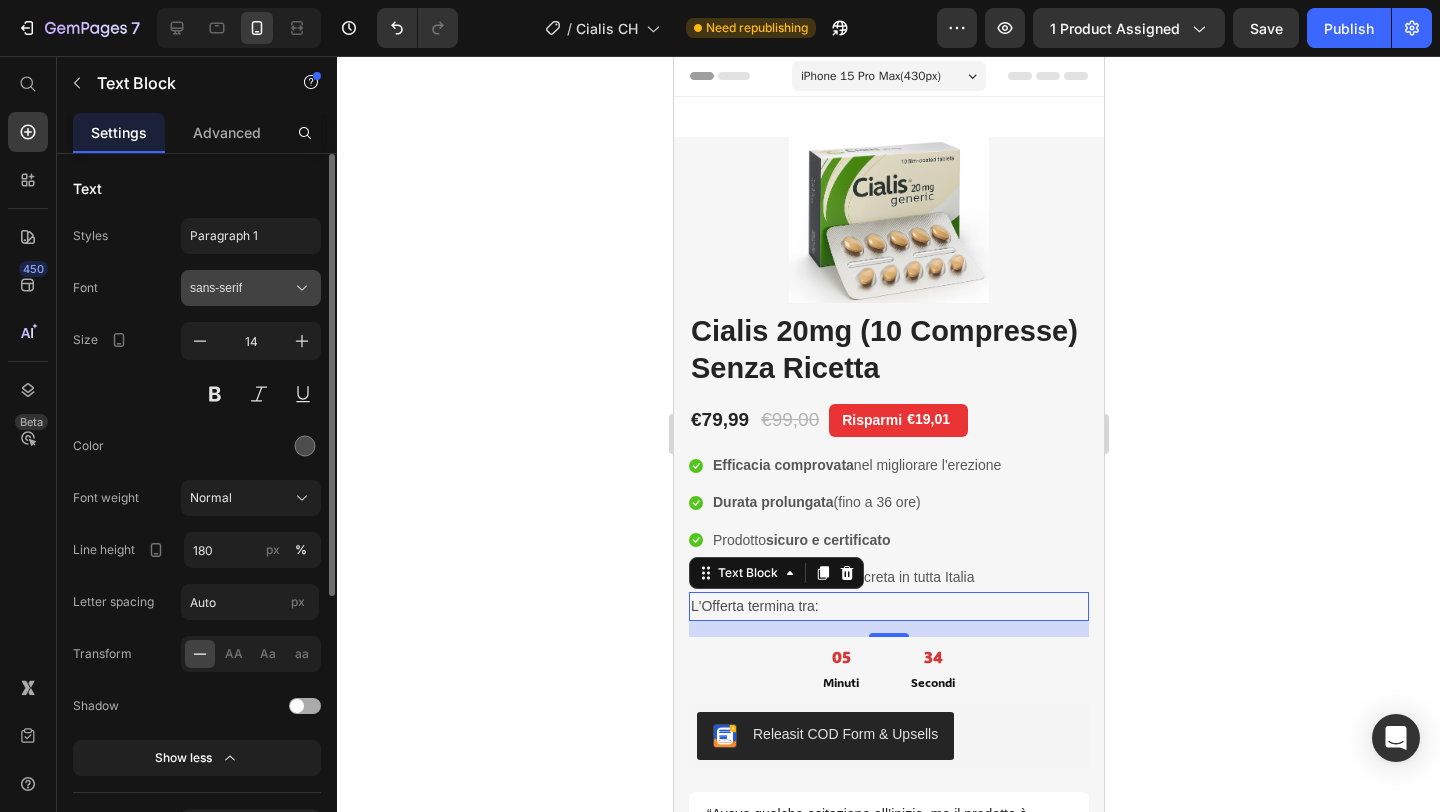 click on "sans-serif" at bounding box center (241, 288) 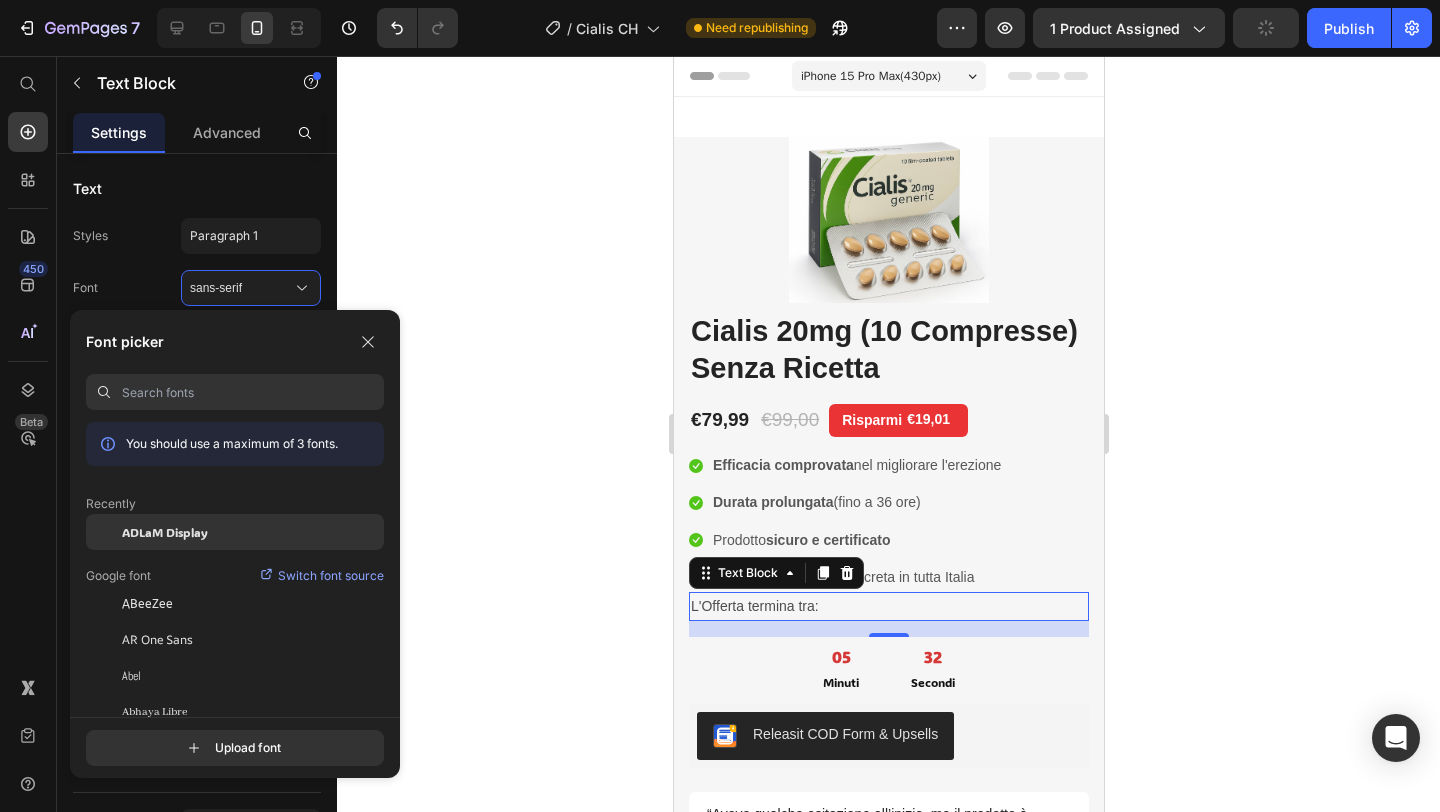 click on "ADLaM Display" 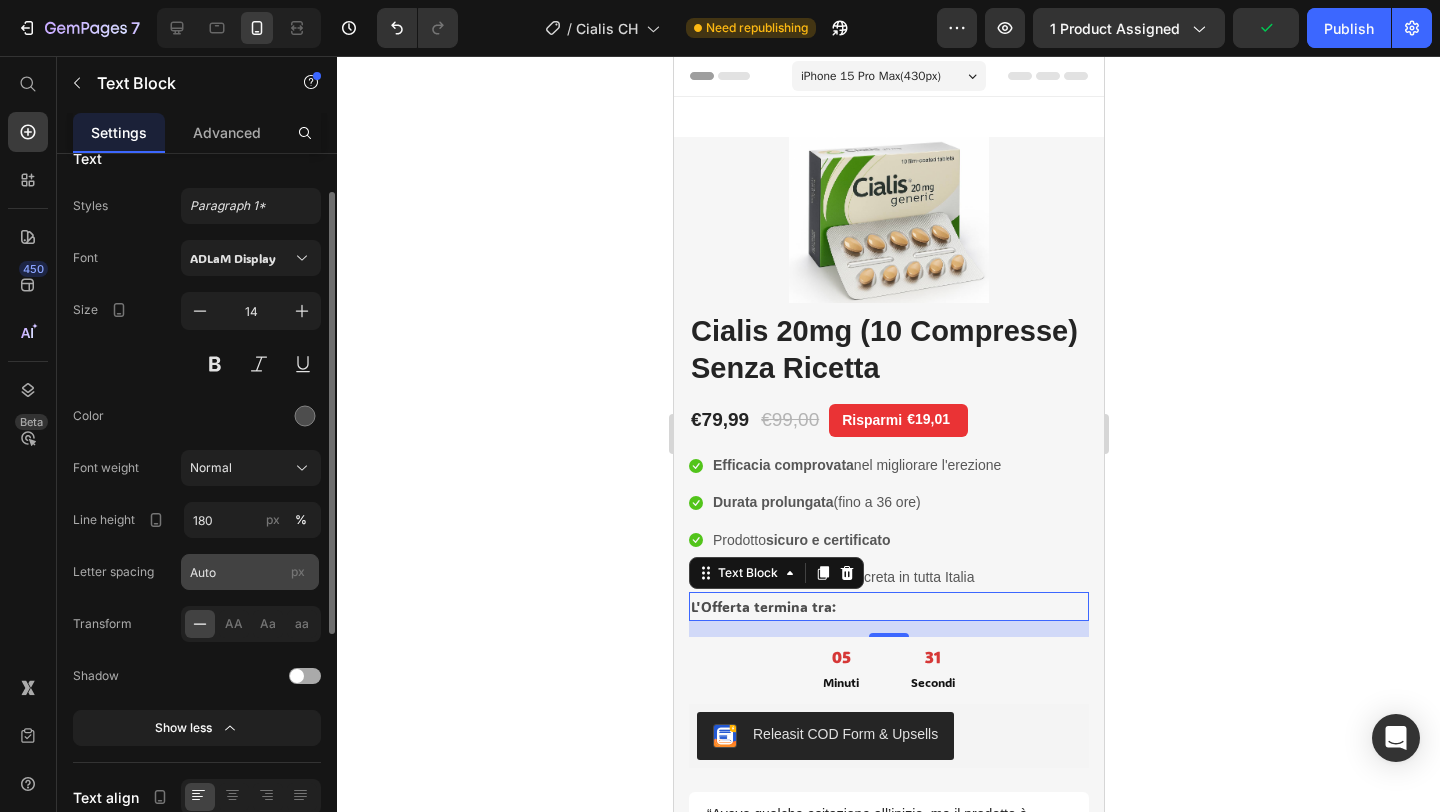 scroll, scrollTop: 44, scrollLeft: 0, axis: vertical 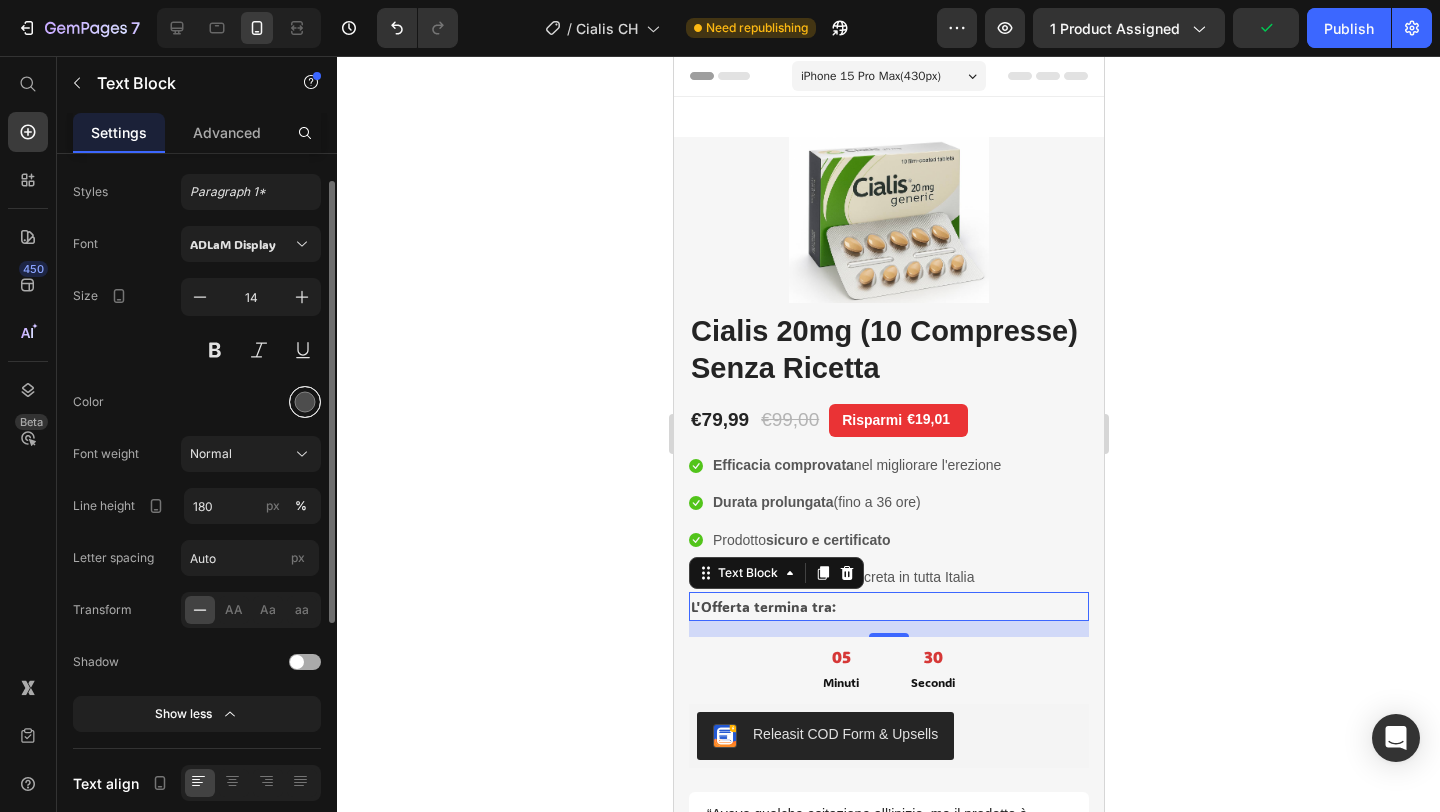 click at bounding box center [305, 402] 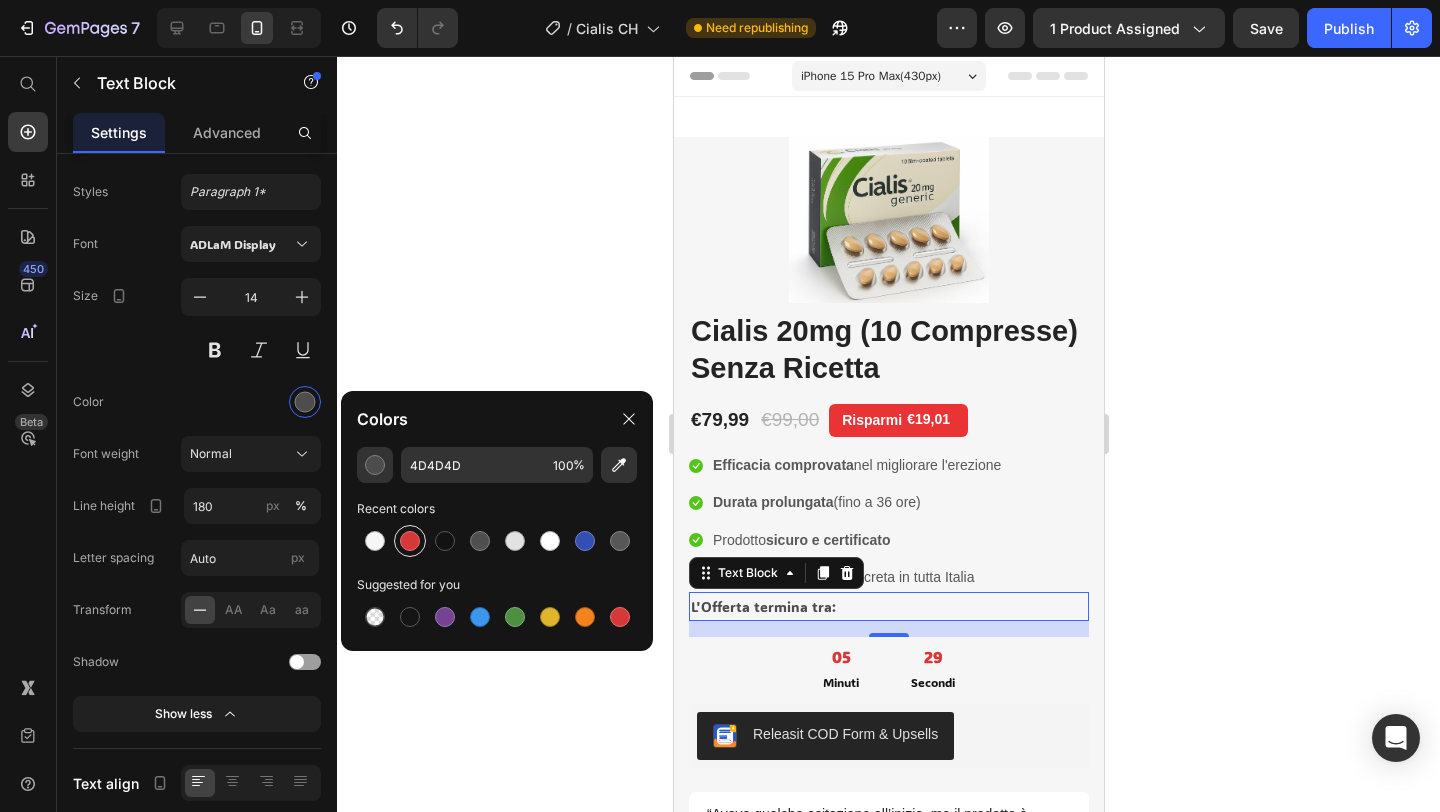 click at bounding box center (410, 541) 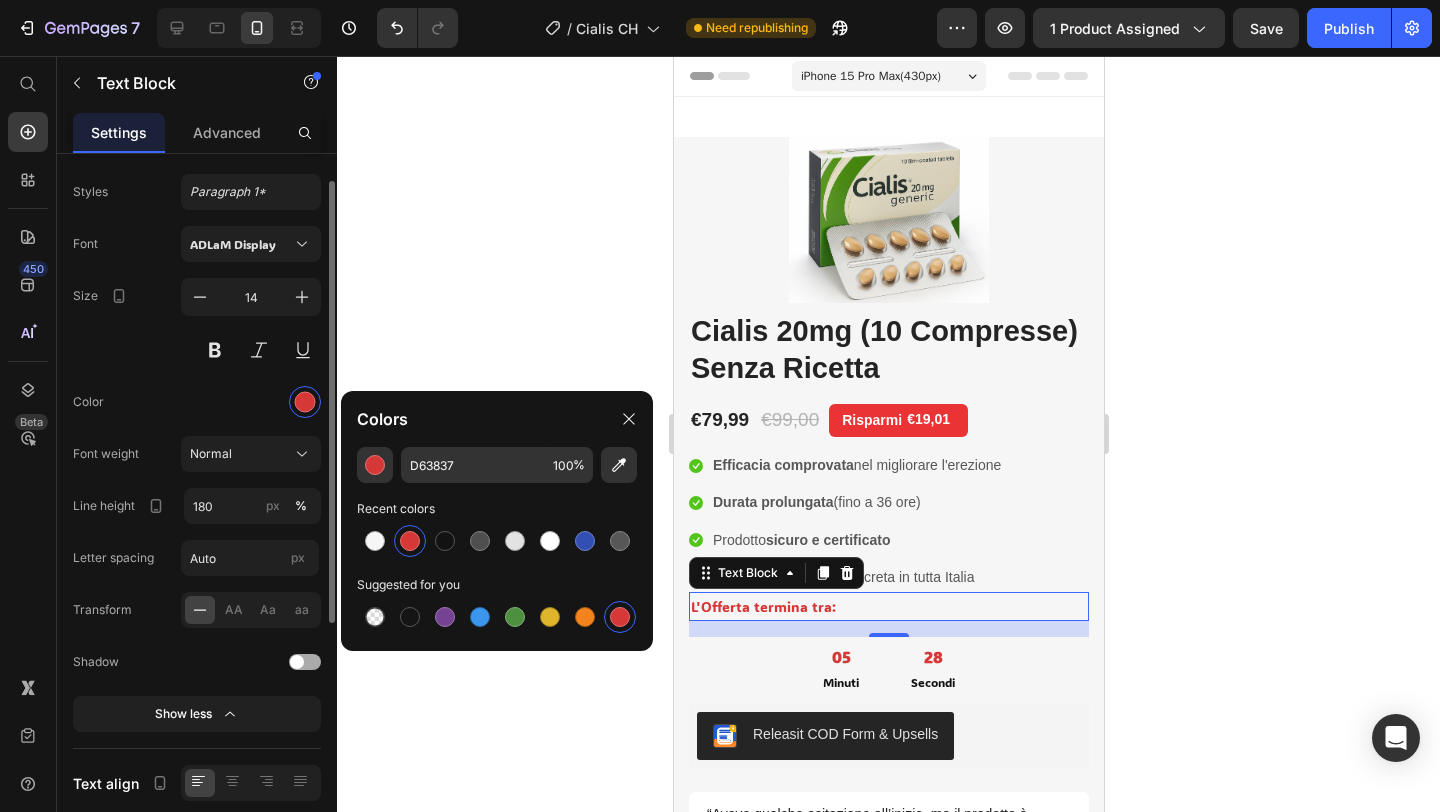 click at bounding box center (220, 662) 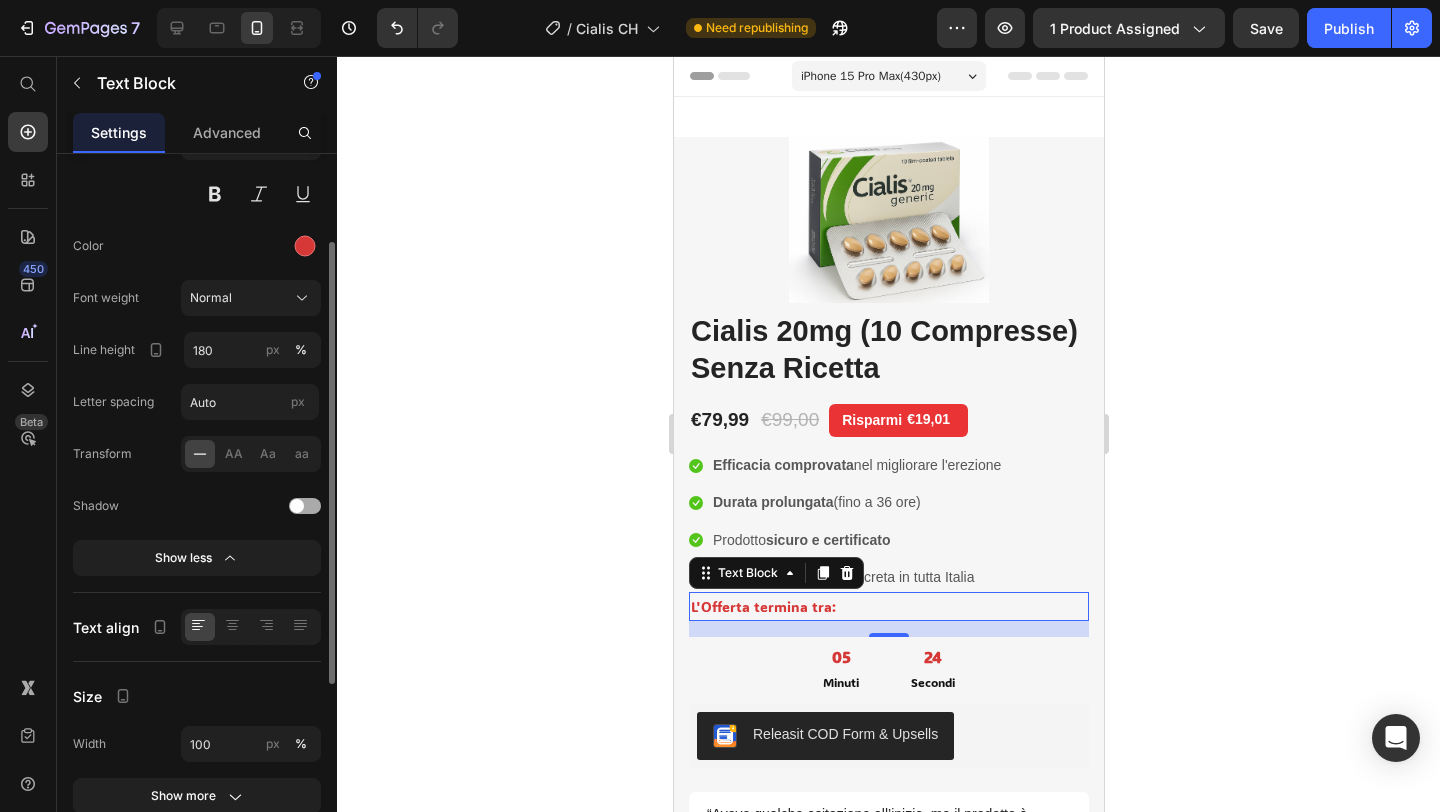 scroll, scrollTop: 210, scrollLeft: 0, axis: vertical 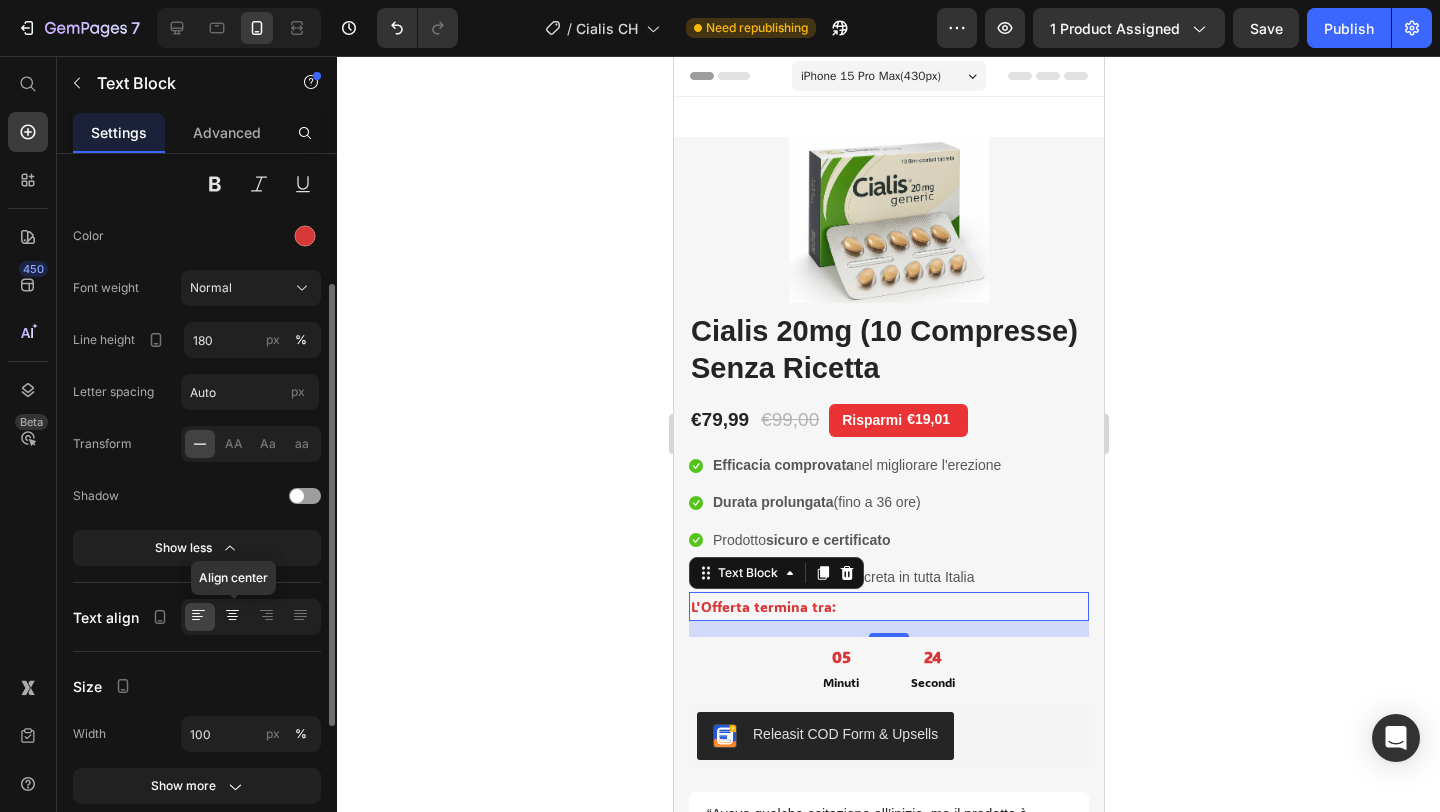 click 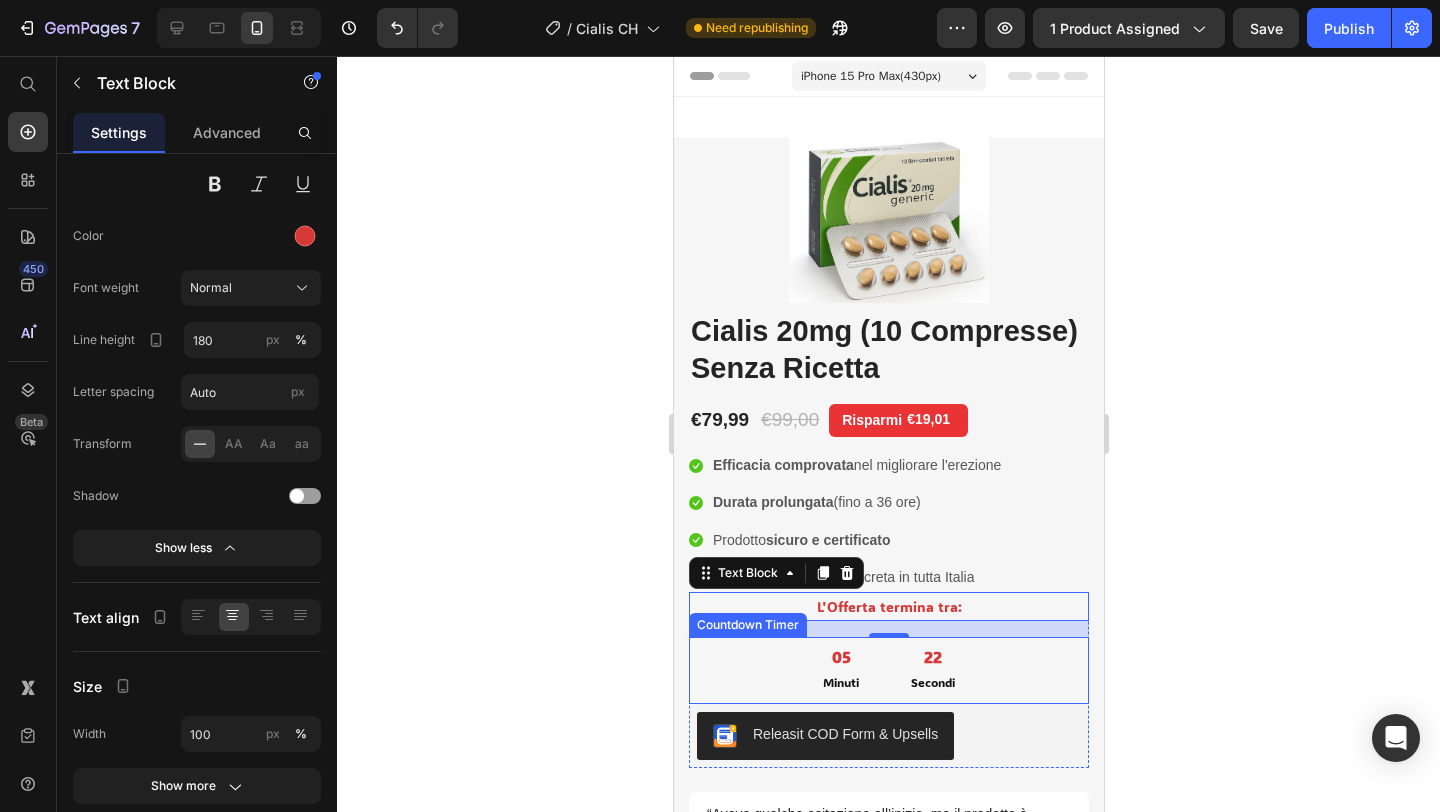 click on "22 Secondi" at bounding box center [932, 670] 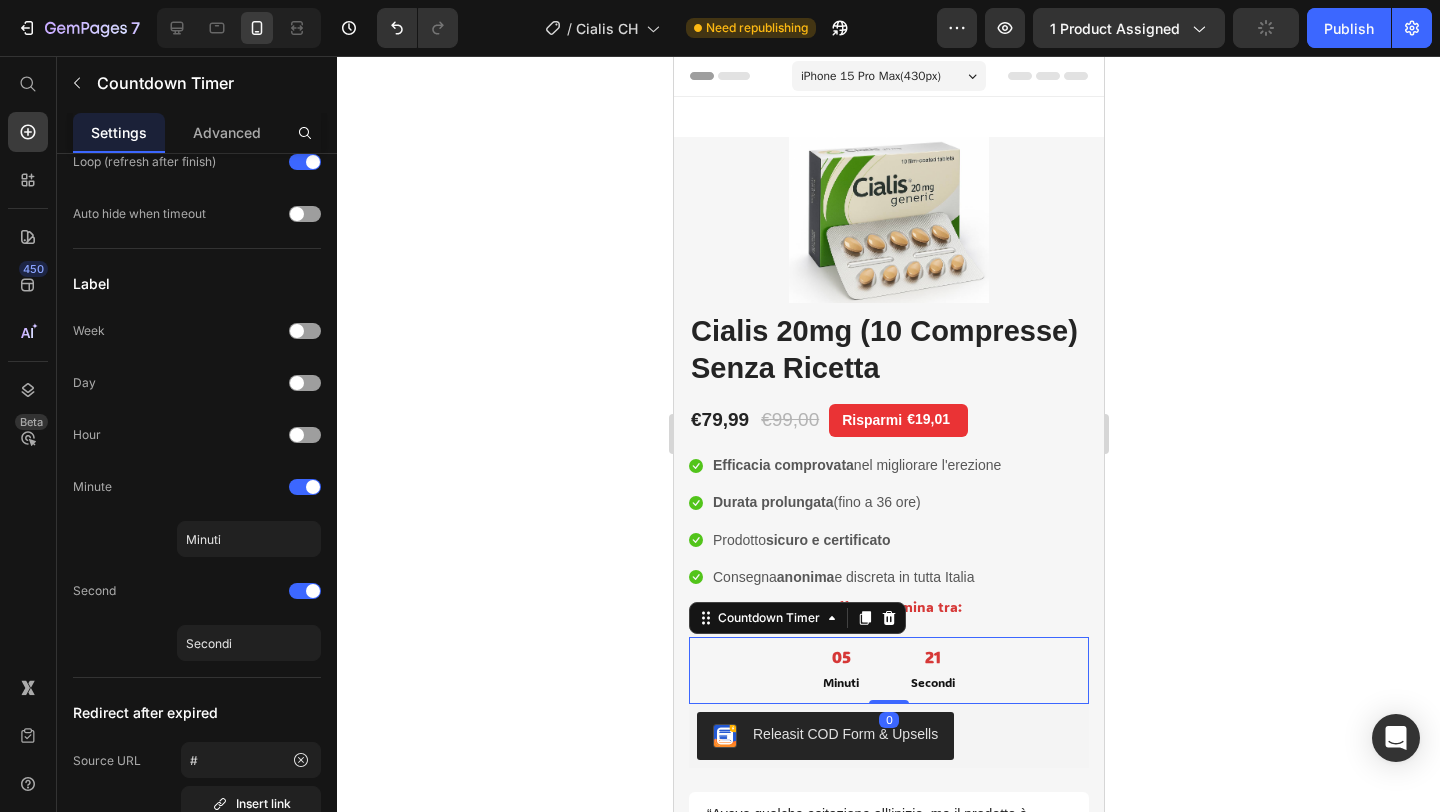 scroll, scrollTop: 0, scrollLeft: 0, axis: both 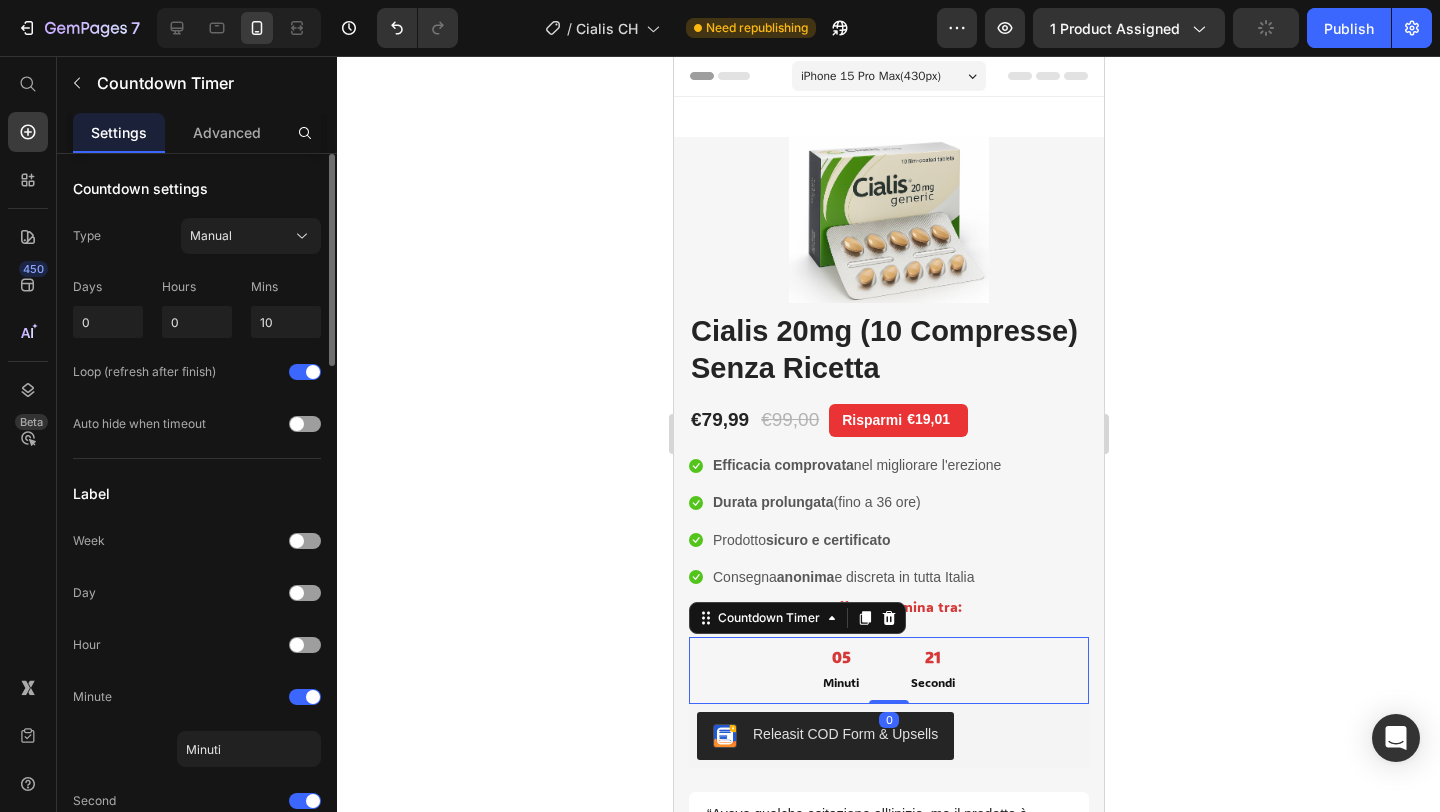 click on "21 Secondi" at bounding box center (932, 670) 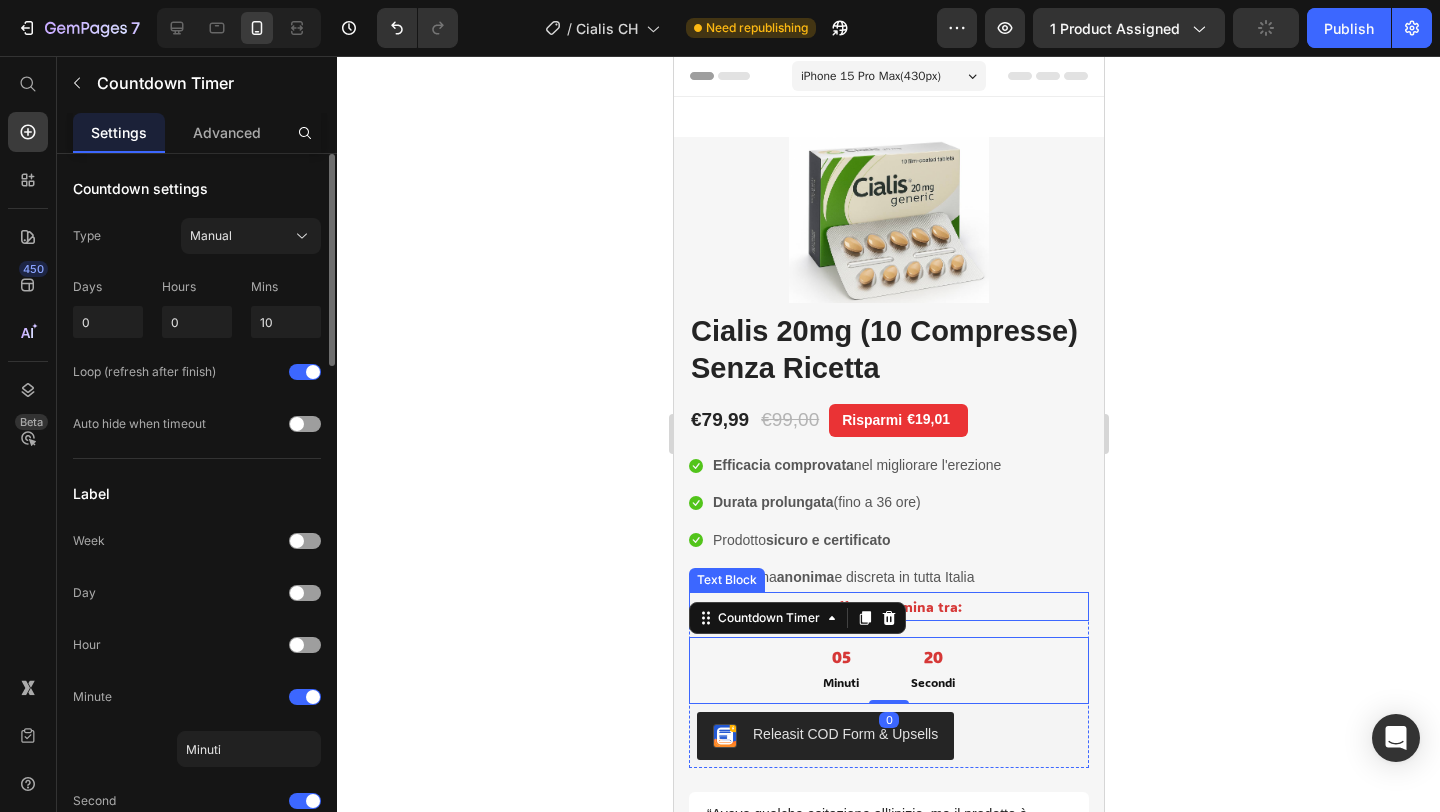 click on "L'Offerta termina tra:" at bounding box center (888, 606) 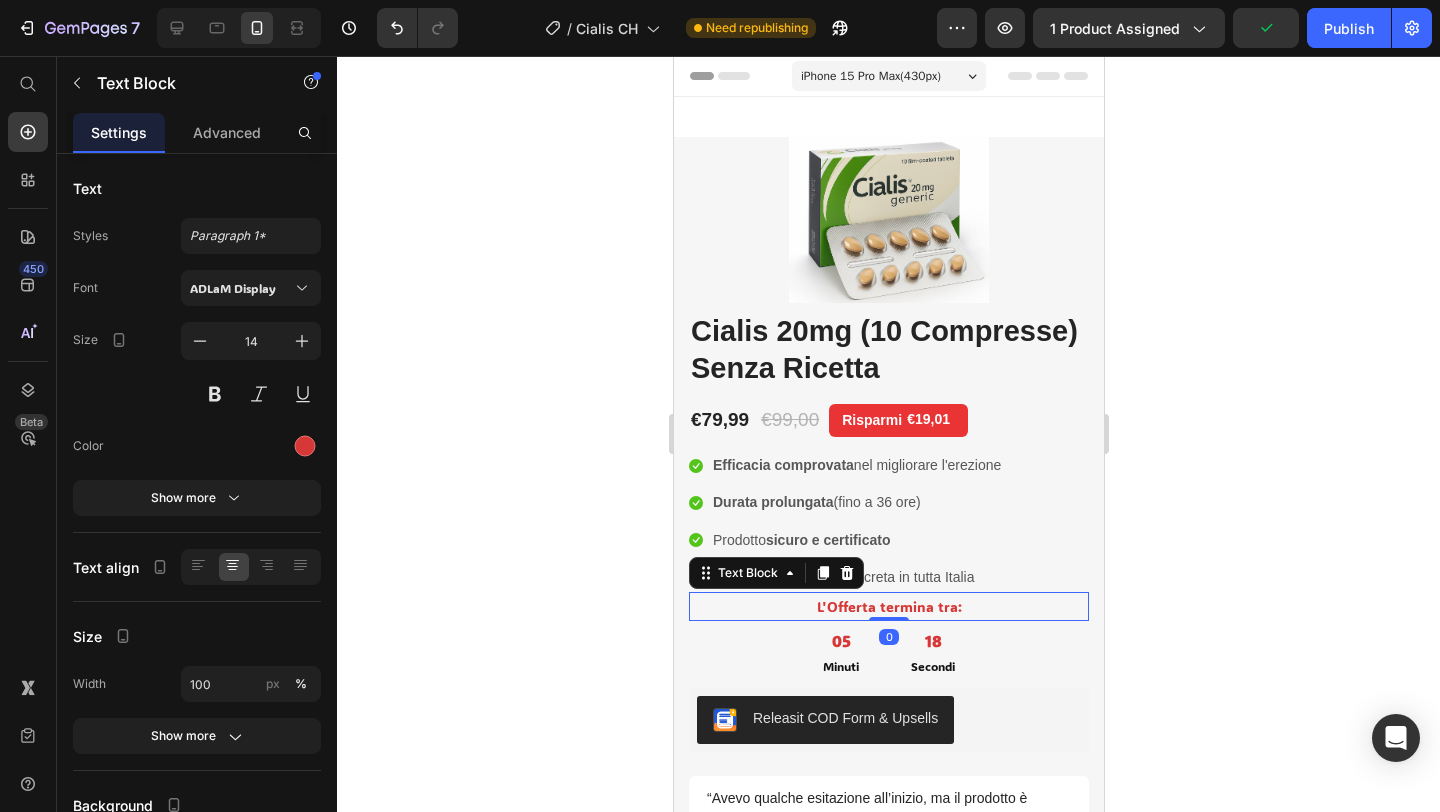 drag, startPoint x: 882, startPoint y: 634, endPoint x: 885, endPoint y: 606, distance: 28.160255 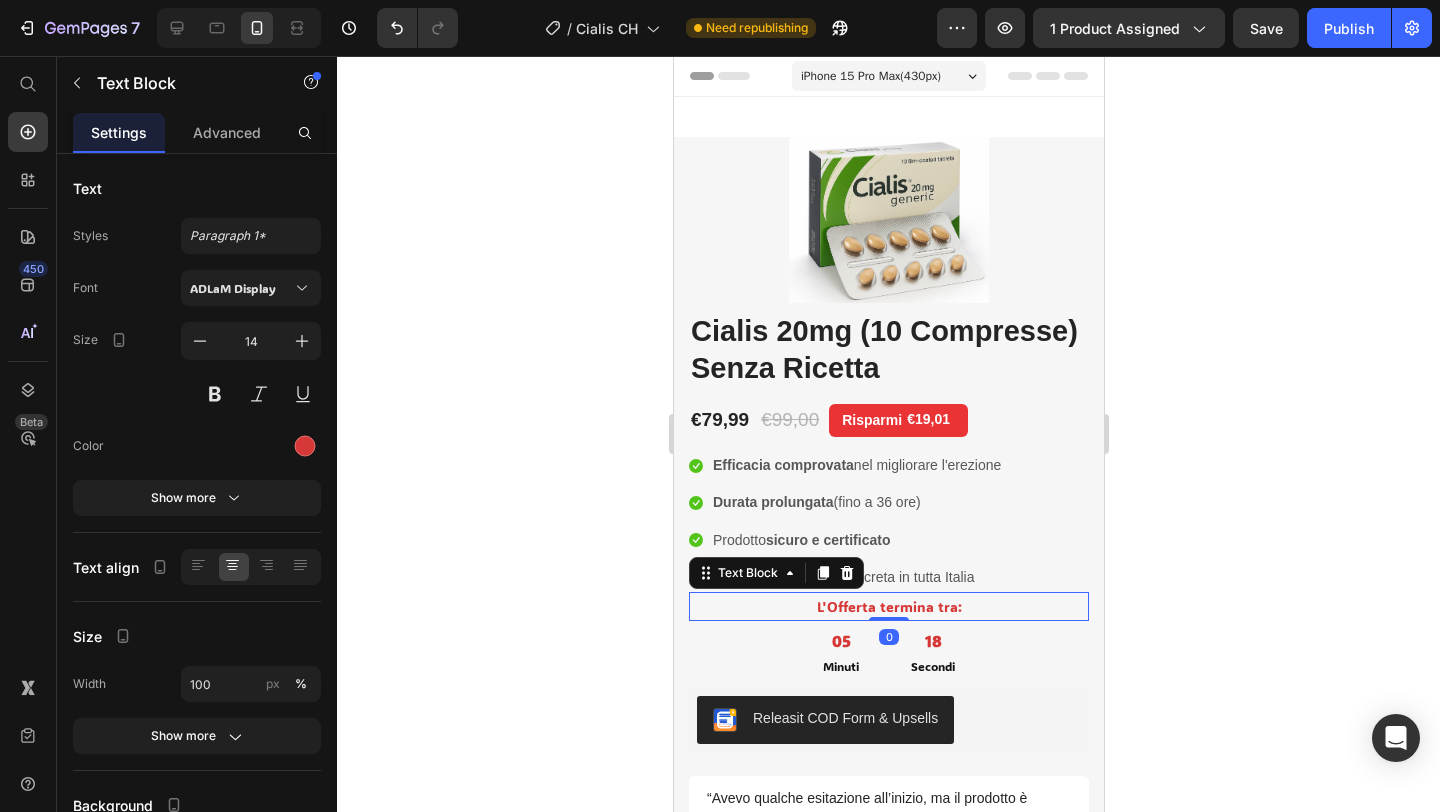 click 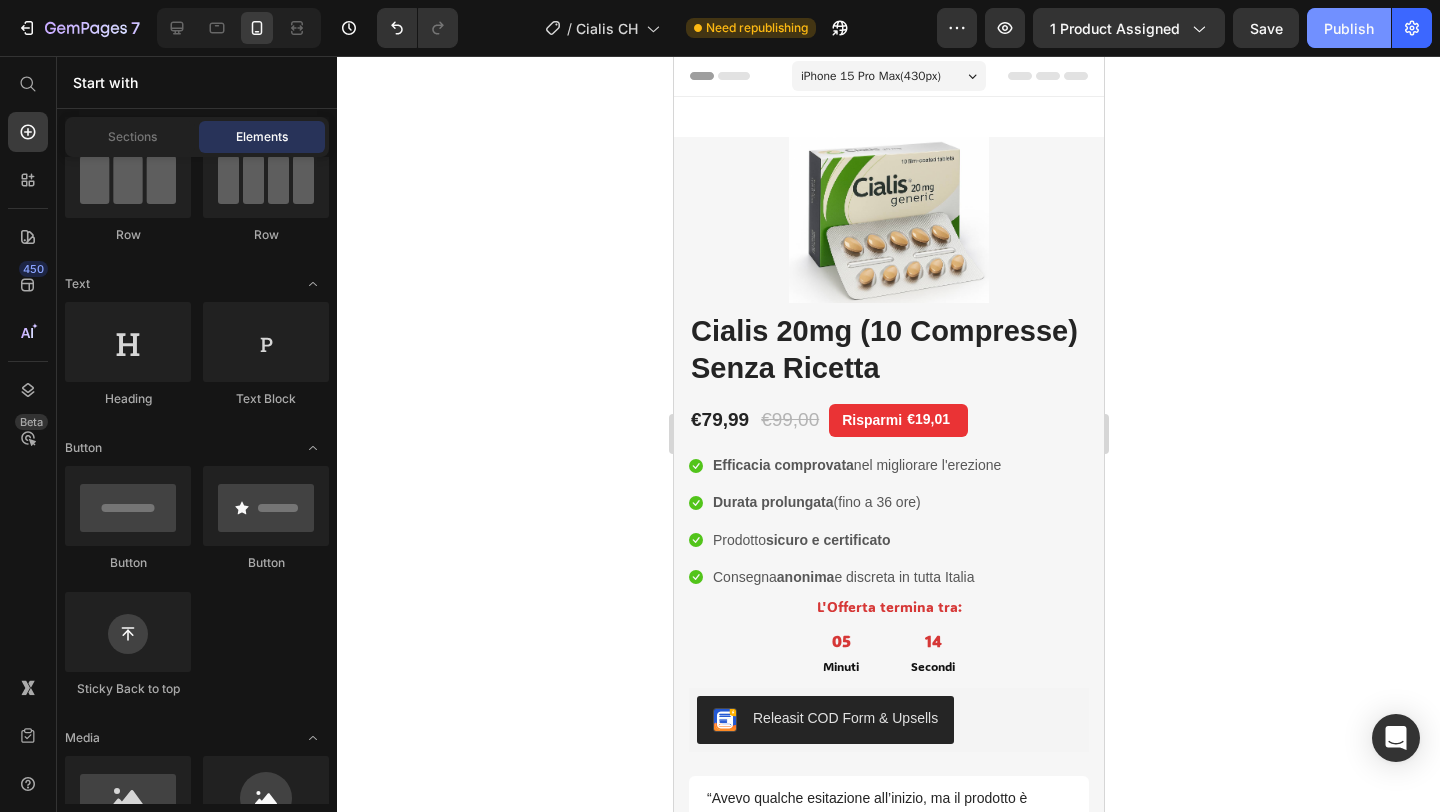 click on "Publish" at bounding box center (1349, 28) 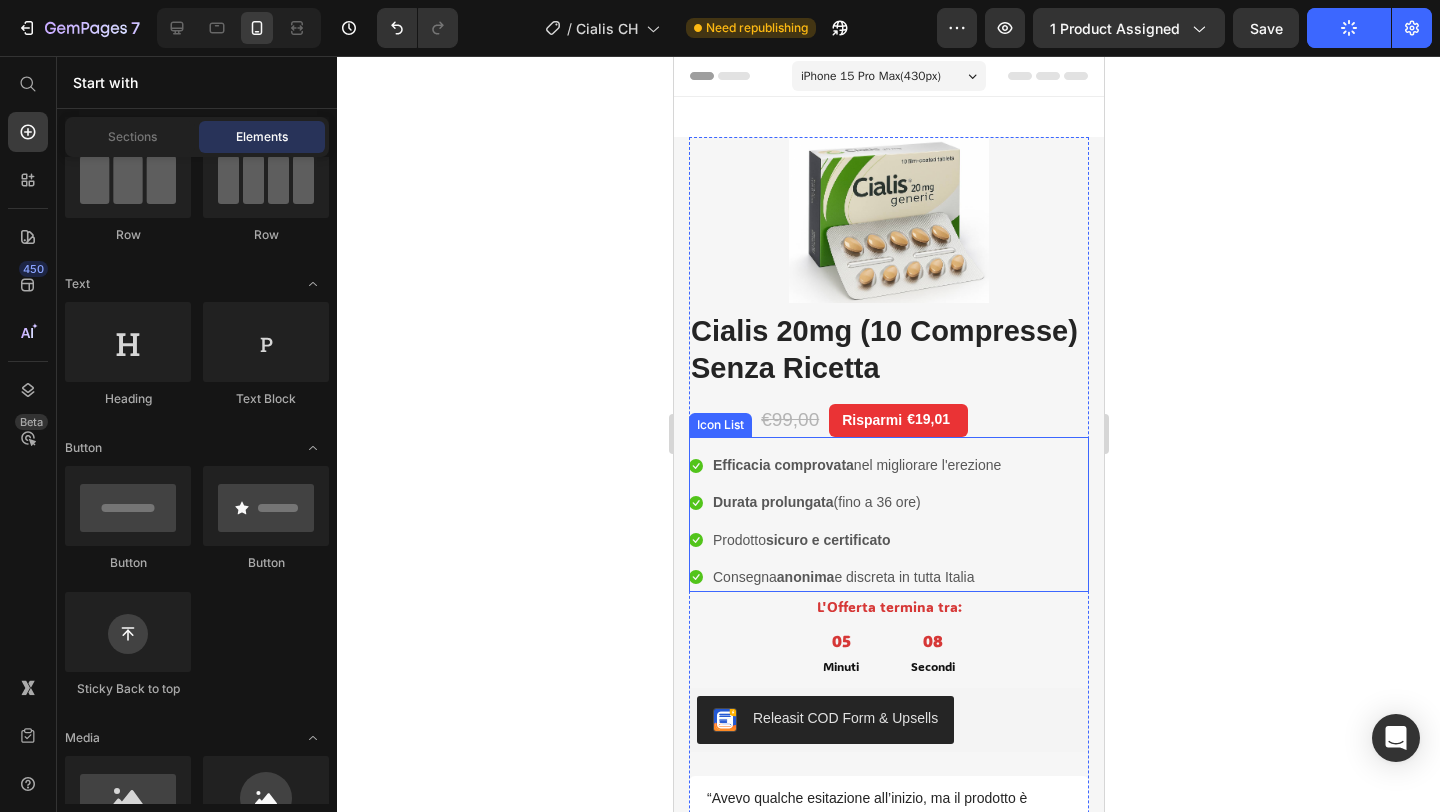 click on "Icon Efficacia comprovata nel migliorare l'erezione Text block Icon Durata prolungata (fino a 36 ore) Text block Icon Prodotto sicuro e certificato Text block Icon Consegna anonima e discreta in tutta Italia Text block" at bounding box center (845, 521) 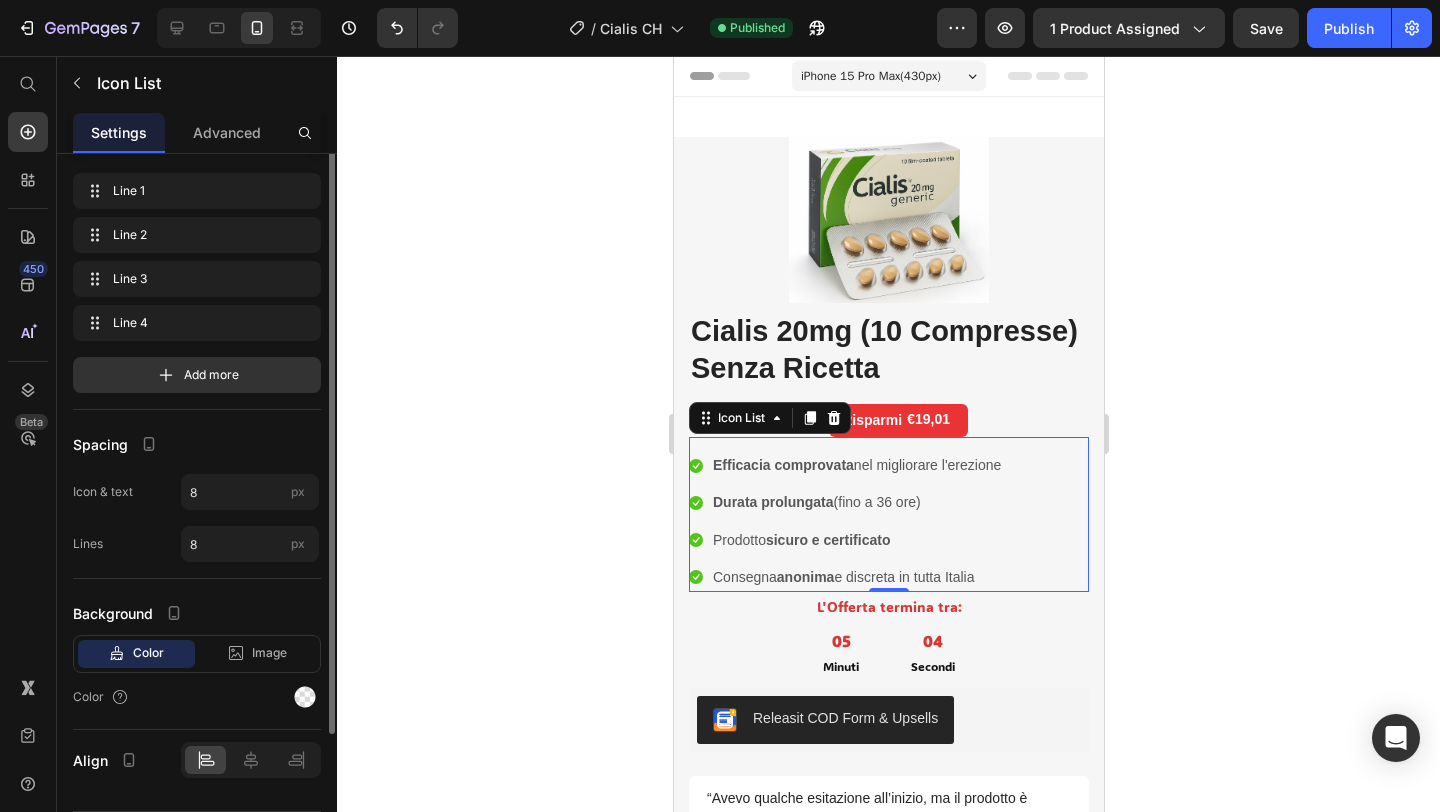 scroll, scrollTop: 0, scrollLeft: 0, axis: both 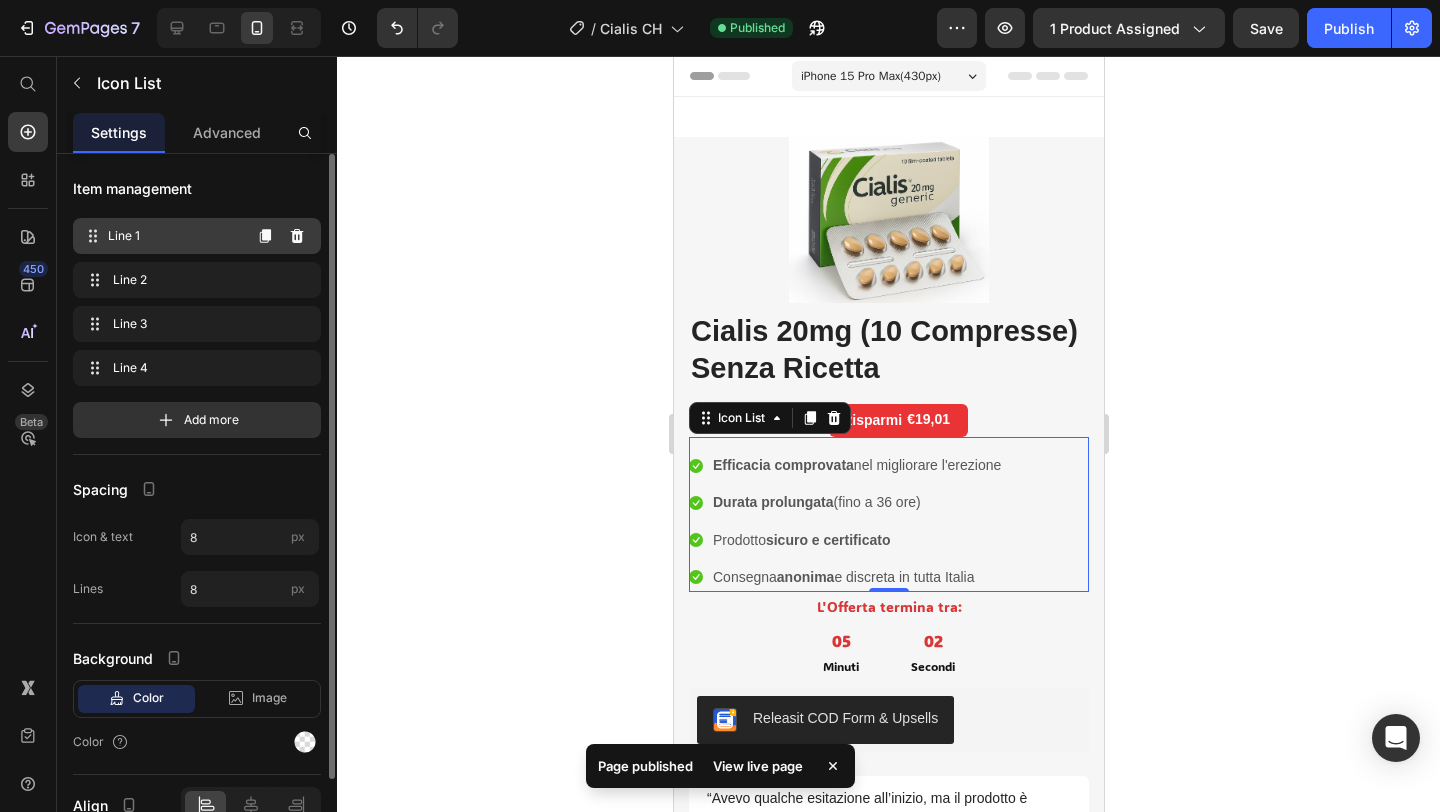 click on "Line 1" at bounding box center (174, 236) 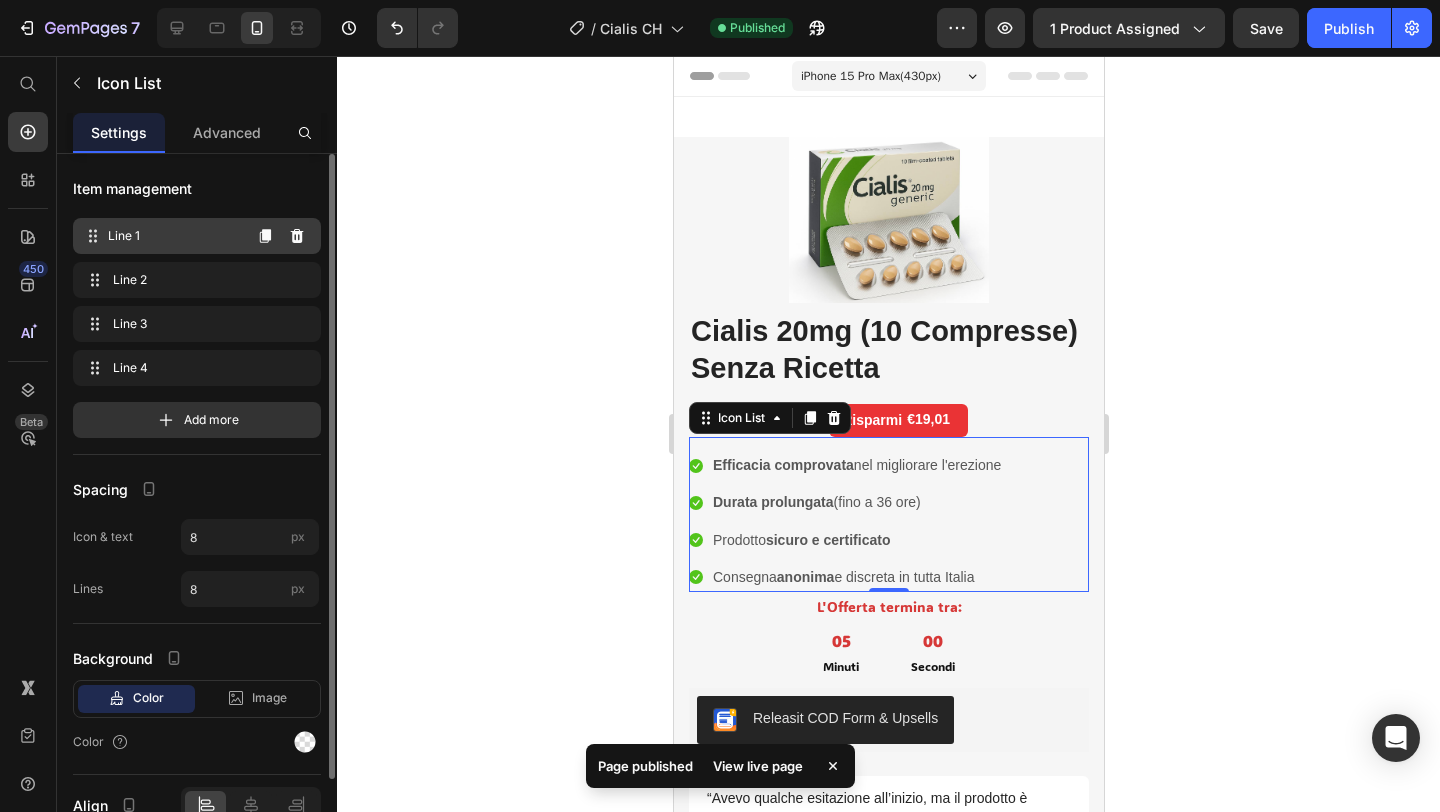 click on "Line 1" at bounding box center (174, 236) 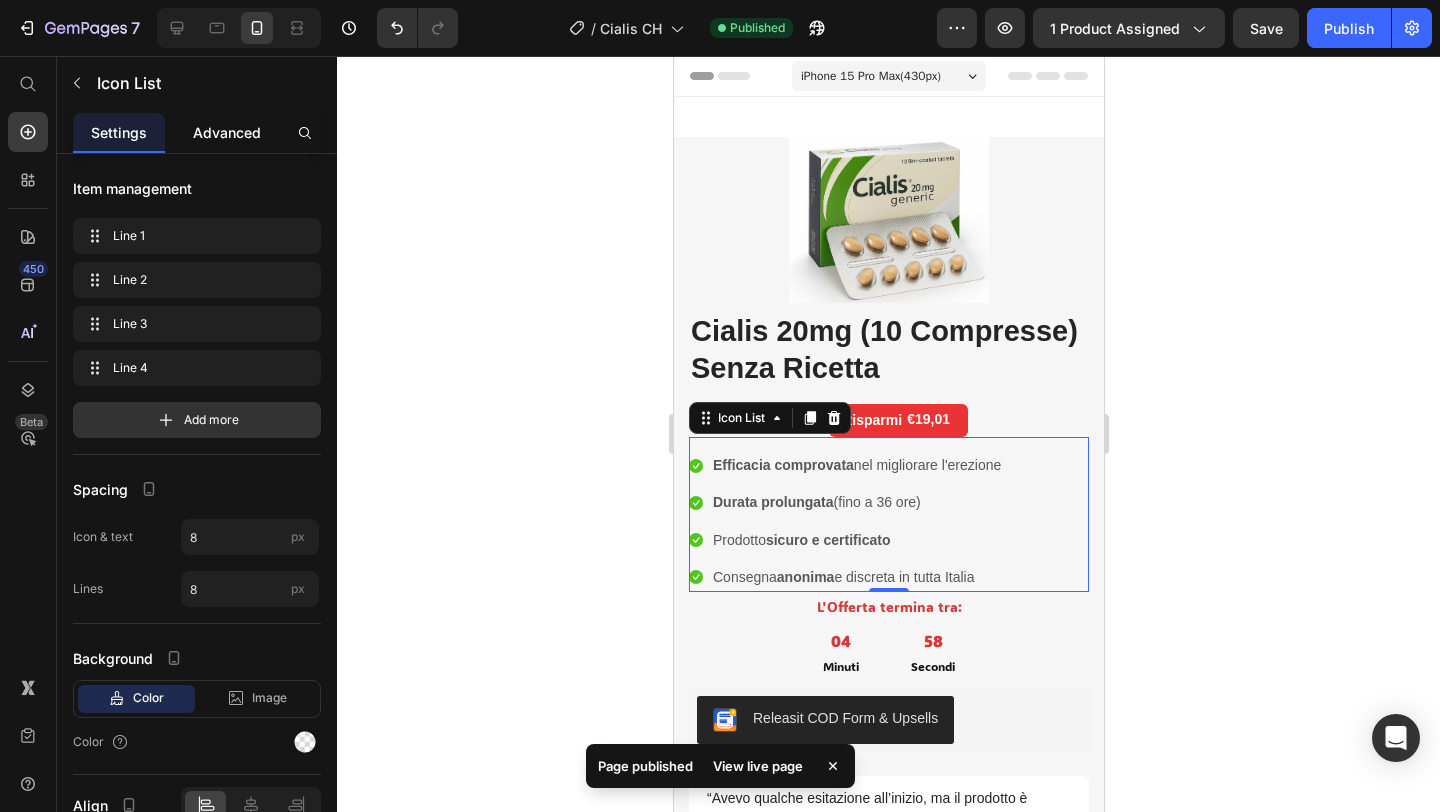 click on "Advanced" at bounding box center [227, 132] 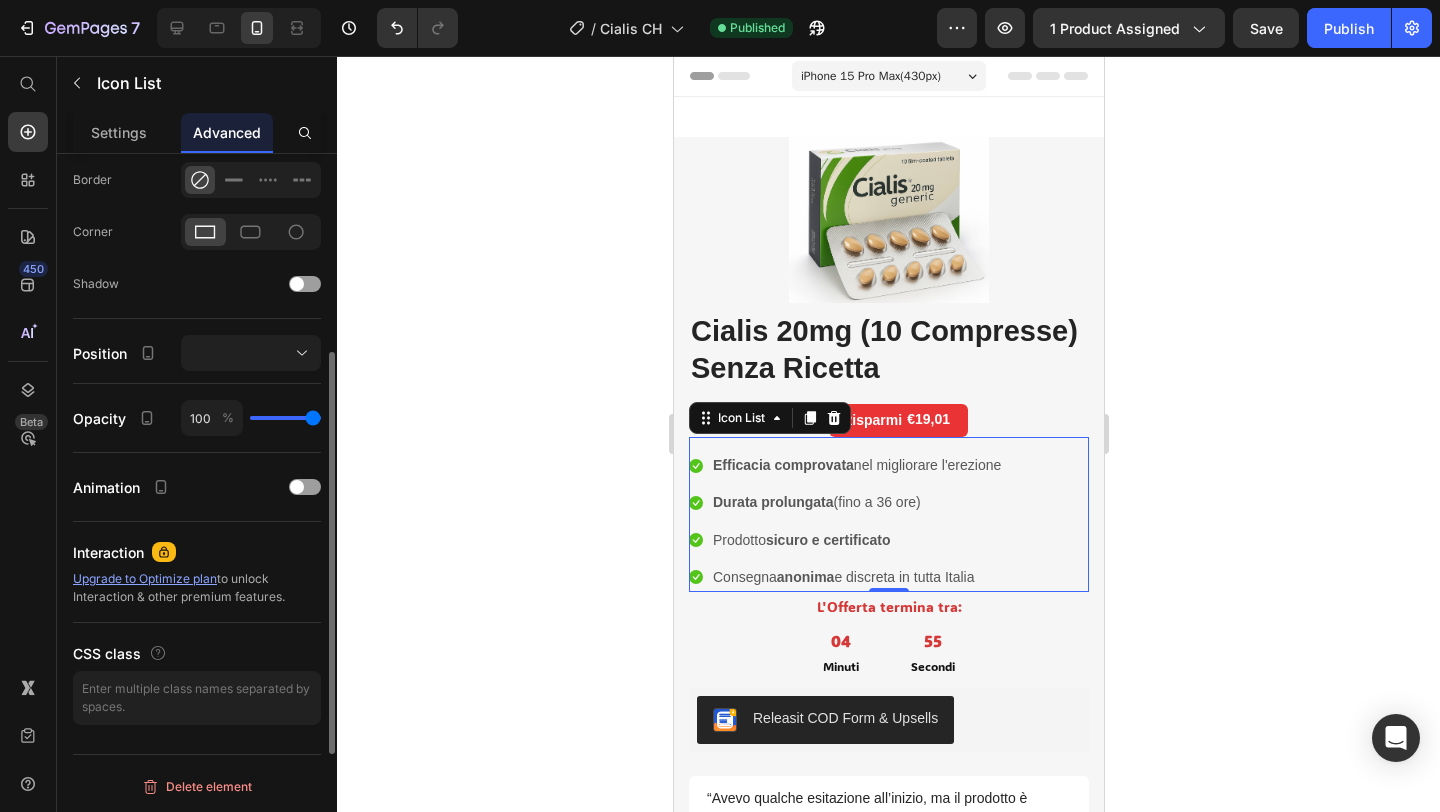 scroll, scrollTop: 0, scrollLeft: 0, axis: both 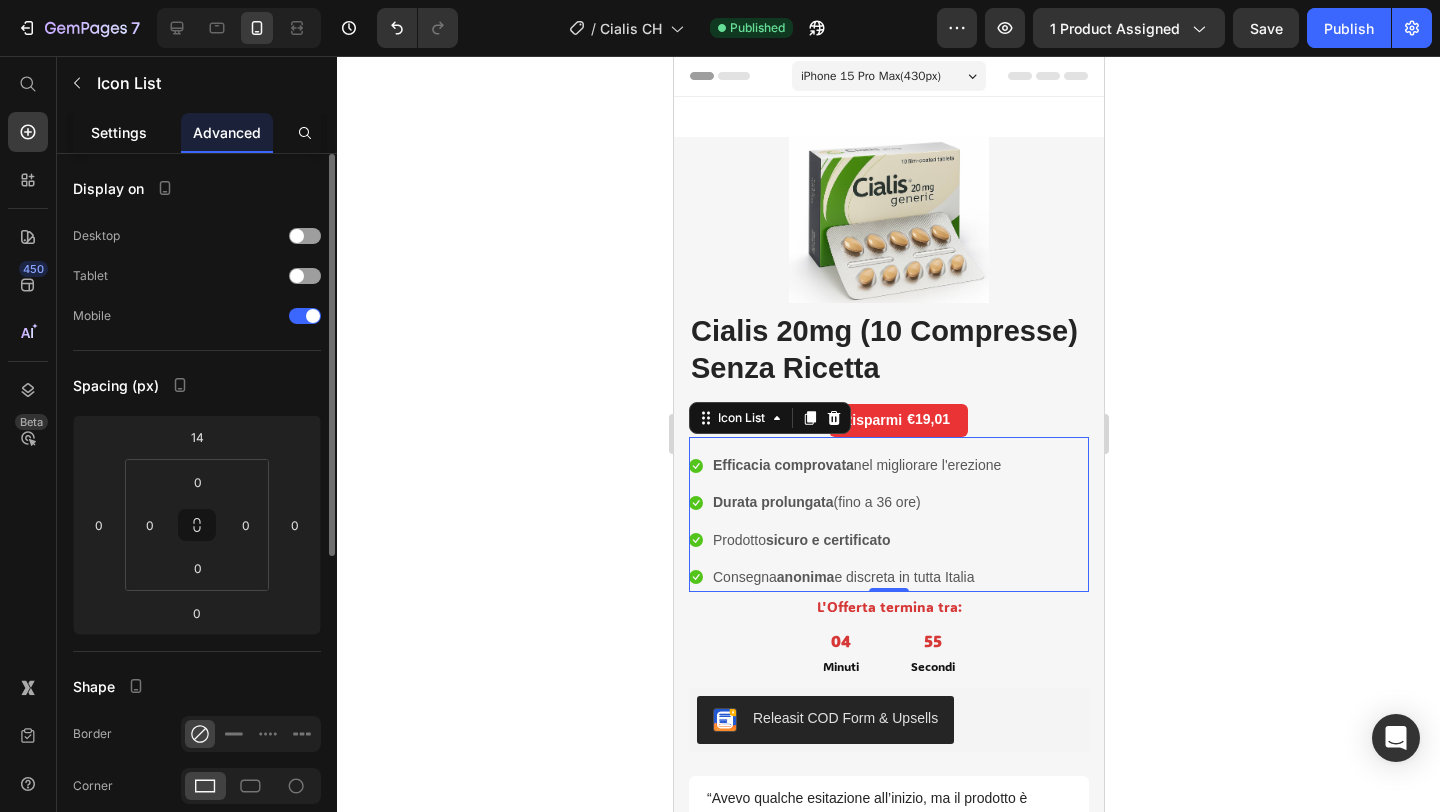 click on "Settings" at bounding box center (119, 132) 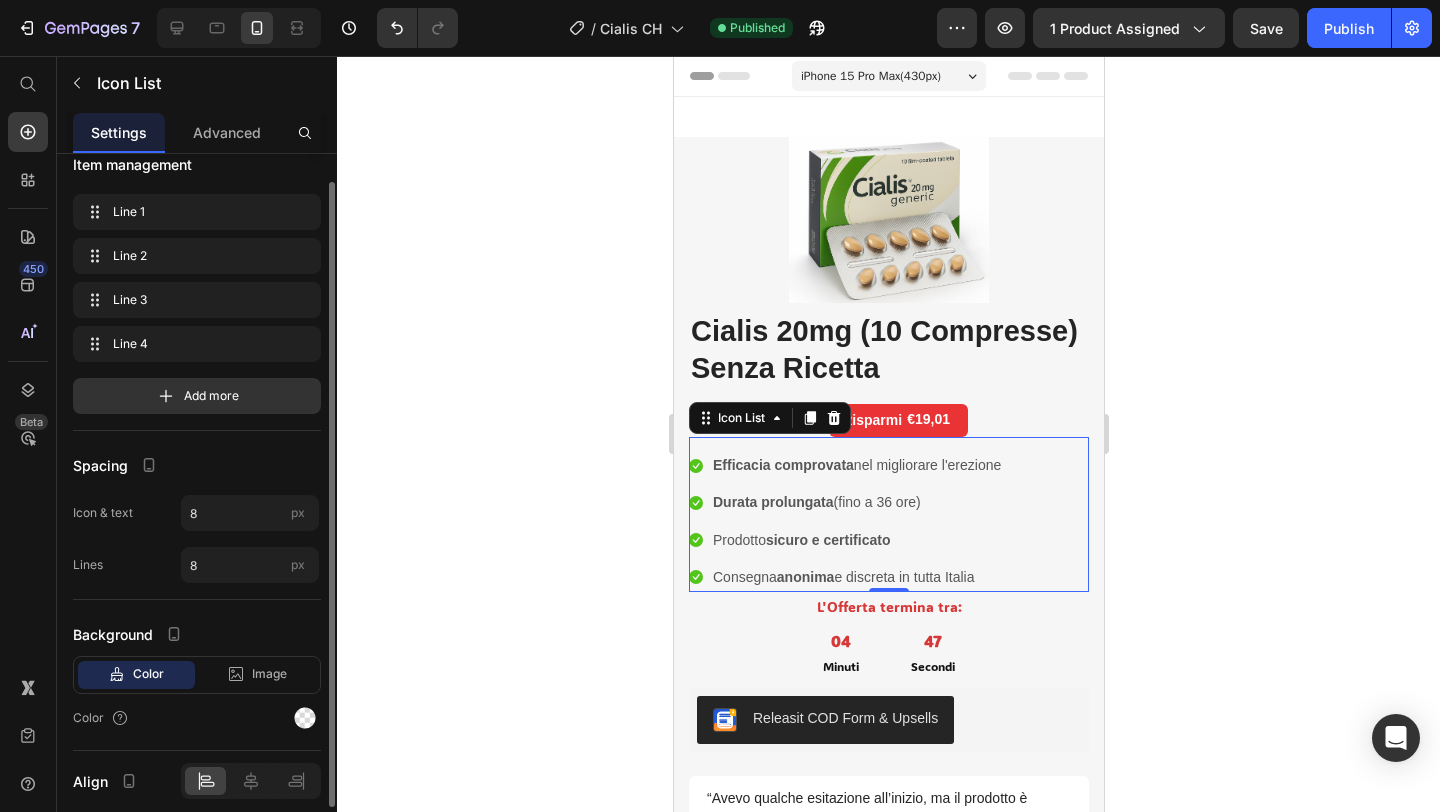scroll, scrollTop: 0, scrollLeft: 0, axis: both 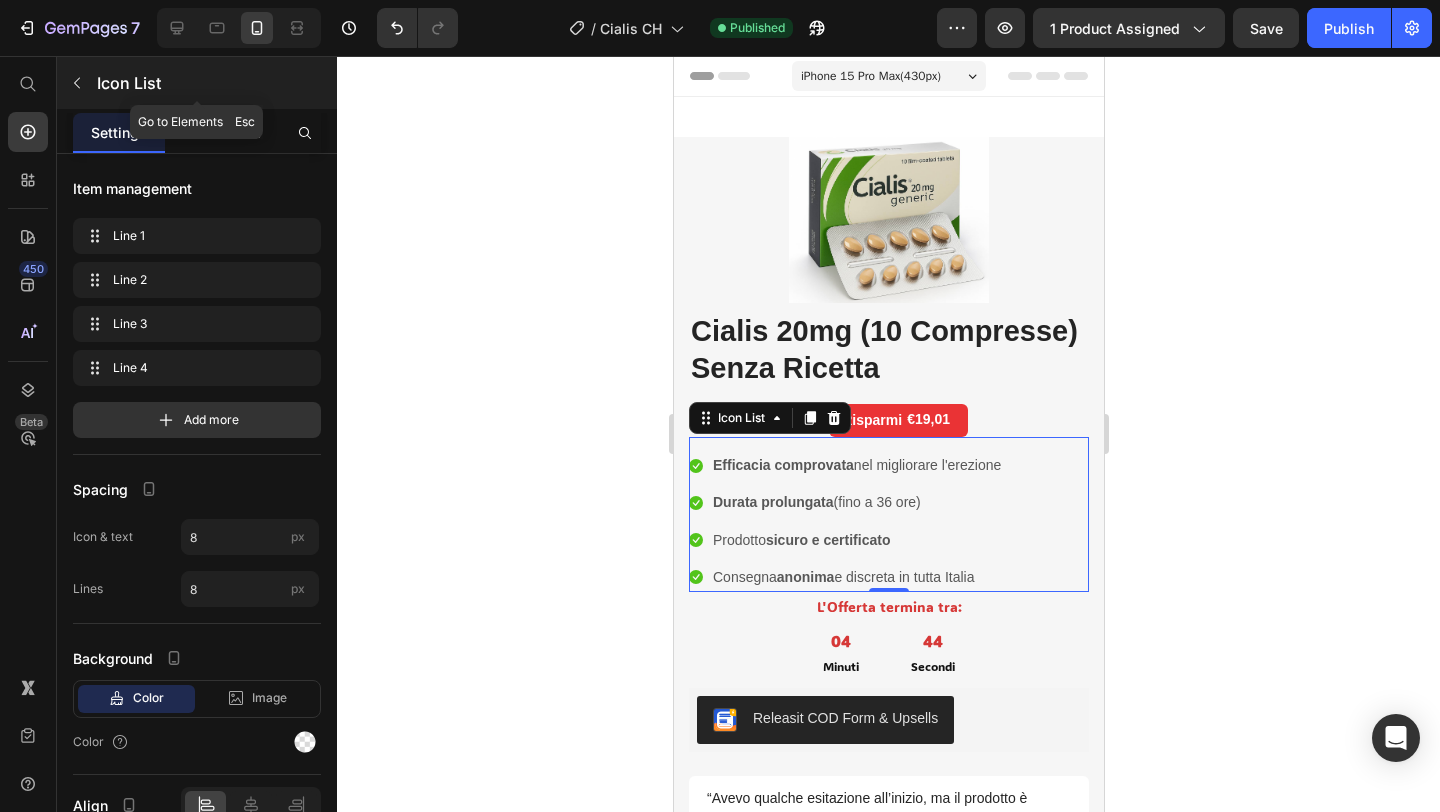 click 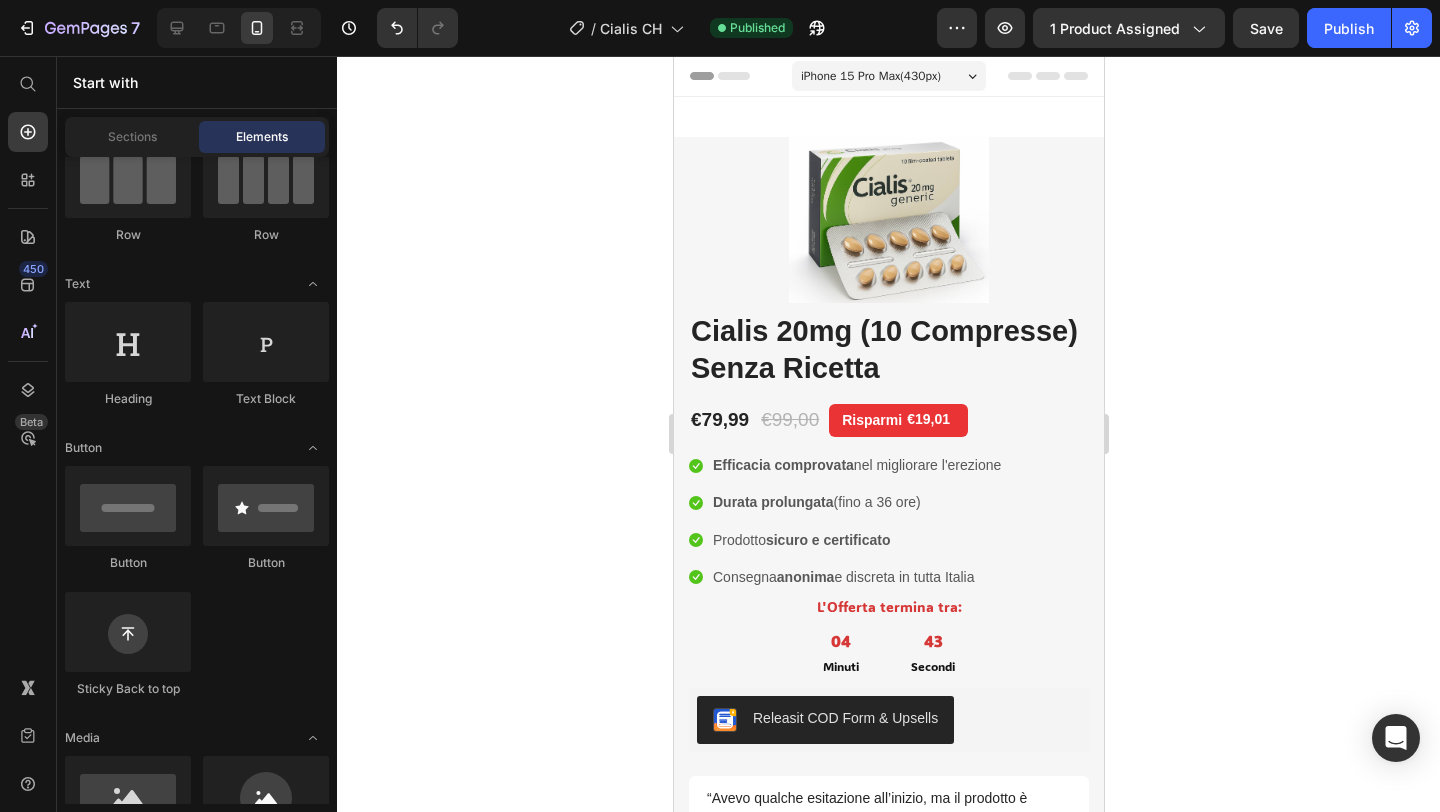 click on "Start with" at bounding box center [197, 82] 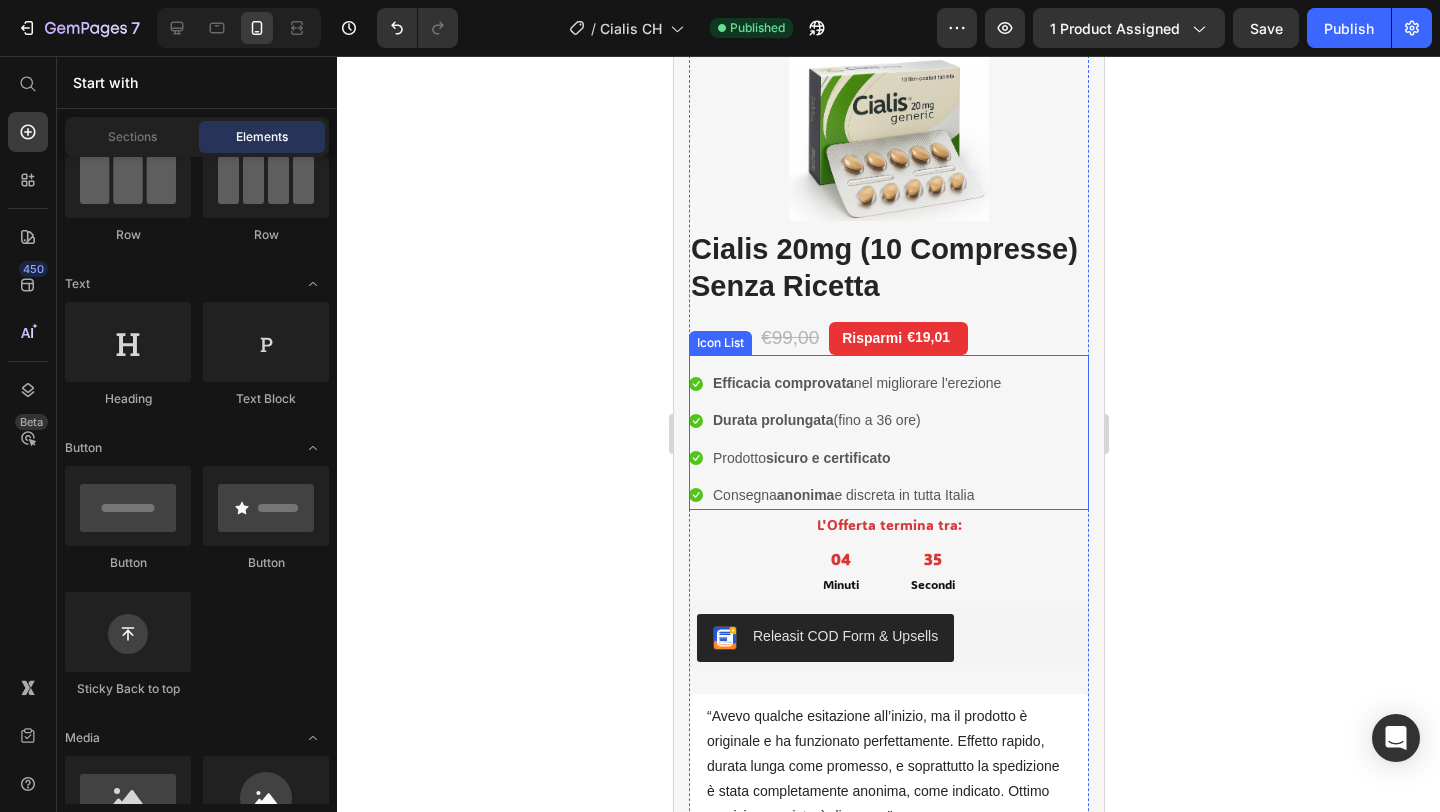 scroll, scrollTop: 0, scrollLeft: 0, axis: both 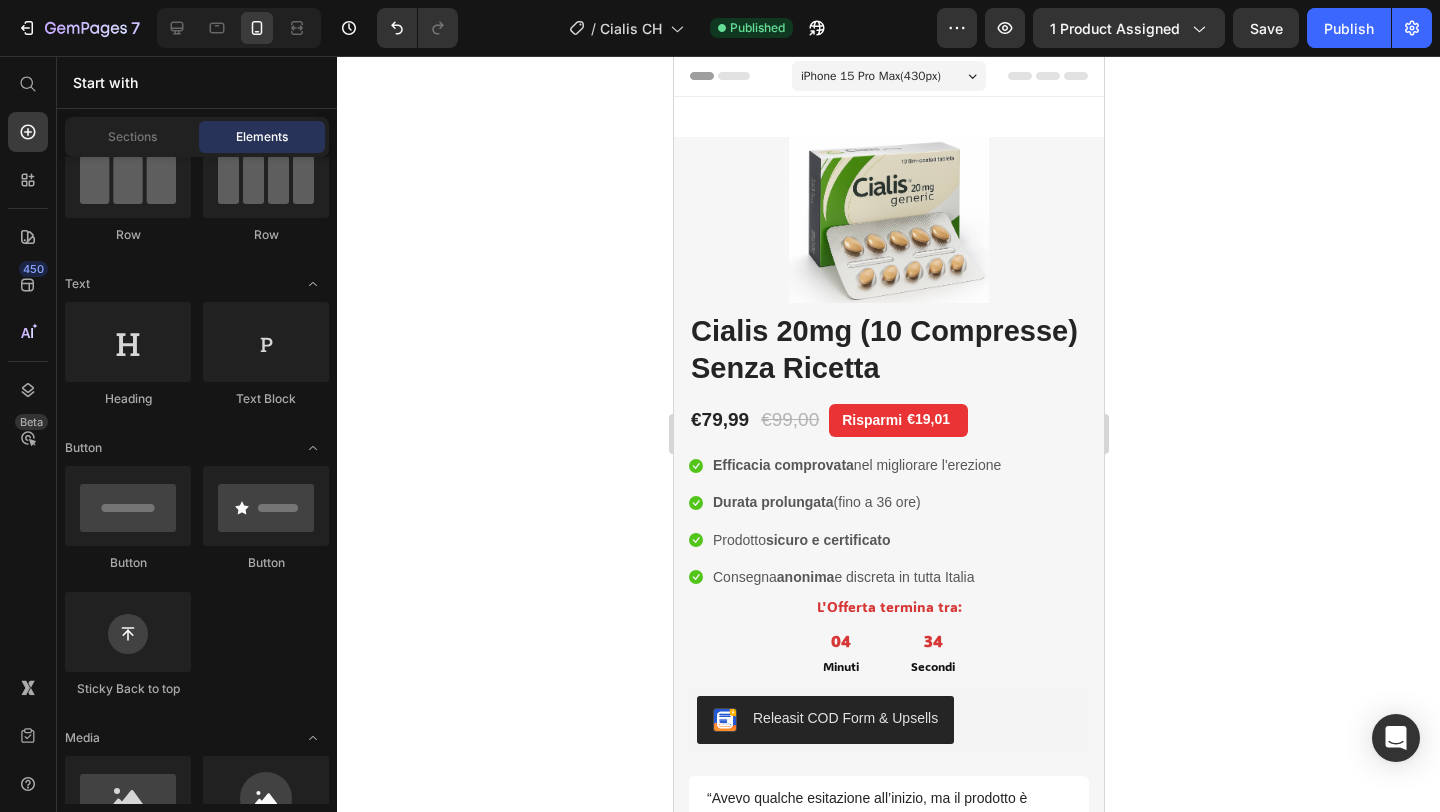 click on "7 Version history / Cialis CH Published Preview 1 product assigned Save Publish" 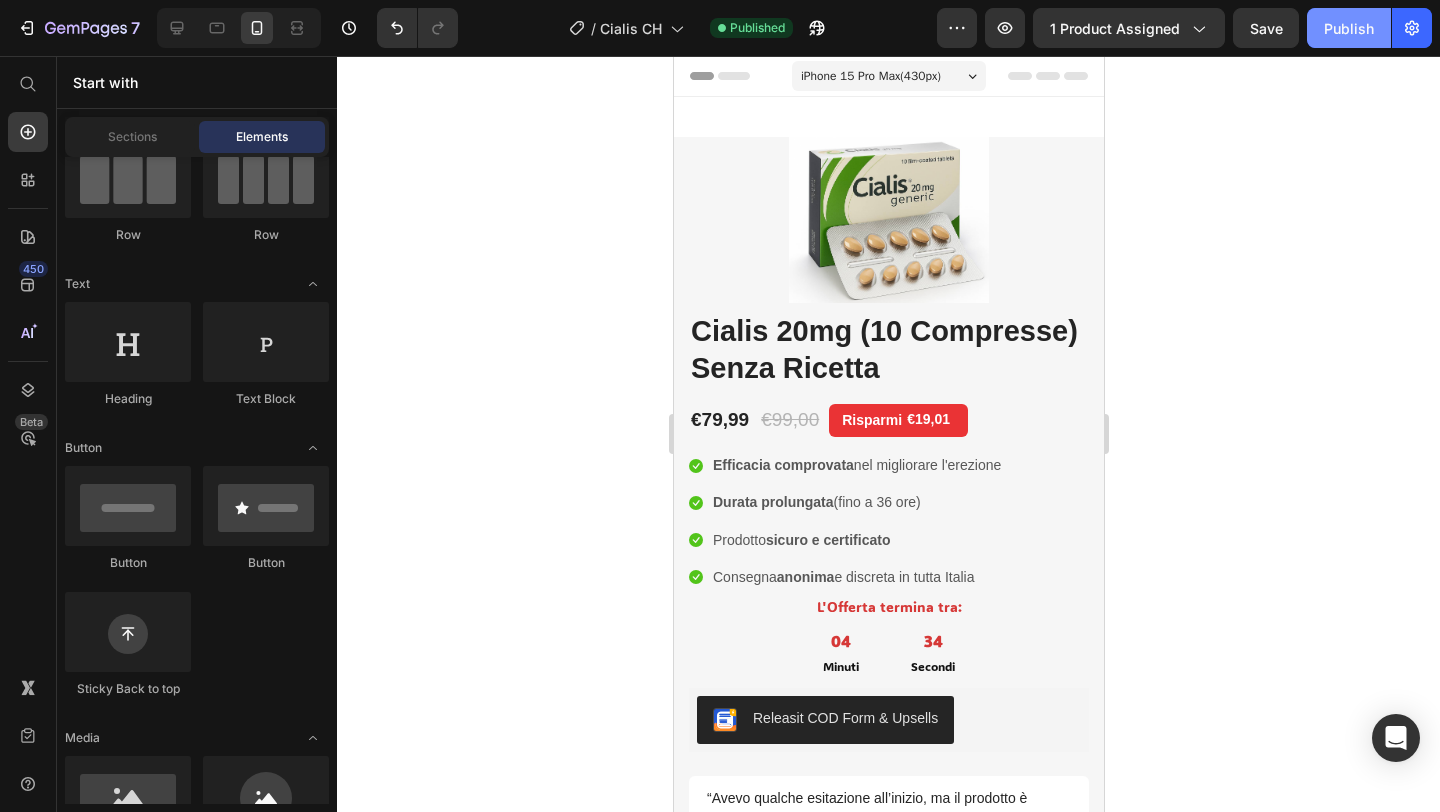 click on "Publish" 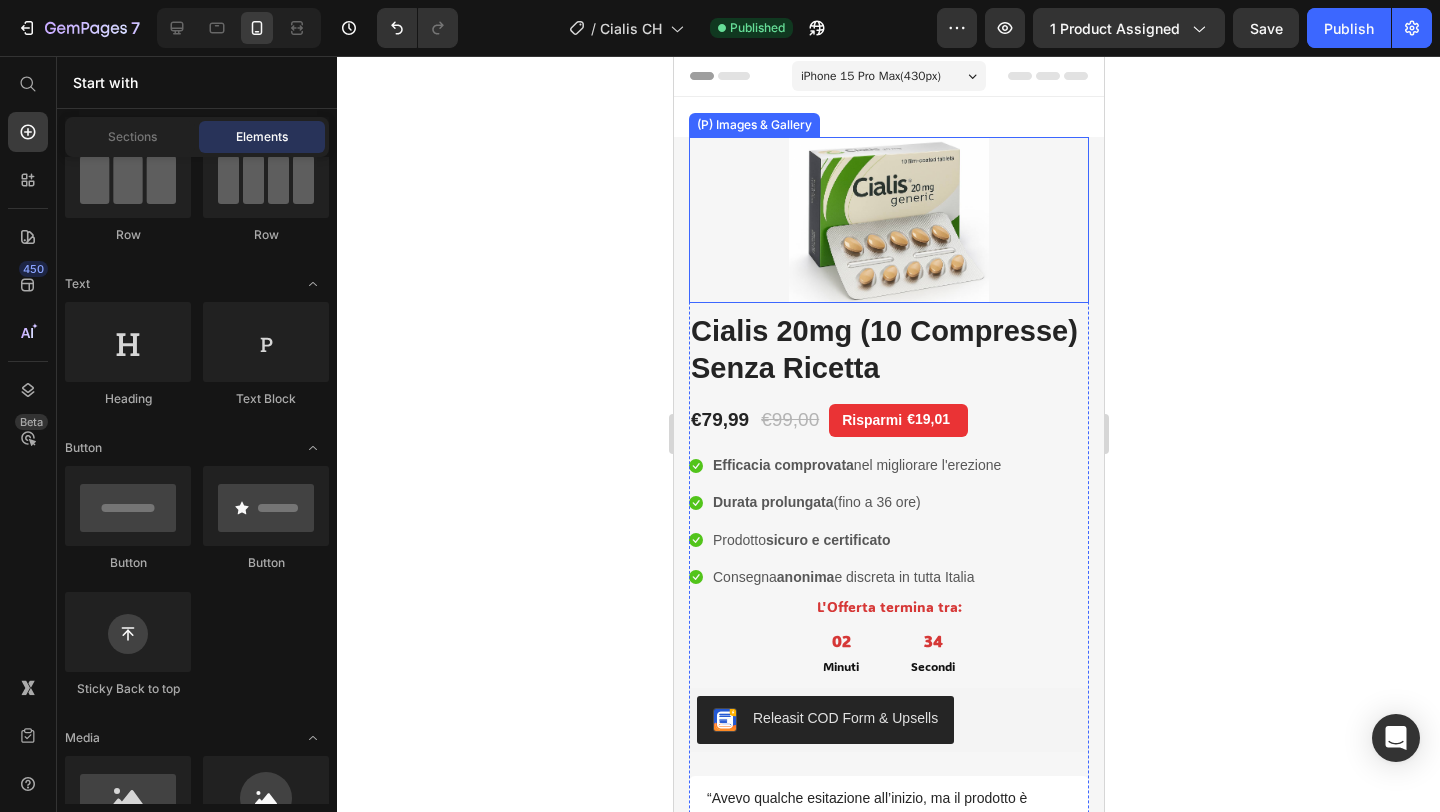 click at bounding box center (888, 220) 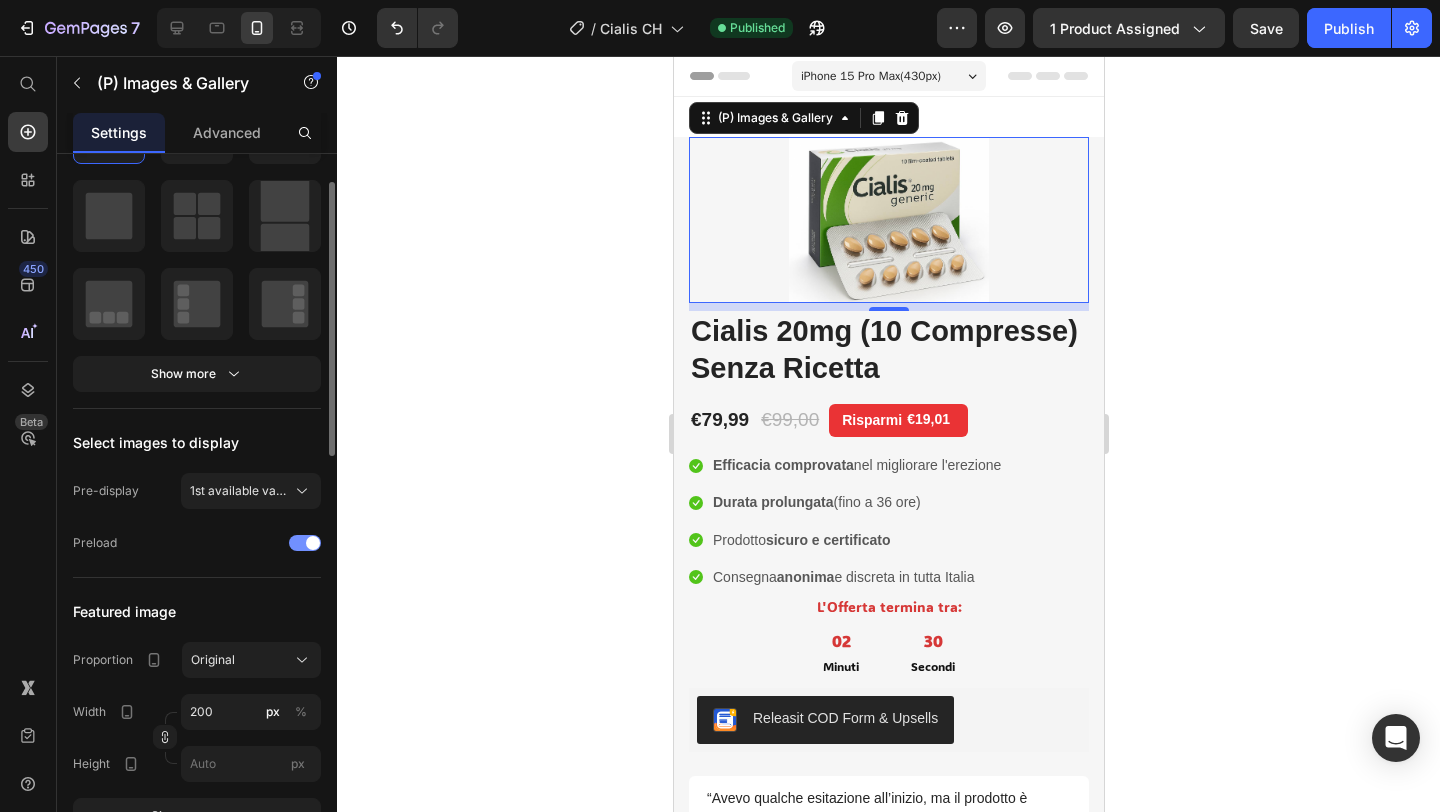 scroll, scrollTop: 297, scrollLeft: 0, axis: vertical 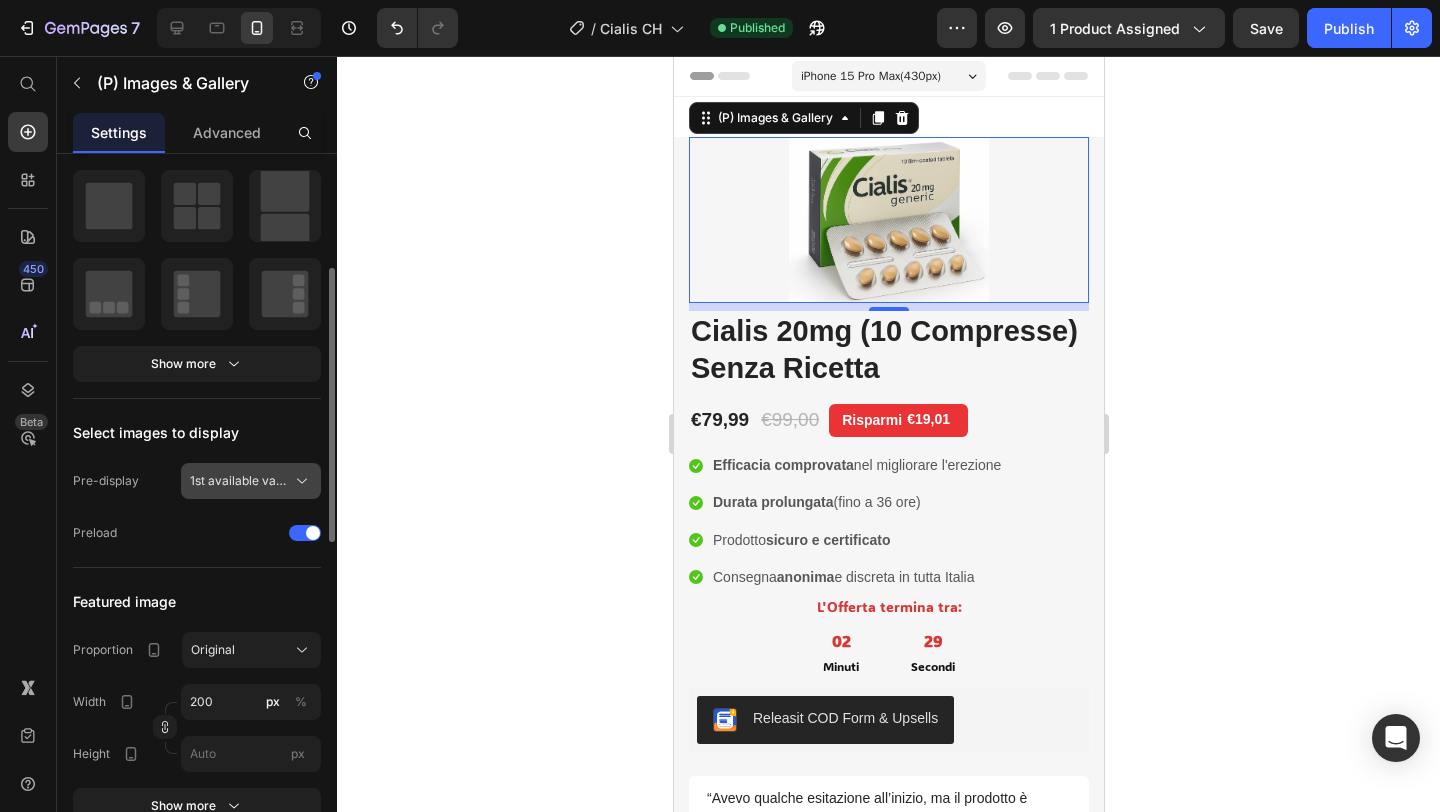 click on "1st available variant" at bounding box center (239, 481) 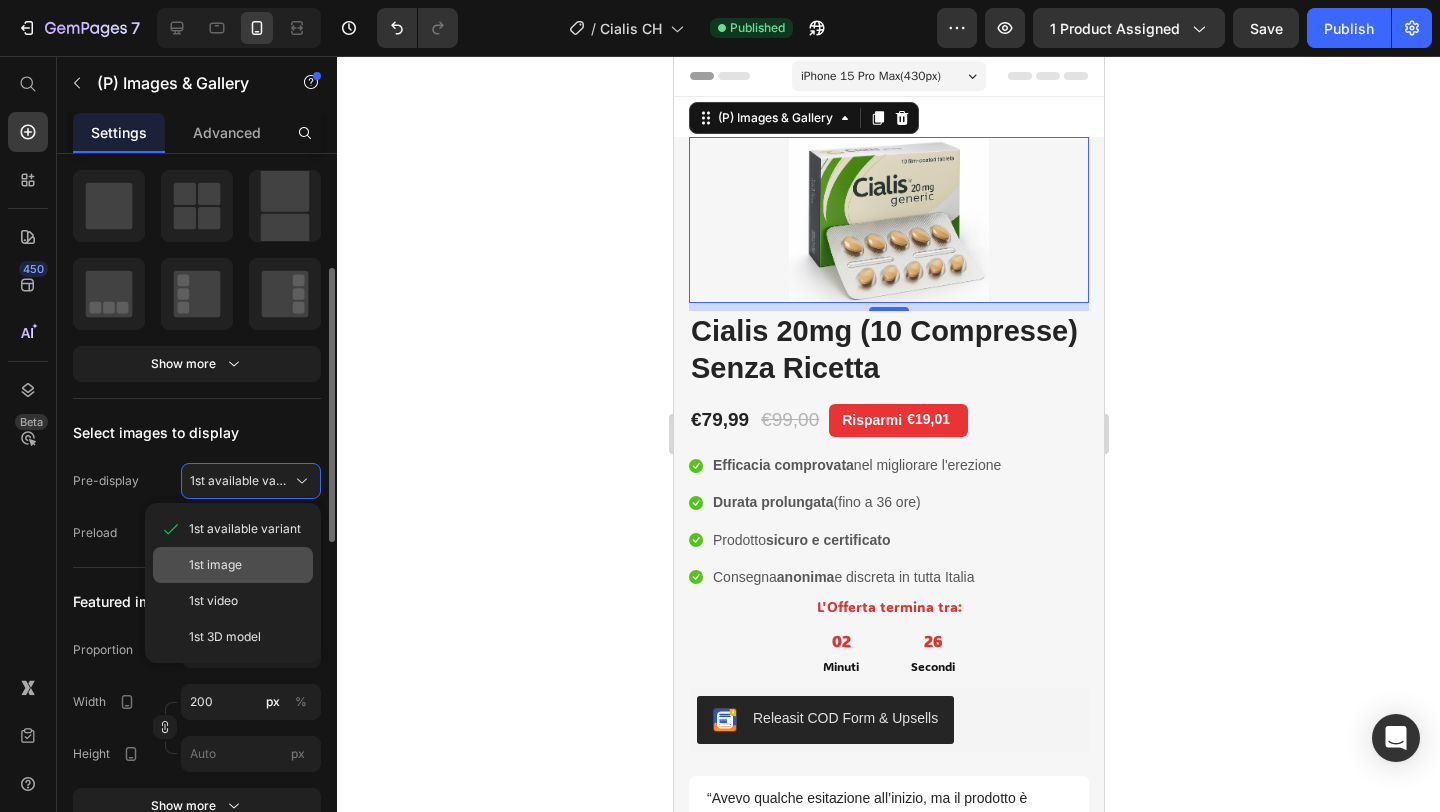 click on "1st image" 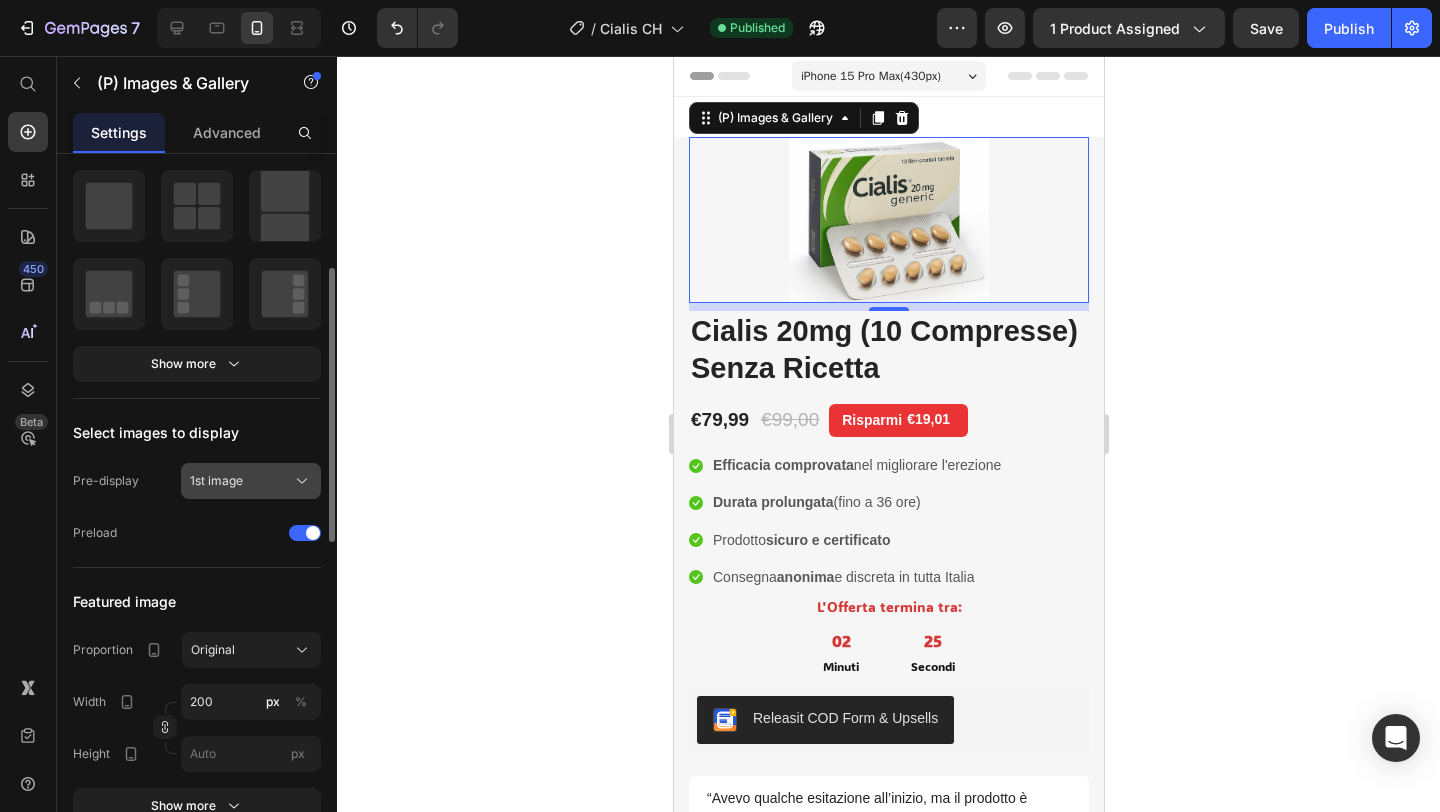 click on "1st image" at bounding box center [251, 481] 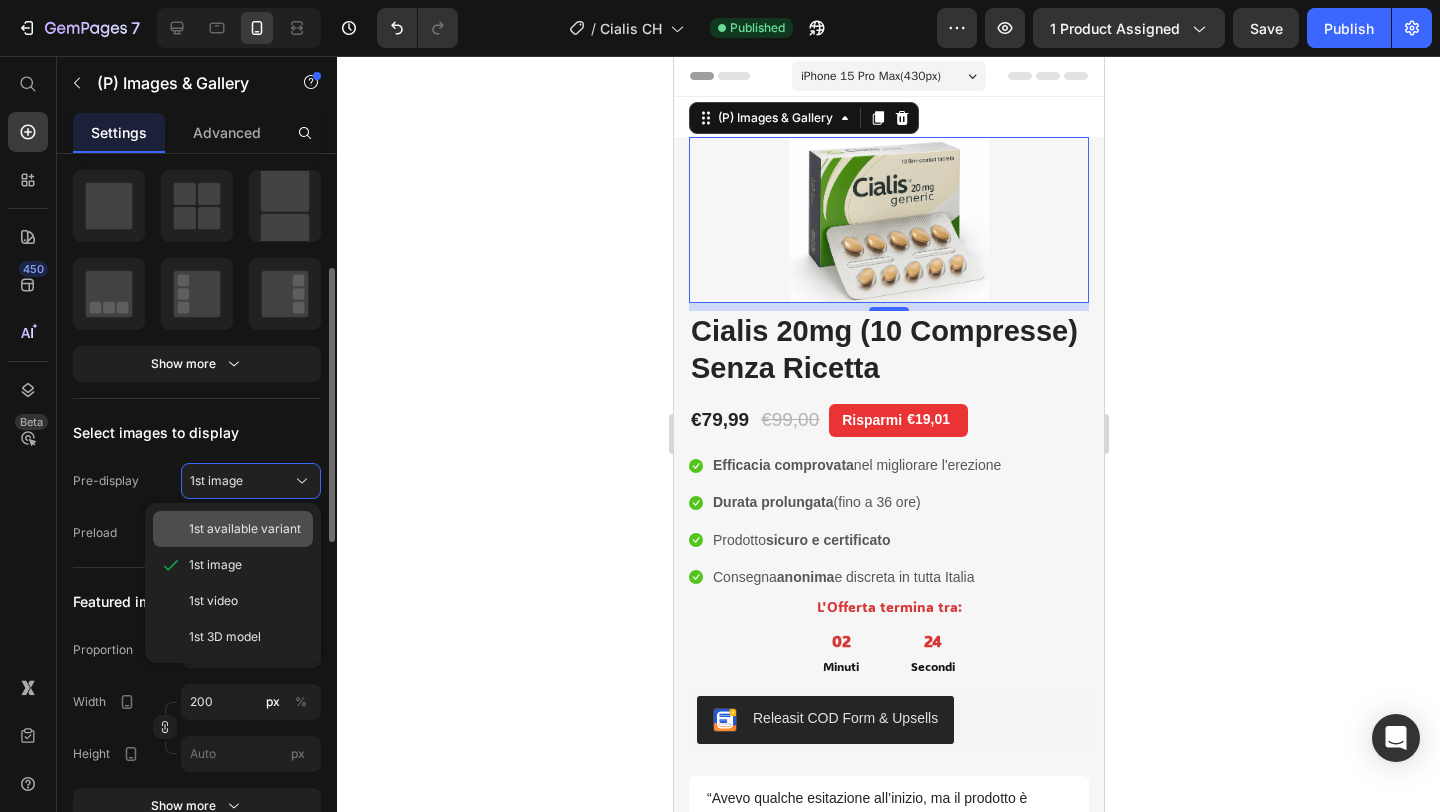 click on "1st available variant" at bounding box center (245, 529) 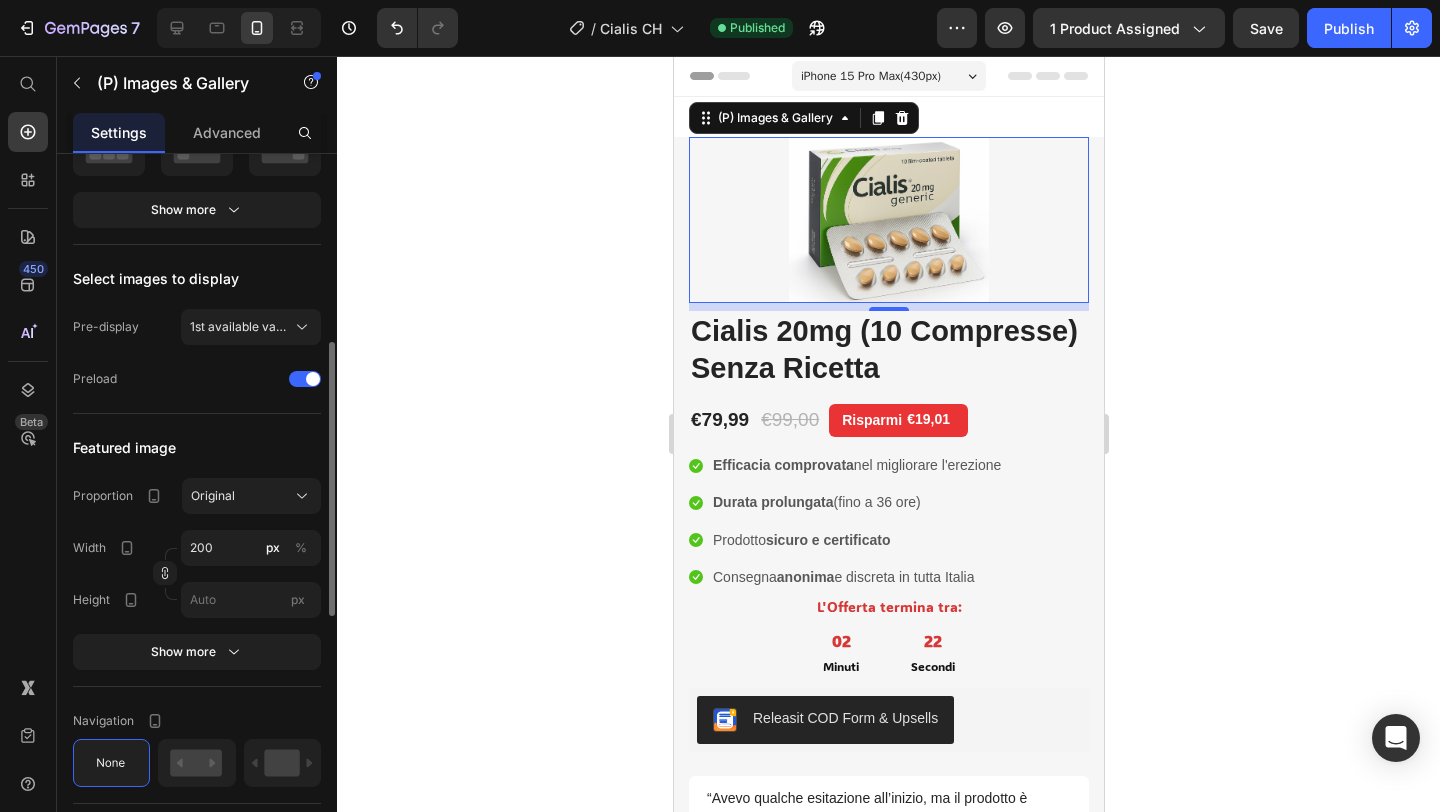 scroll, scrollTop: 462, scrollLeft: 0, axis: vertical 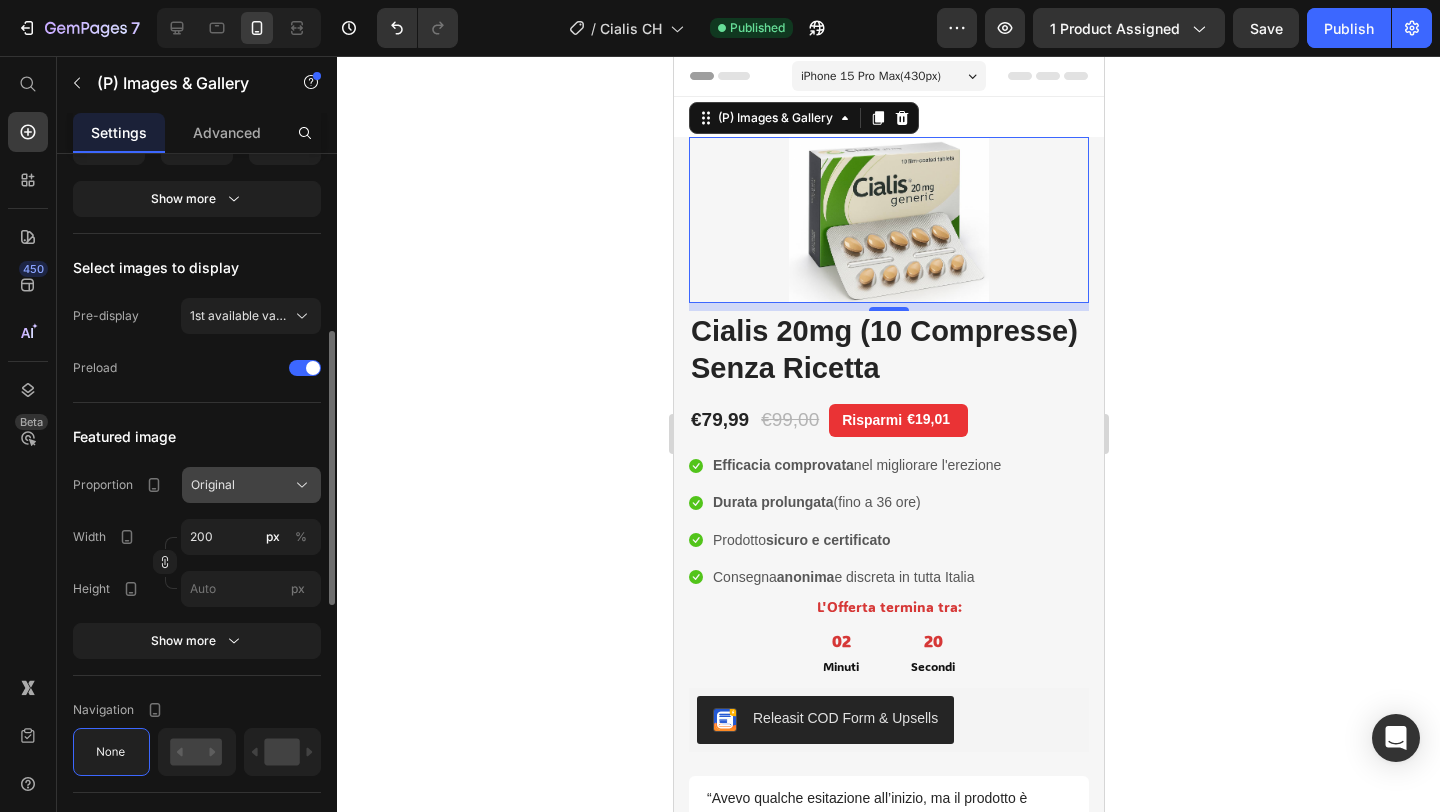 click on "Original" at bounding box center (251, 485) 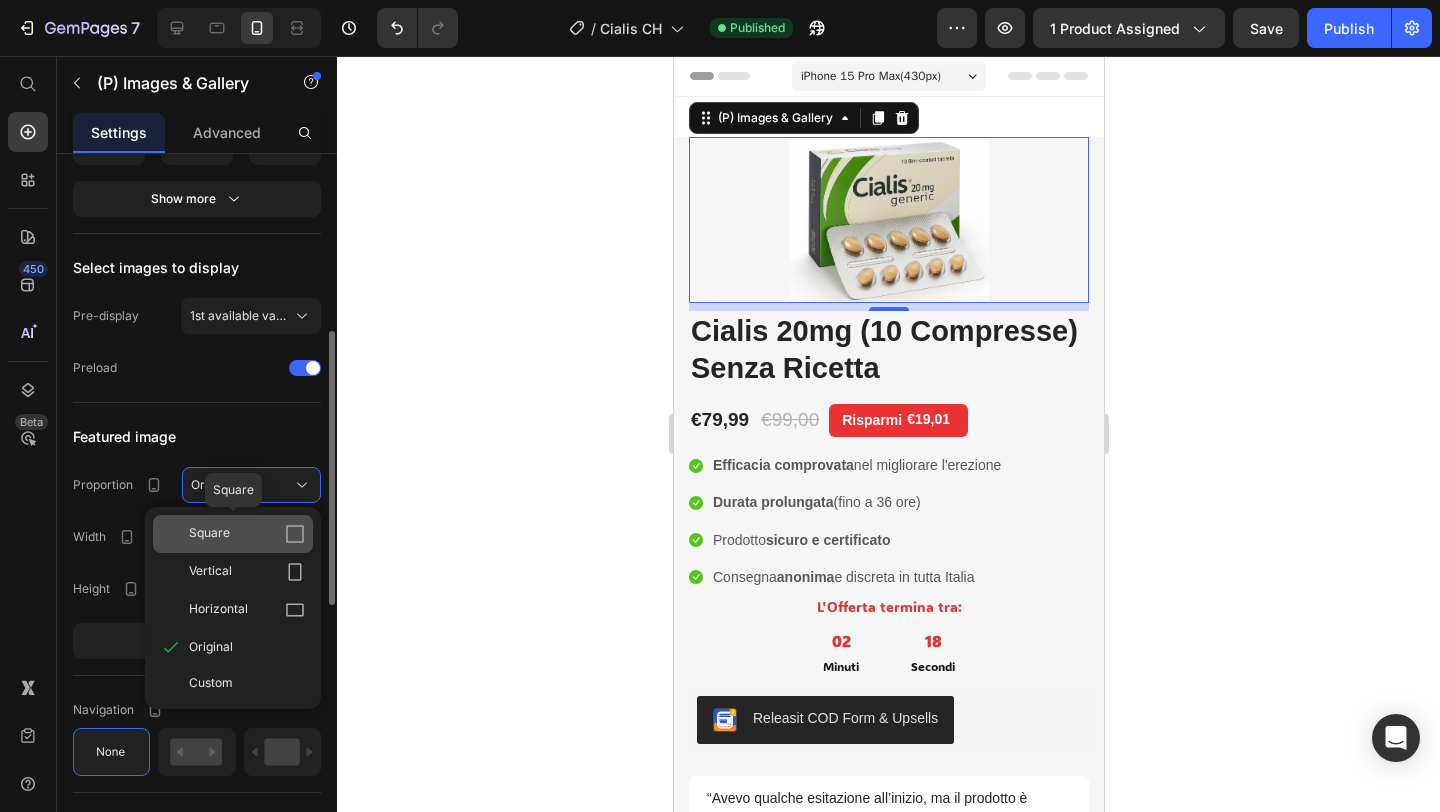click on "Square" at bounding box center [247, 534] 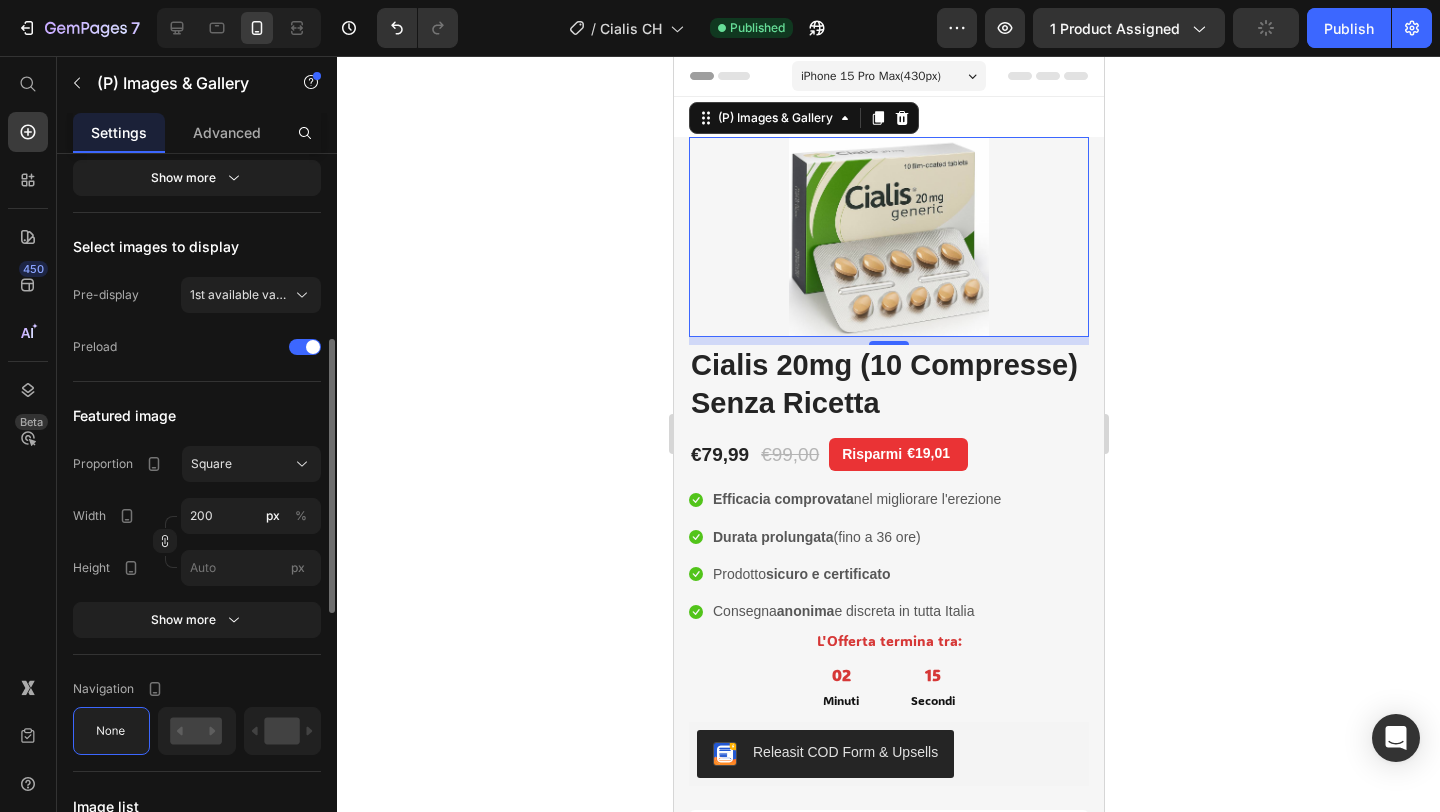 scroll, scrollTop: 495, scrollLeft: 0, axis: vertical 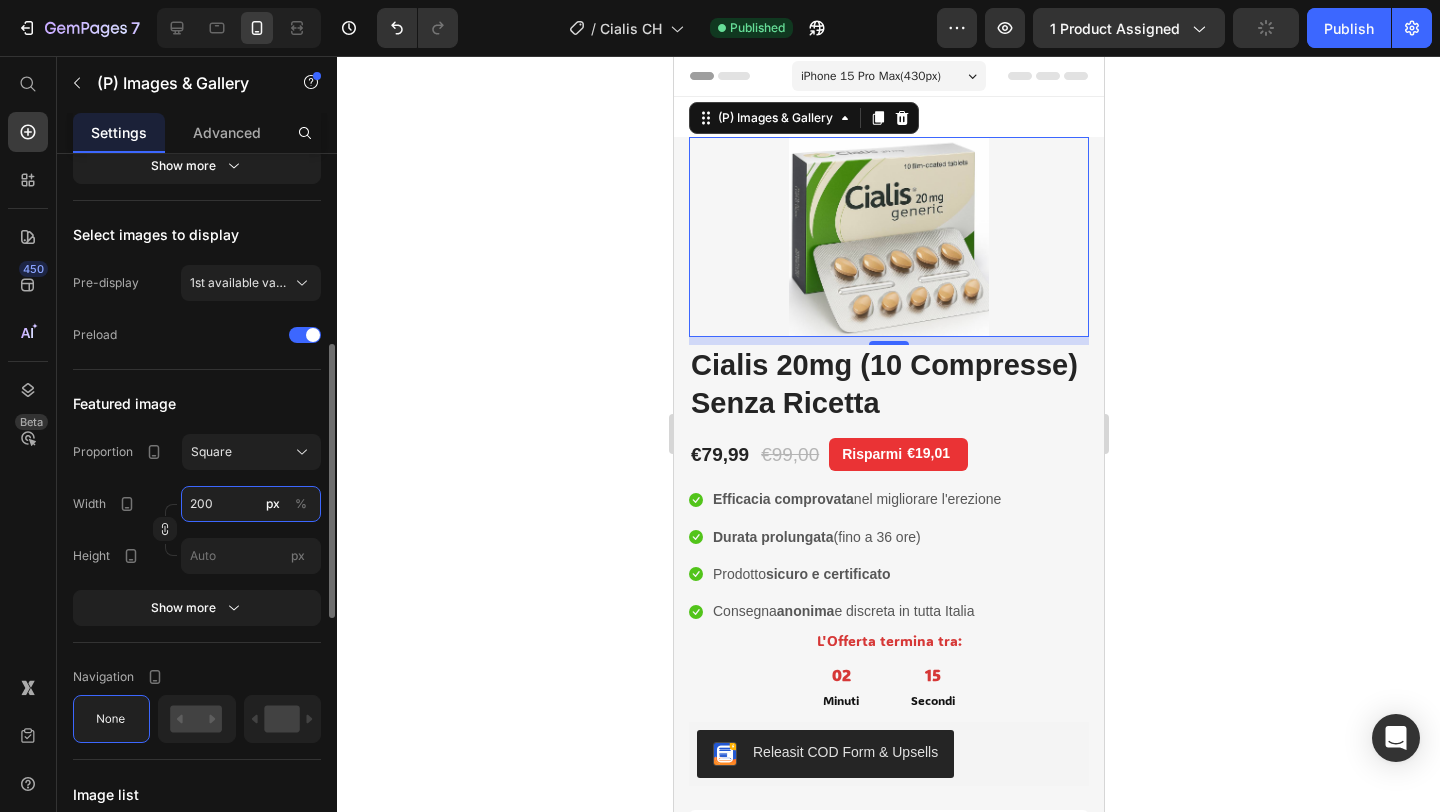 click on "200" at bounding box center [251, 504] 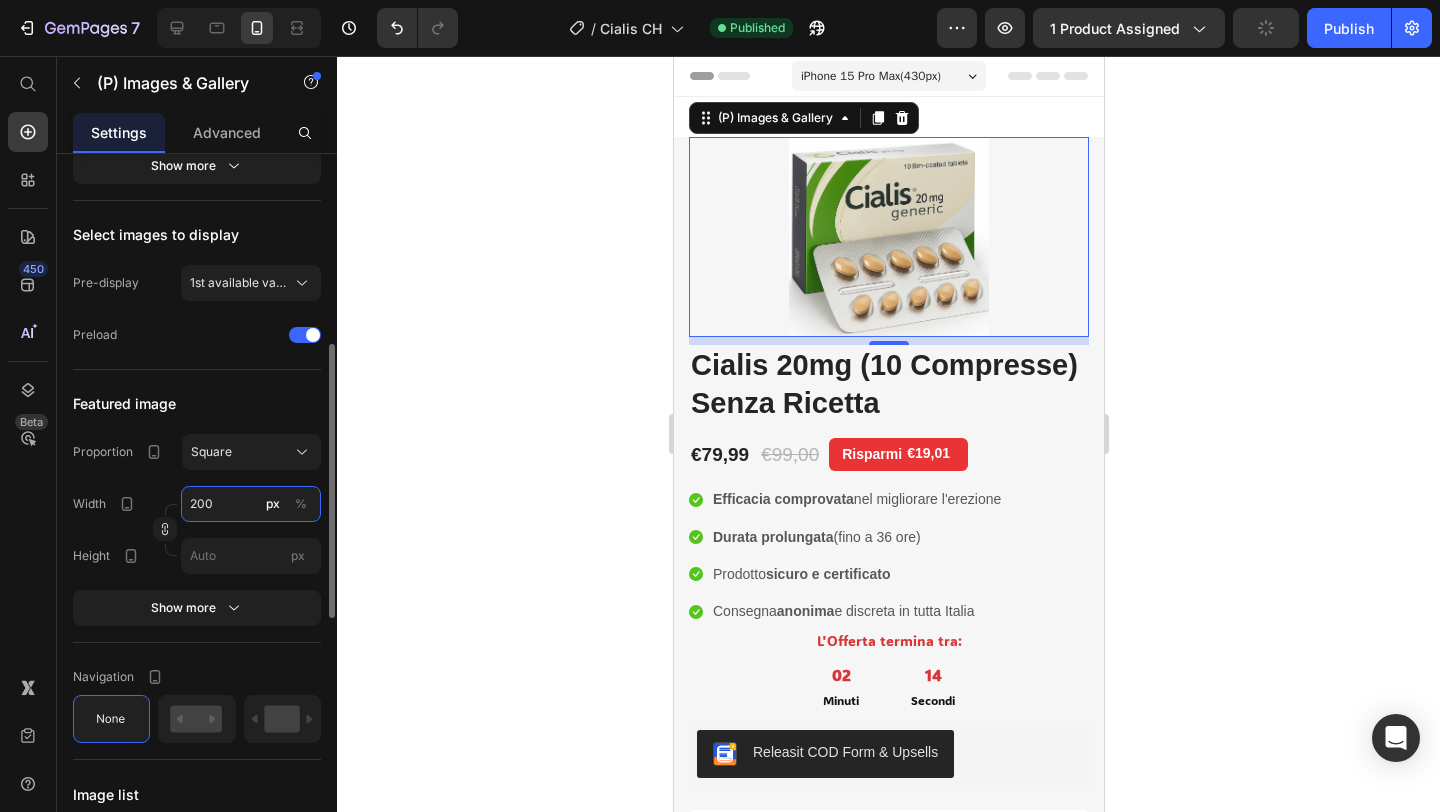 click on "200" at bounding box center (251, 504) 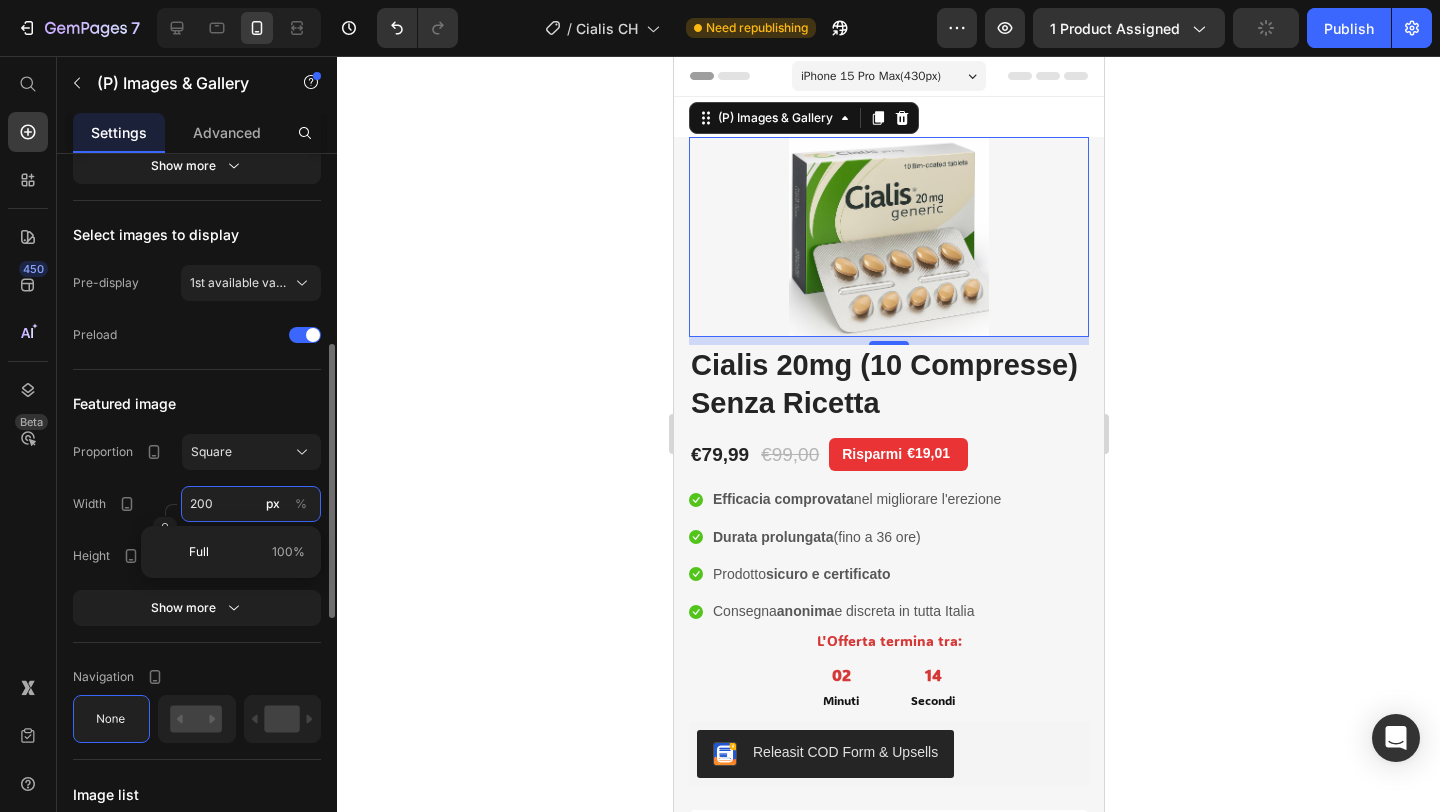 click on "200" at bounding box center [251, 504] 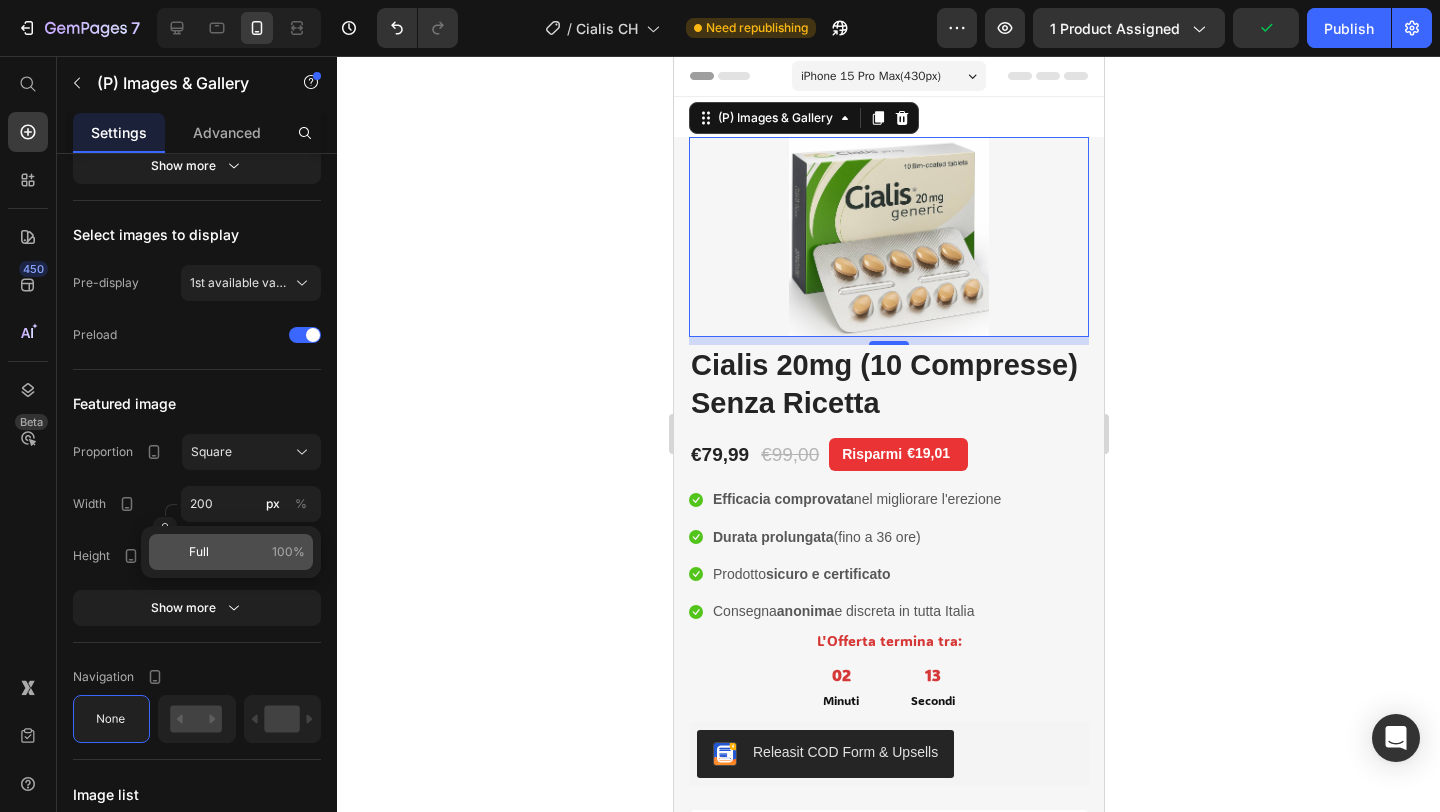 click on "Full 100%" at bounding box center (247, 552) 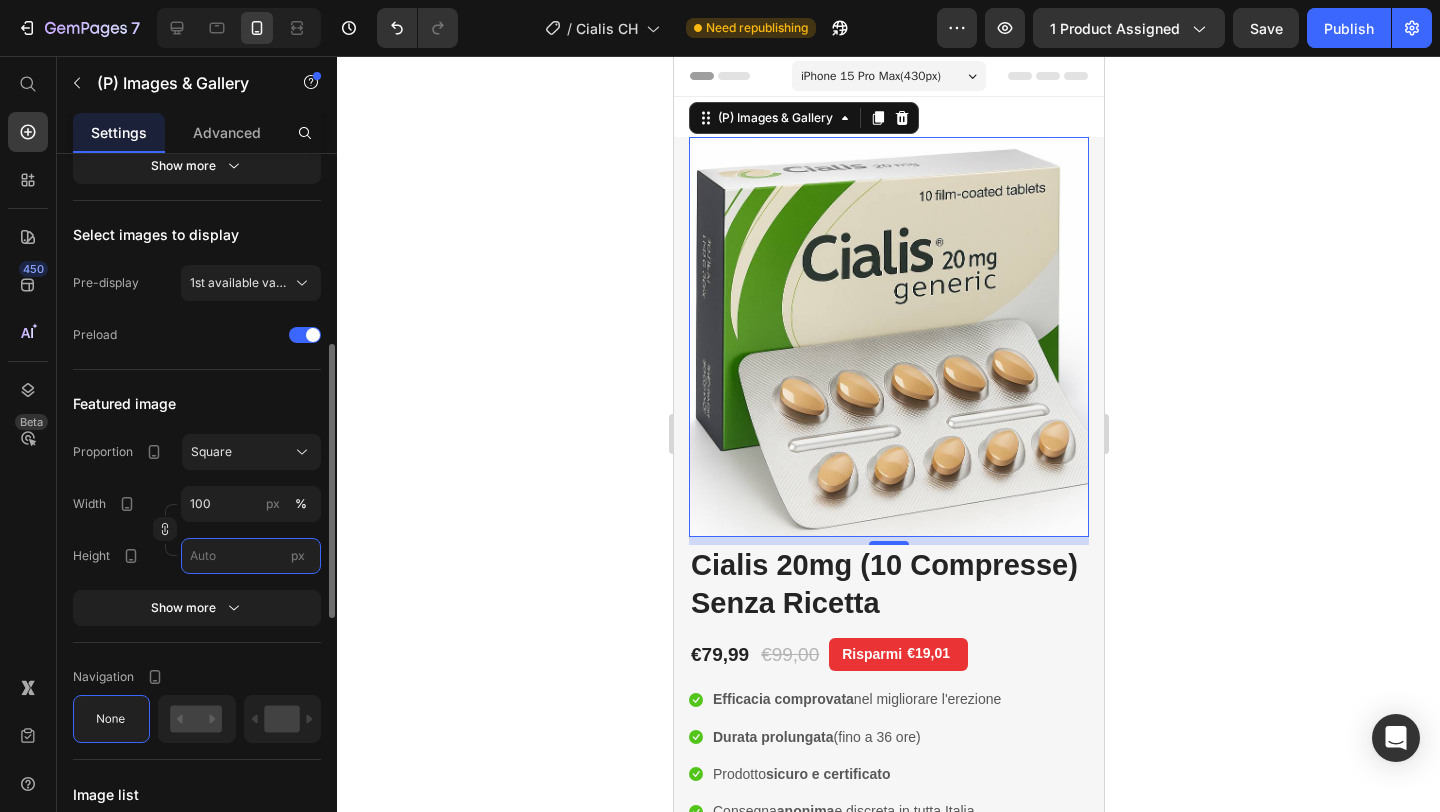 click on "px" at bounding box center [251, 556] 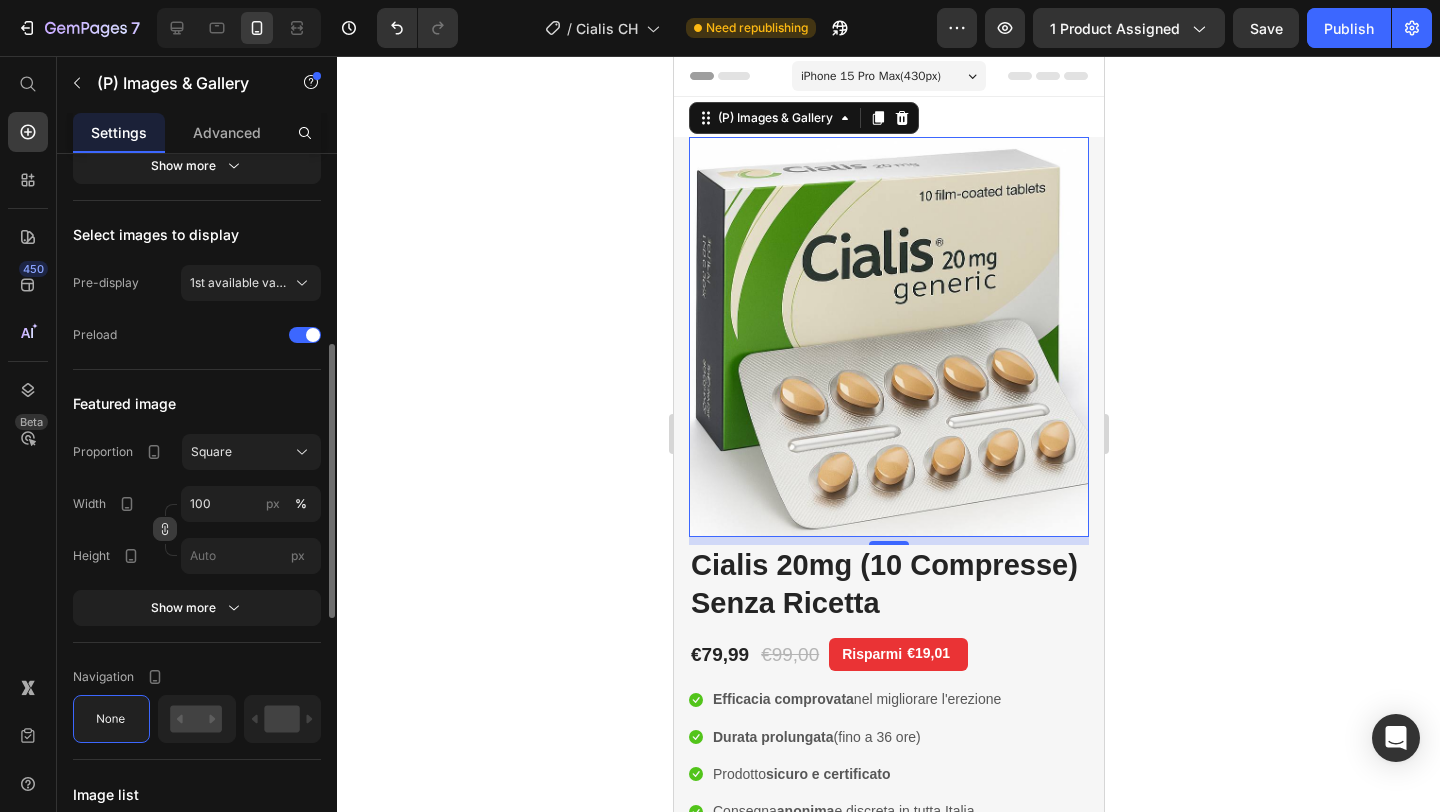 click 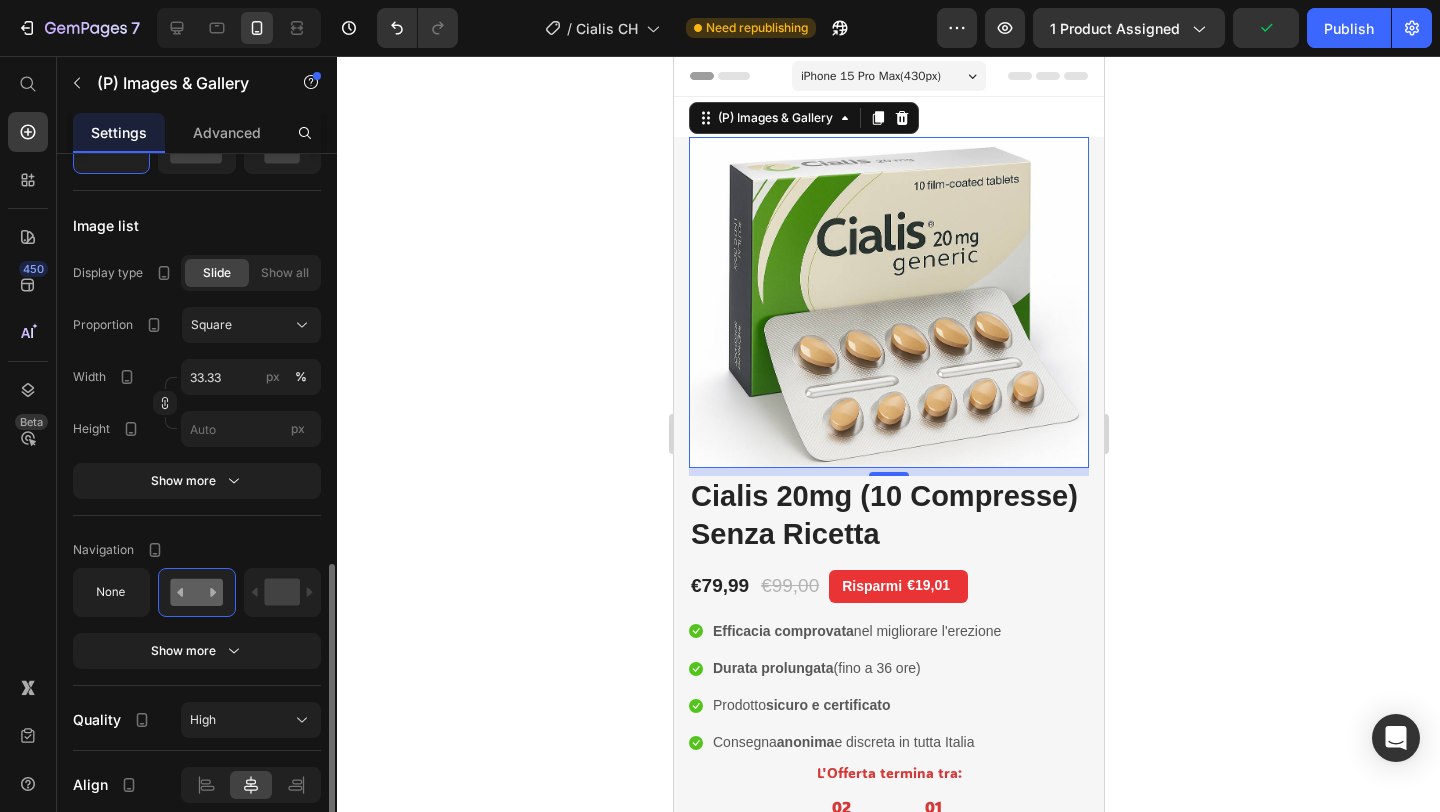 scroll, scrollTop: 1145, scrollLeft: 0, axis: vertical 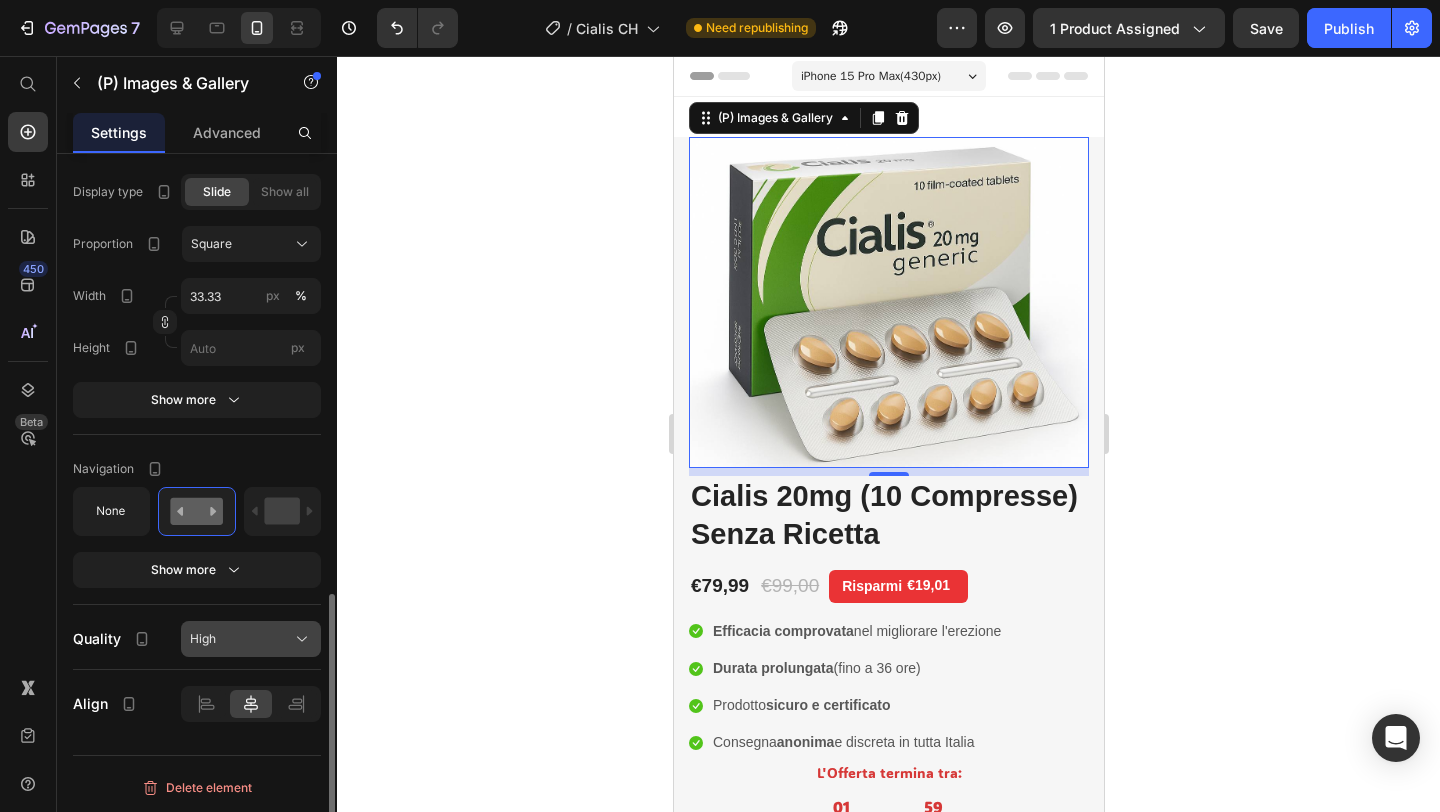 click 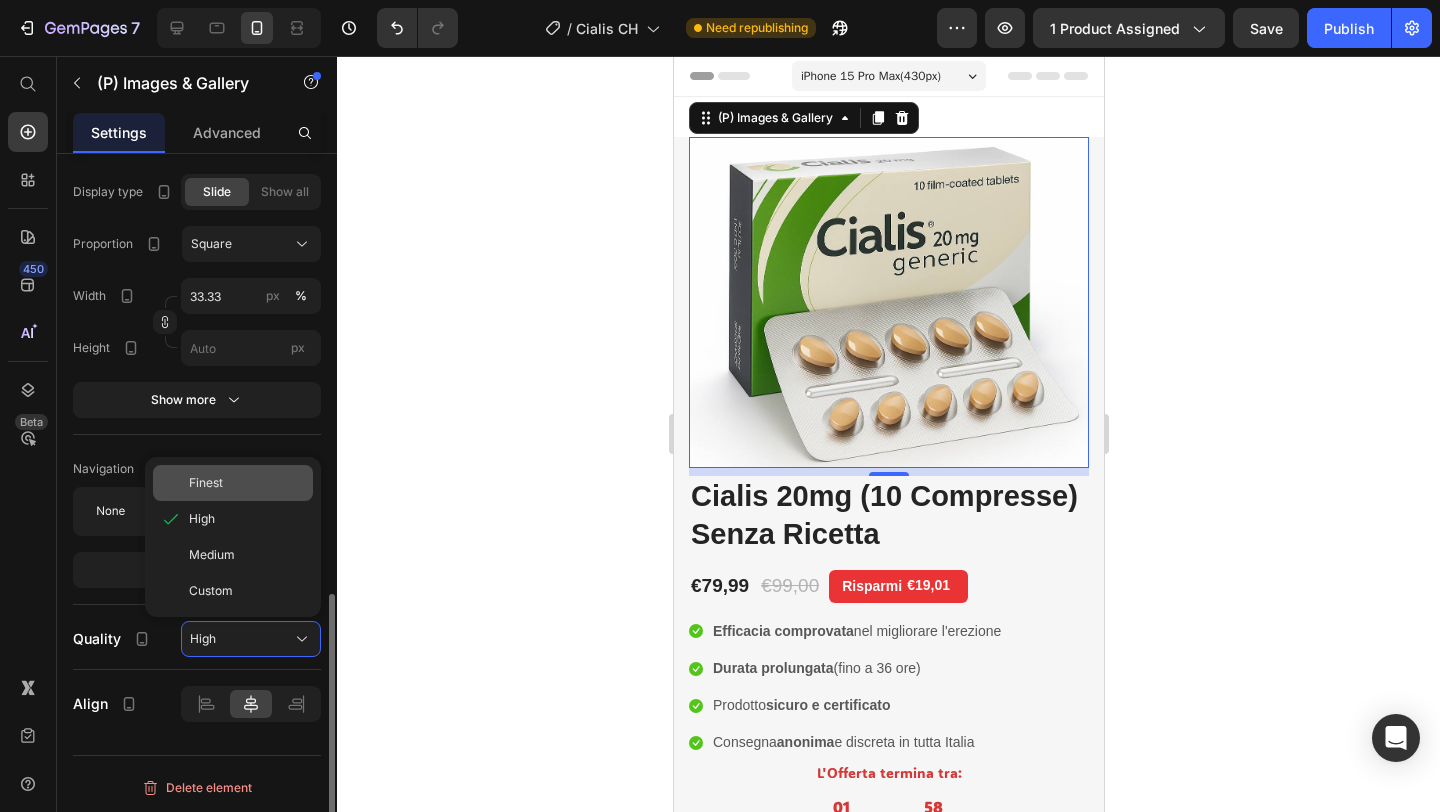 click on "Finest" at bounding box center (247, 483) 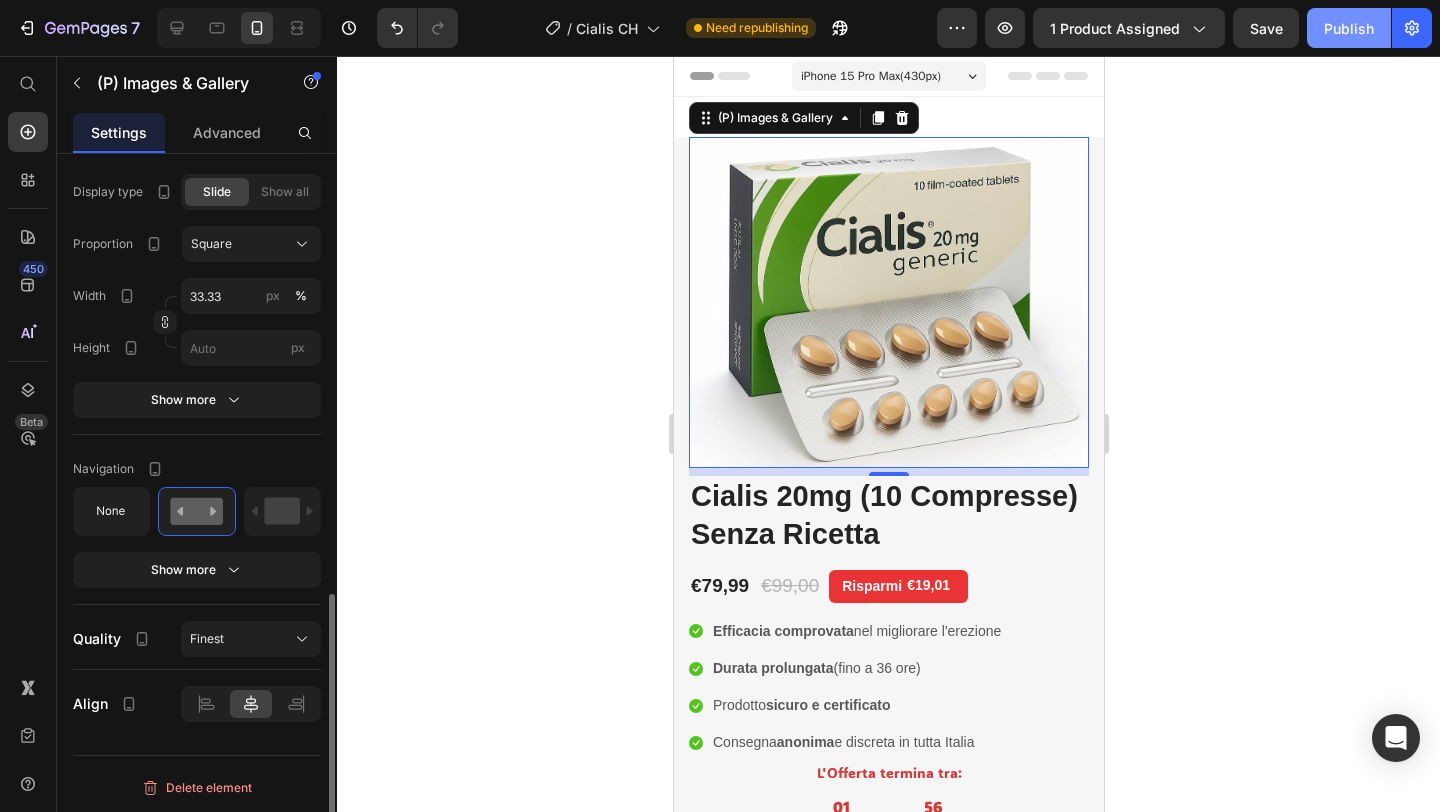 click on "Publish" 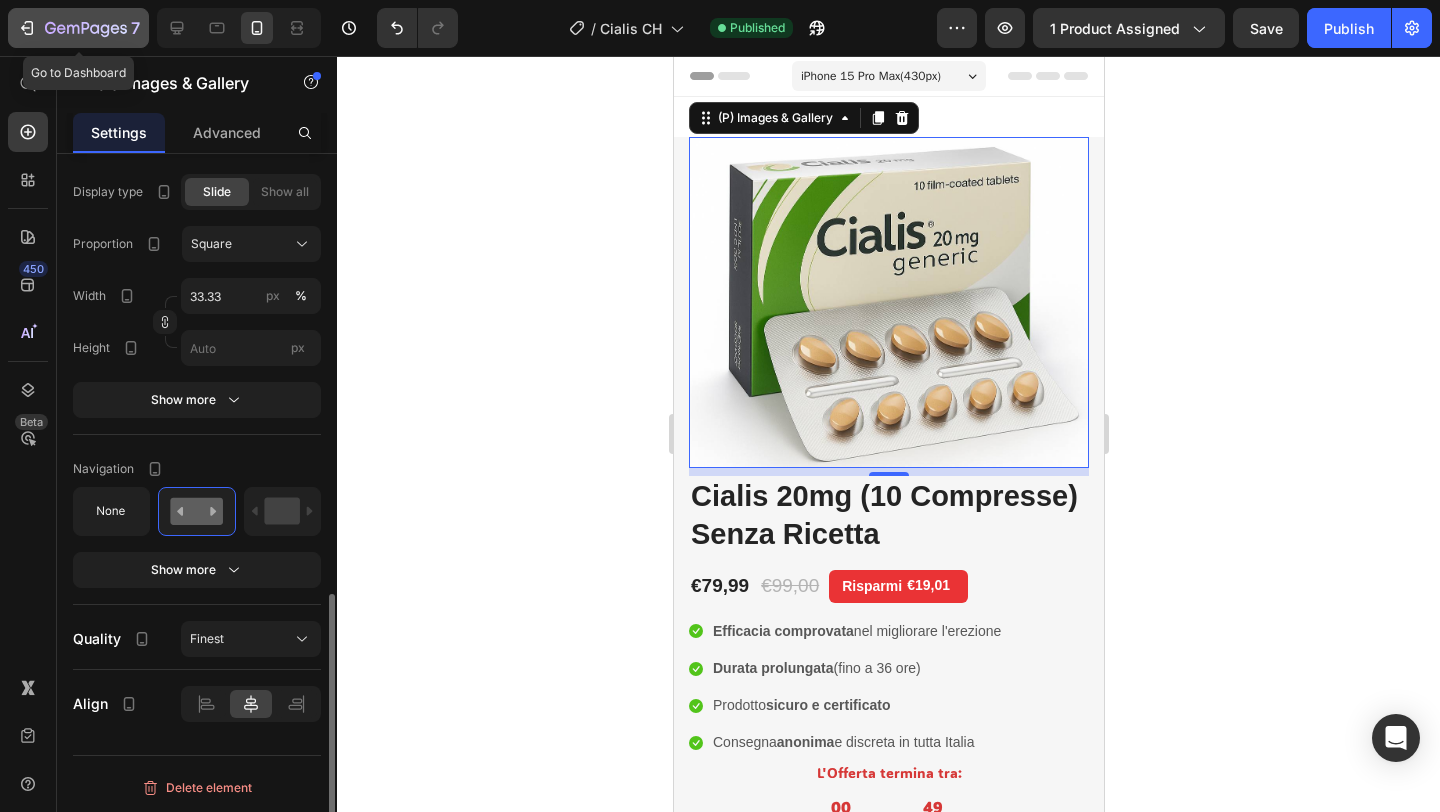 click 